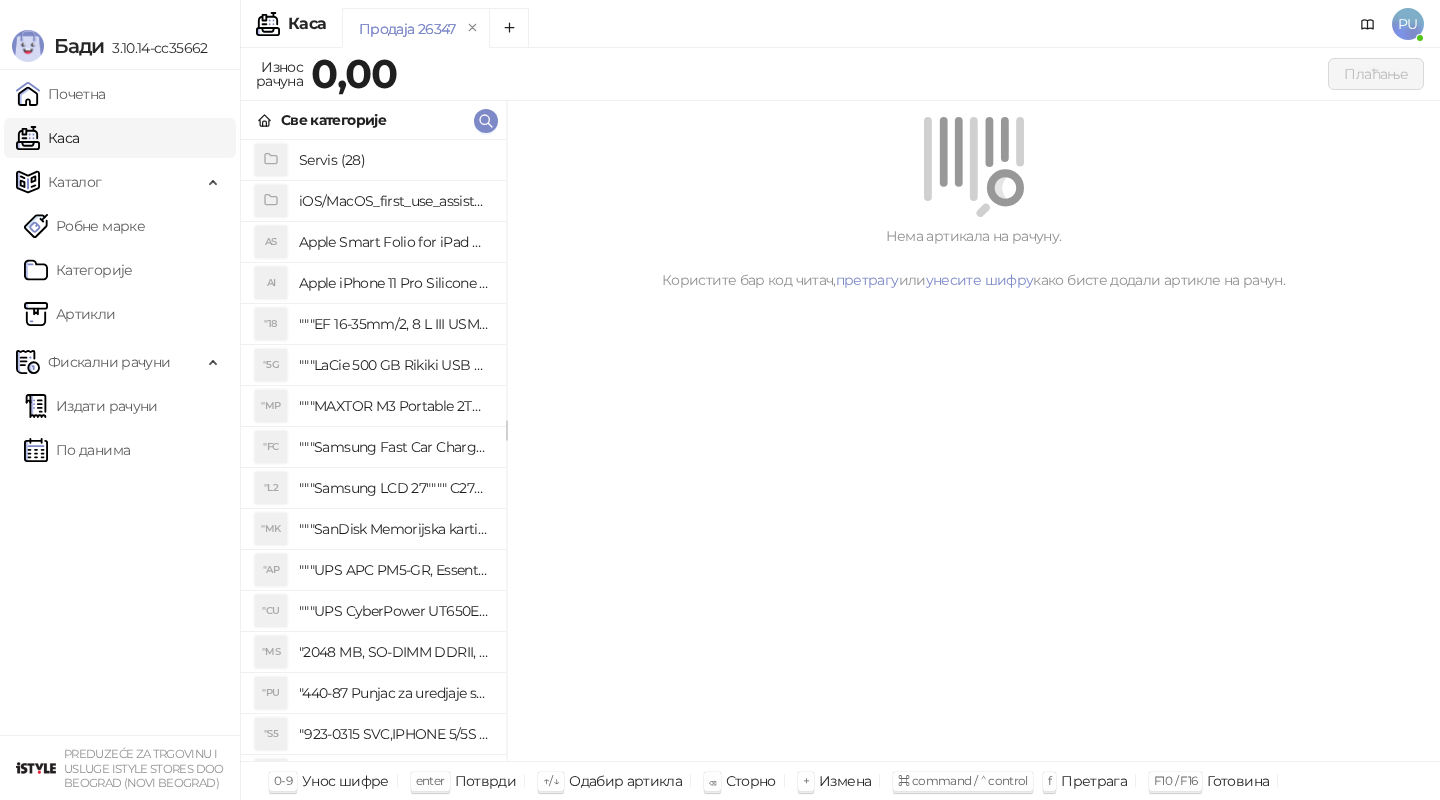 scroll, scrollTop: 0, scrollLeft: 0, axis: both 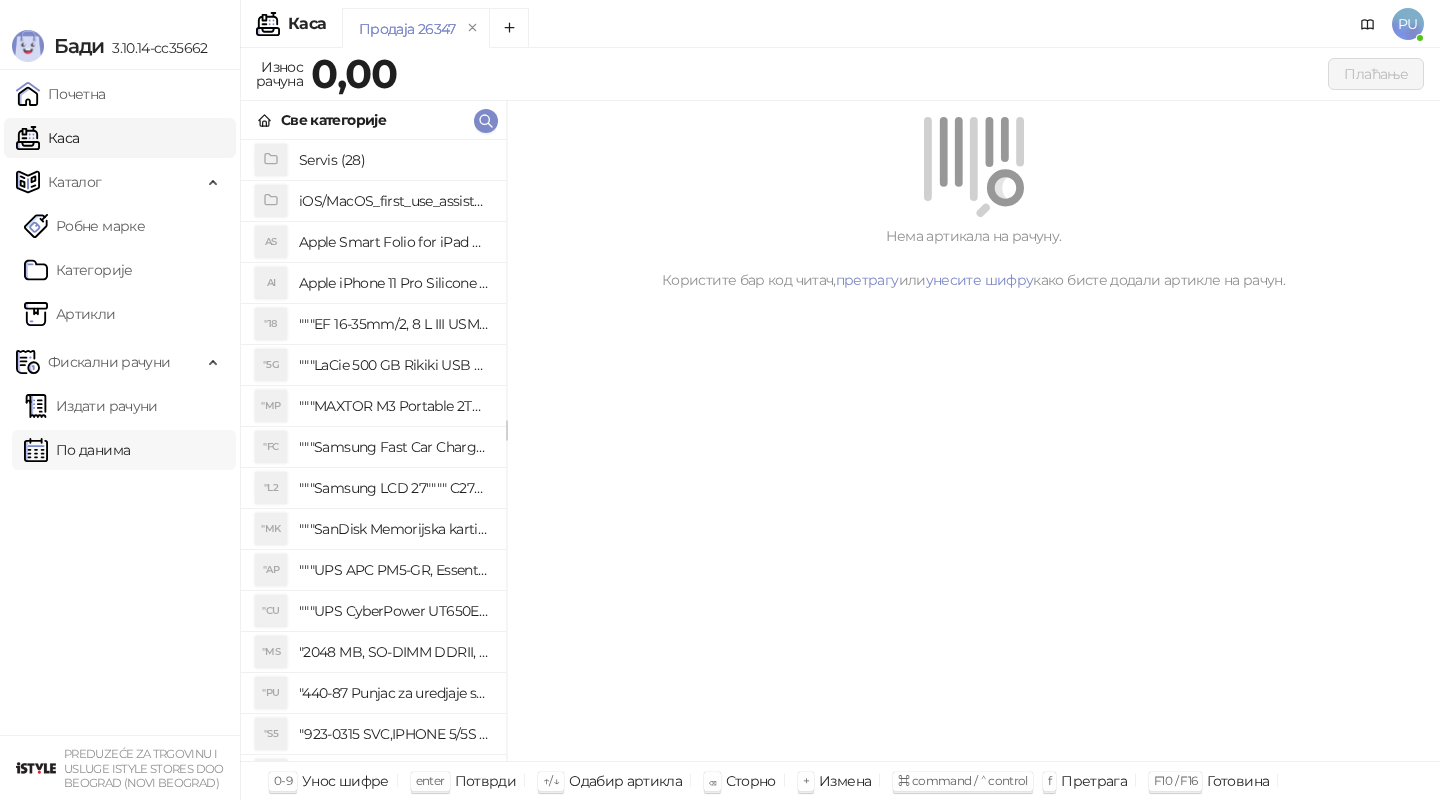 click on "По данима" at bounding box center (77, 450) 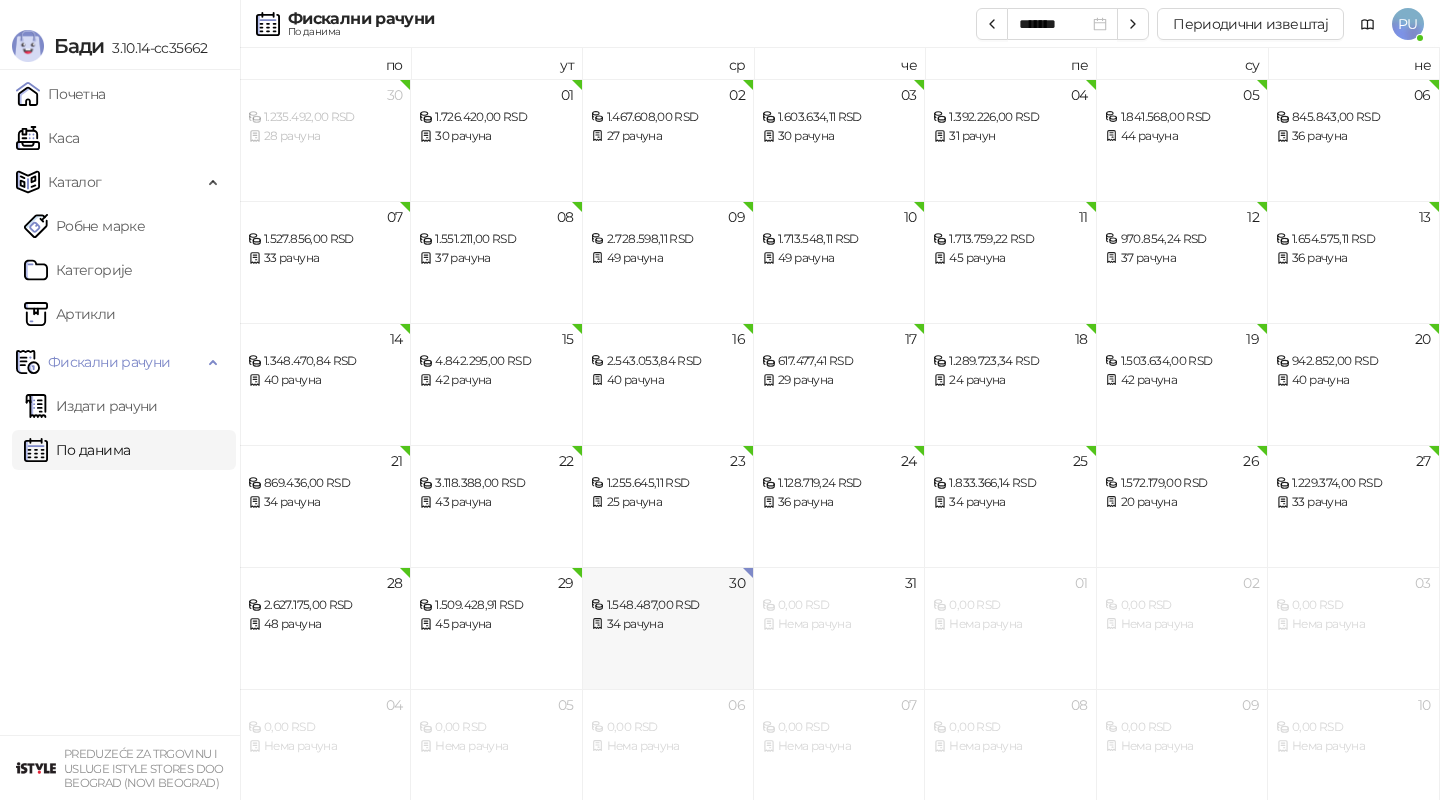 click on "1.548.487,00 RSD   34 рачуна" at bounding box center [668, 605] 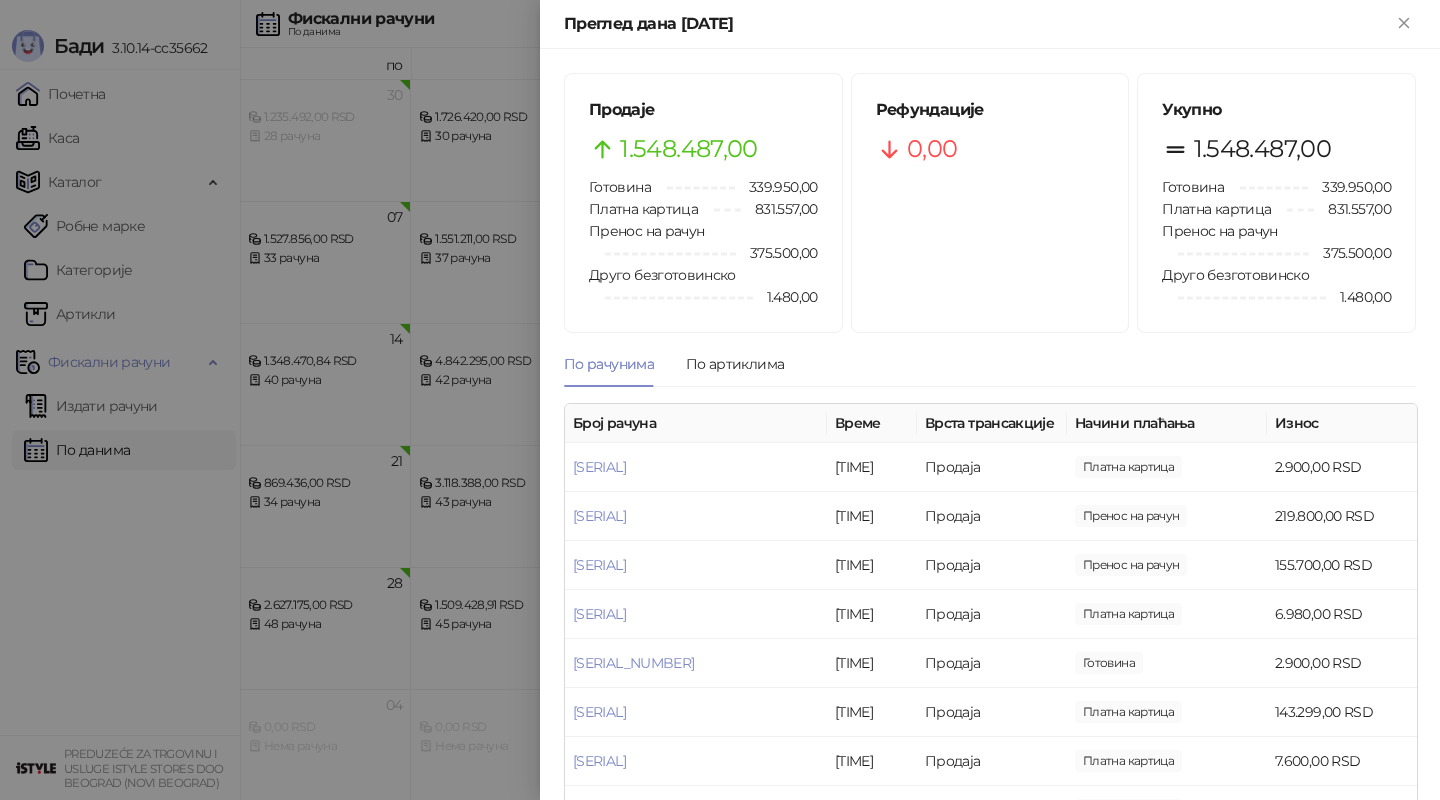click at bounding box center (720, 400) 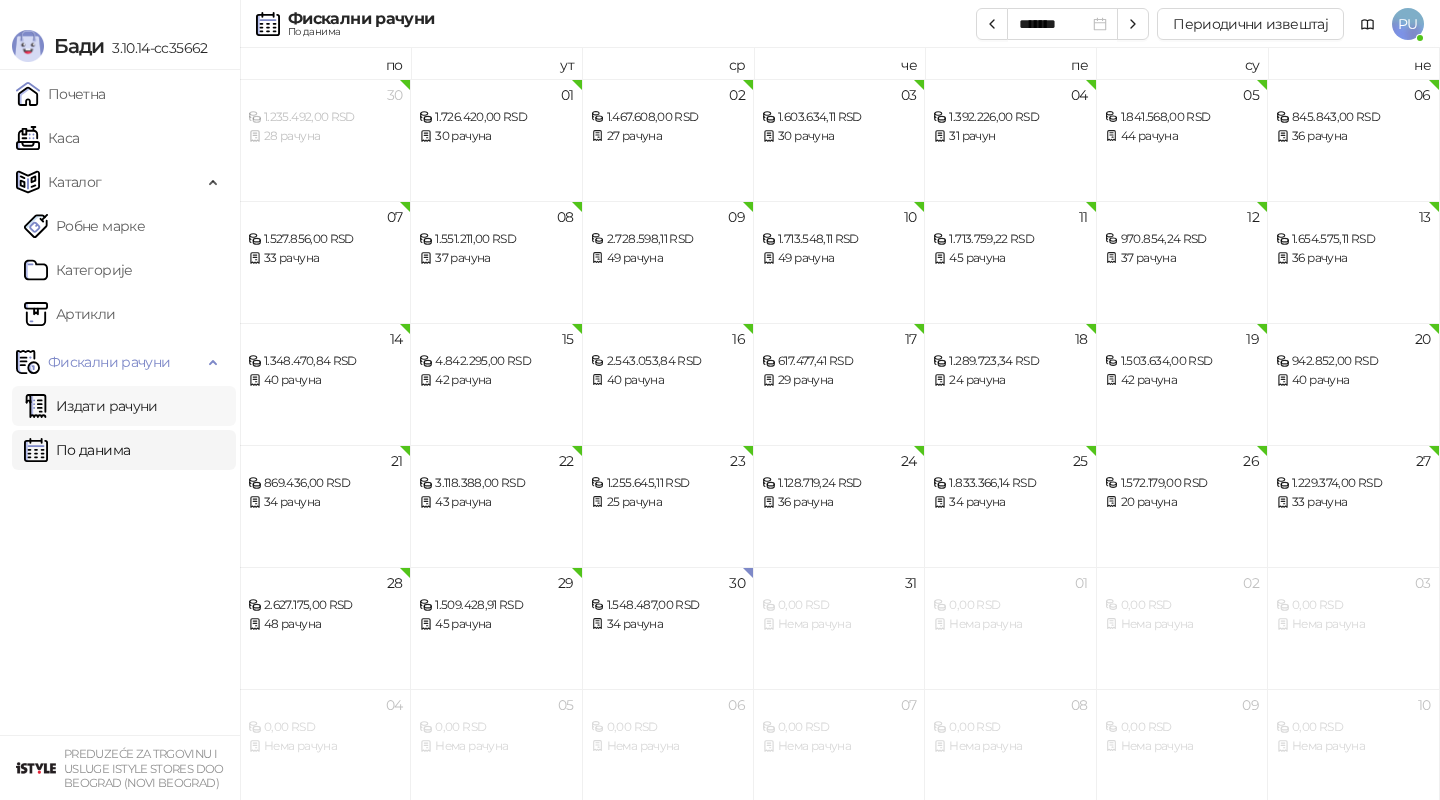 click on "Издати рачуни" at bounding box center [91, 406] 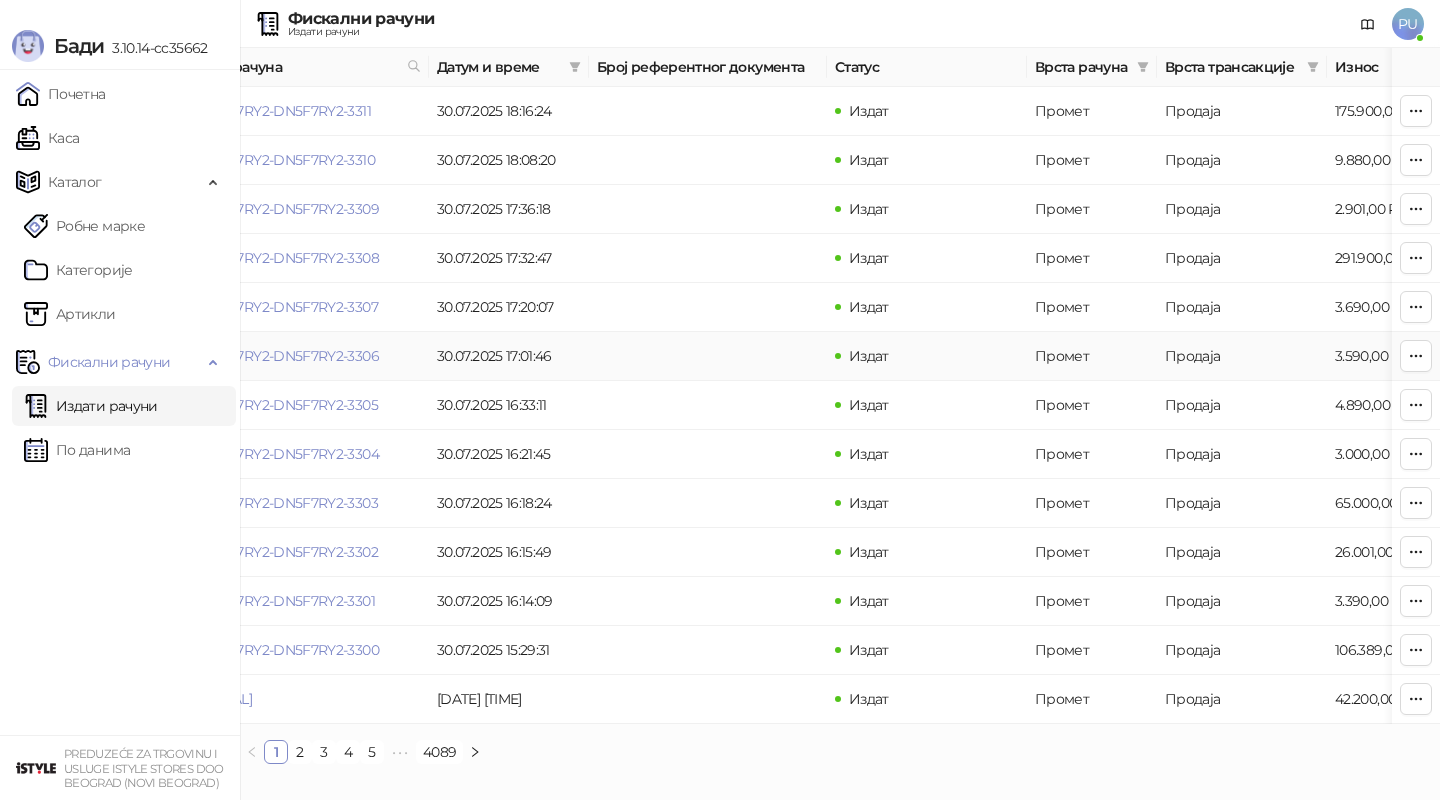 scroll, scrollTop: 0, scrollLeft: 0, axis: both 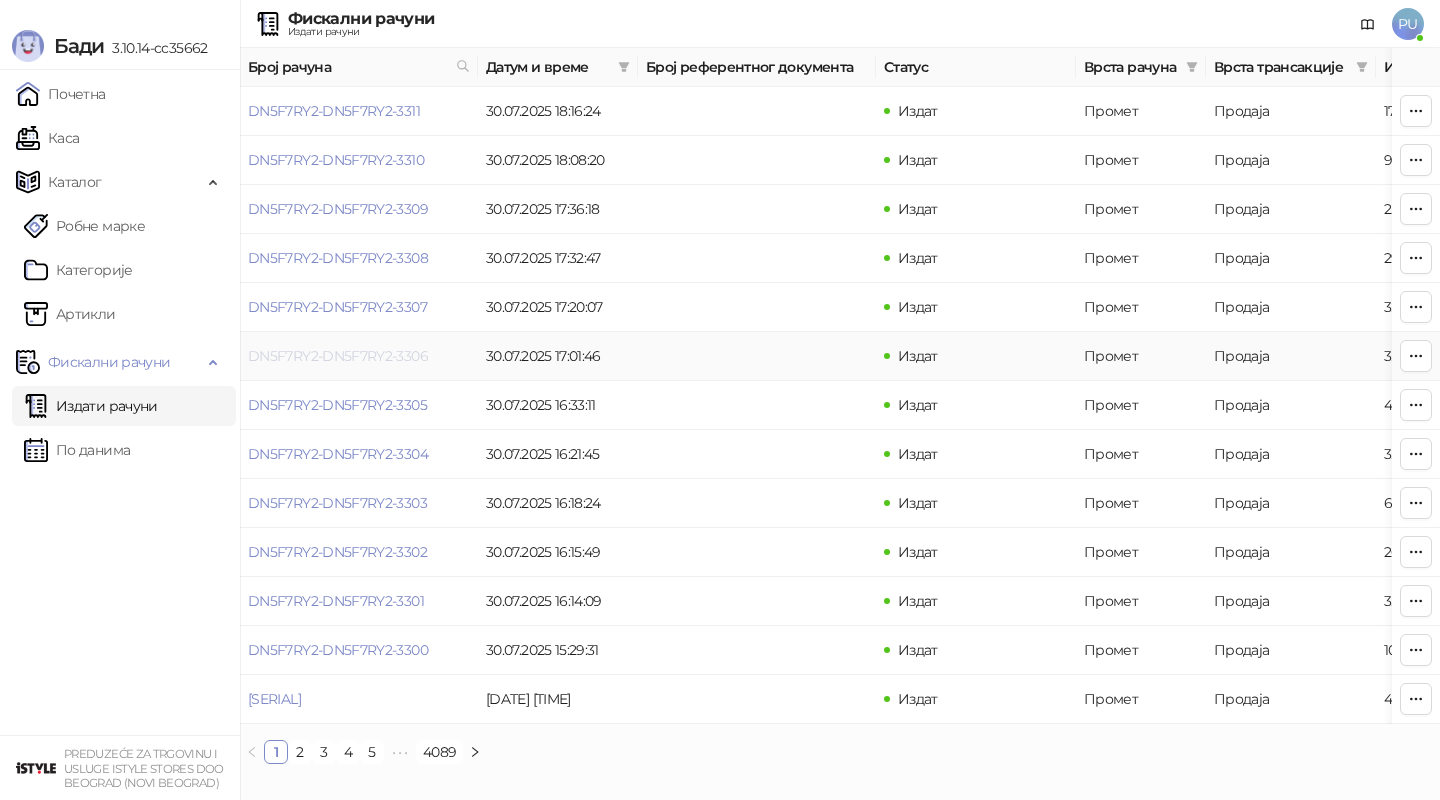 click on "DN5F7RY2-DN5F7RY2-3306" at bounding box center (338, 356) 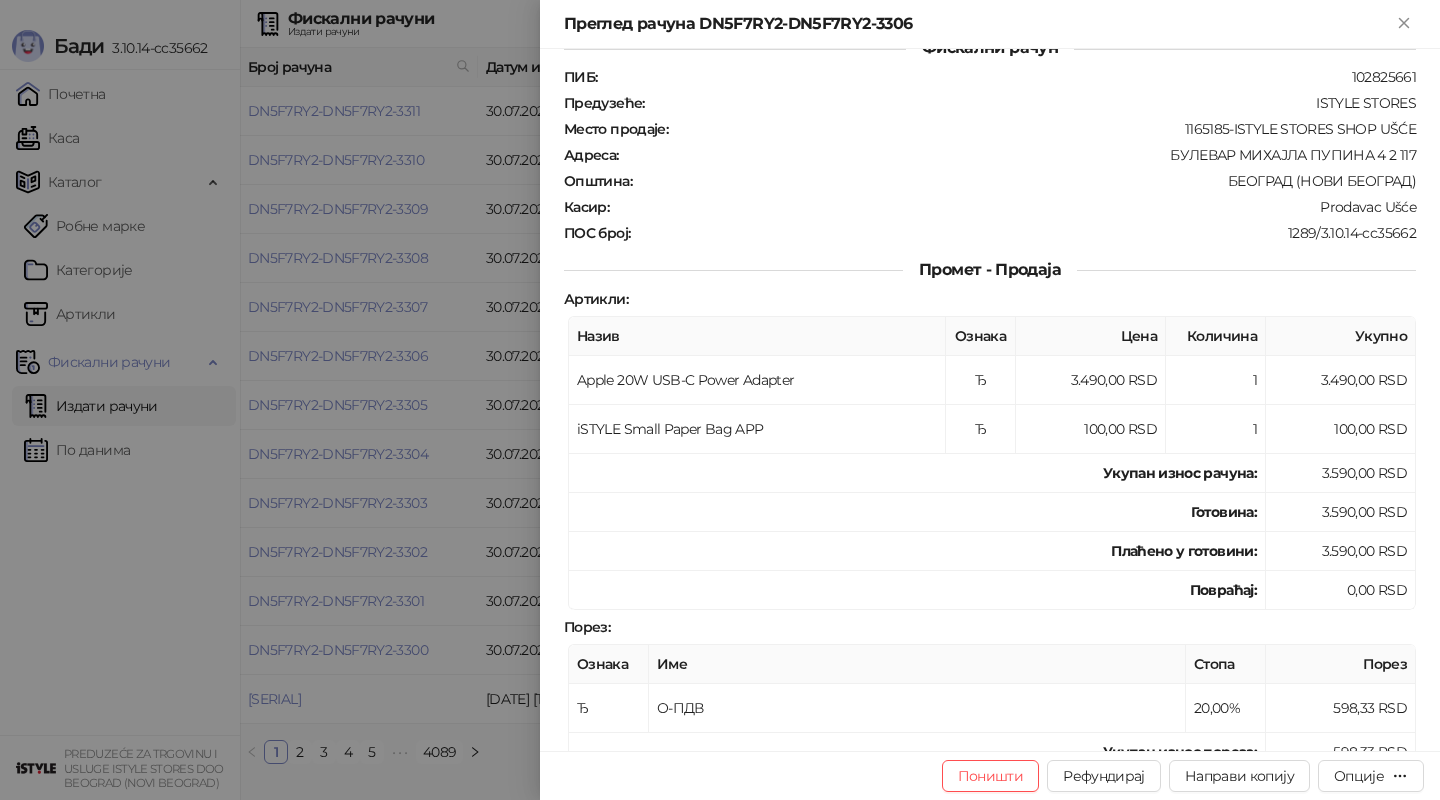 scroll, scrollTop: 0, scrollLeft: 0, axis: both 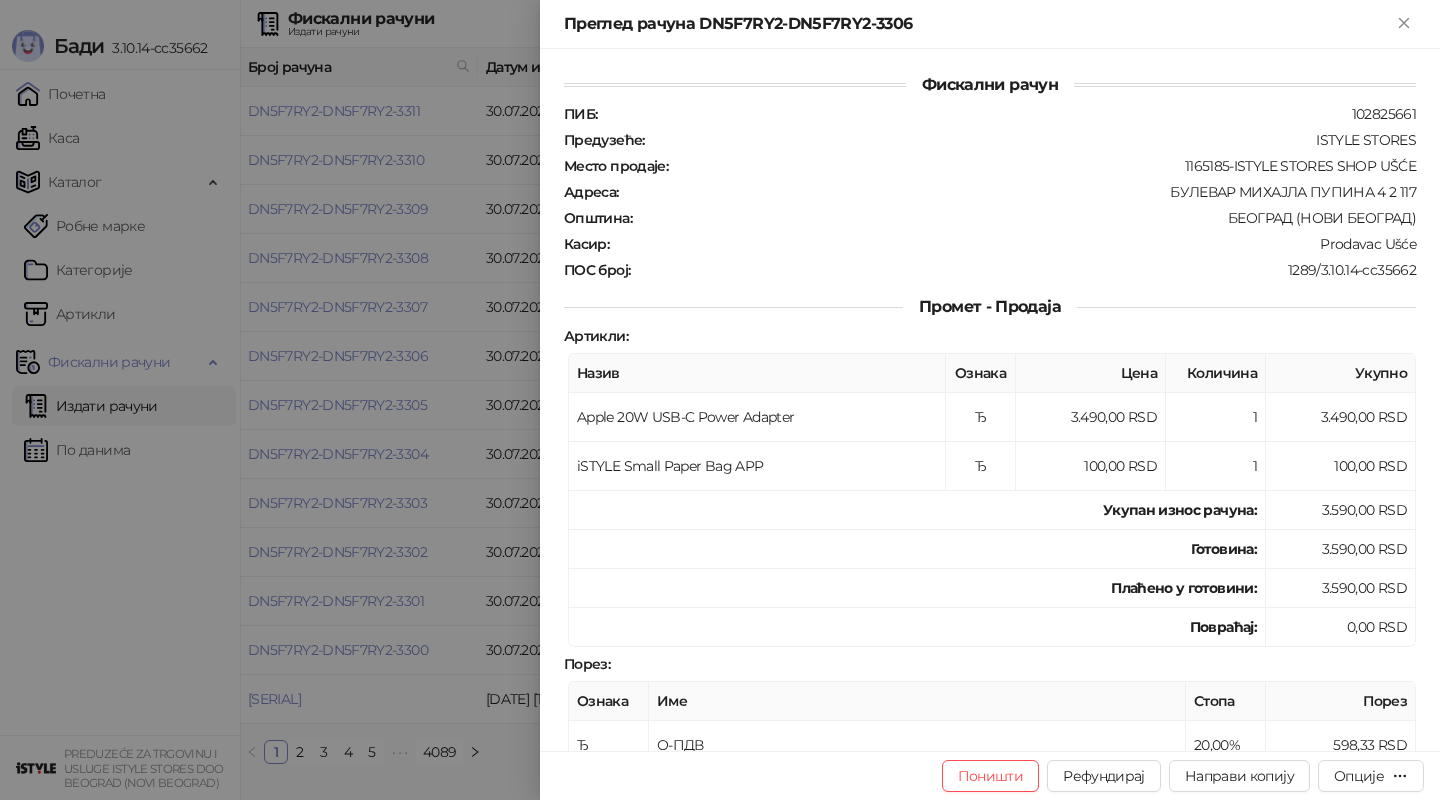 click at bounding box center [720, 400] 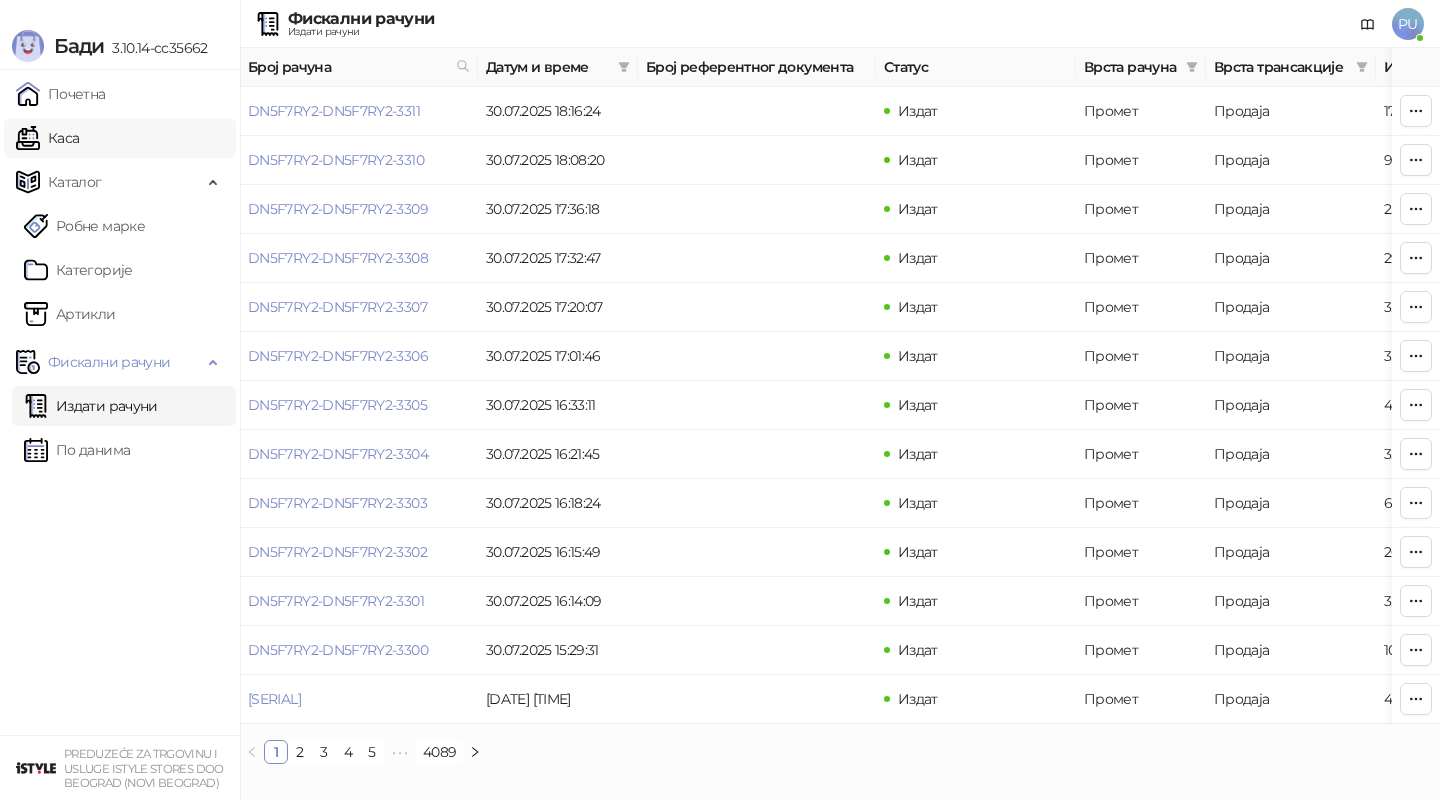 click on "Каса" at bounding box center (47, 138) 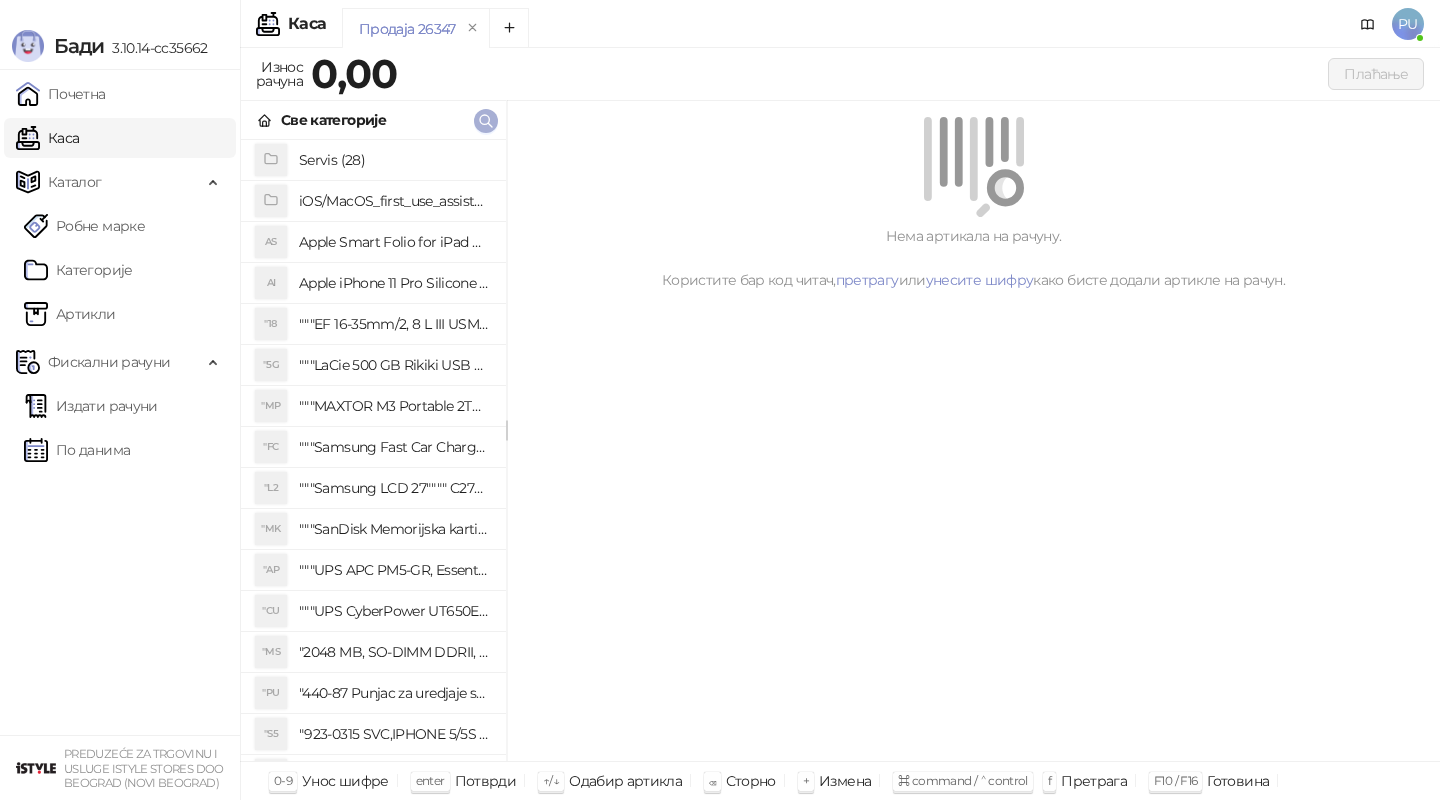 click 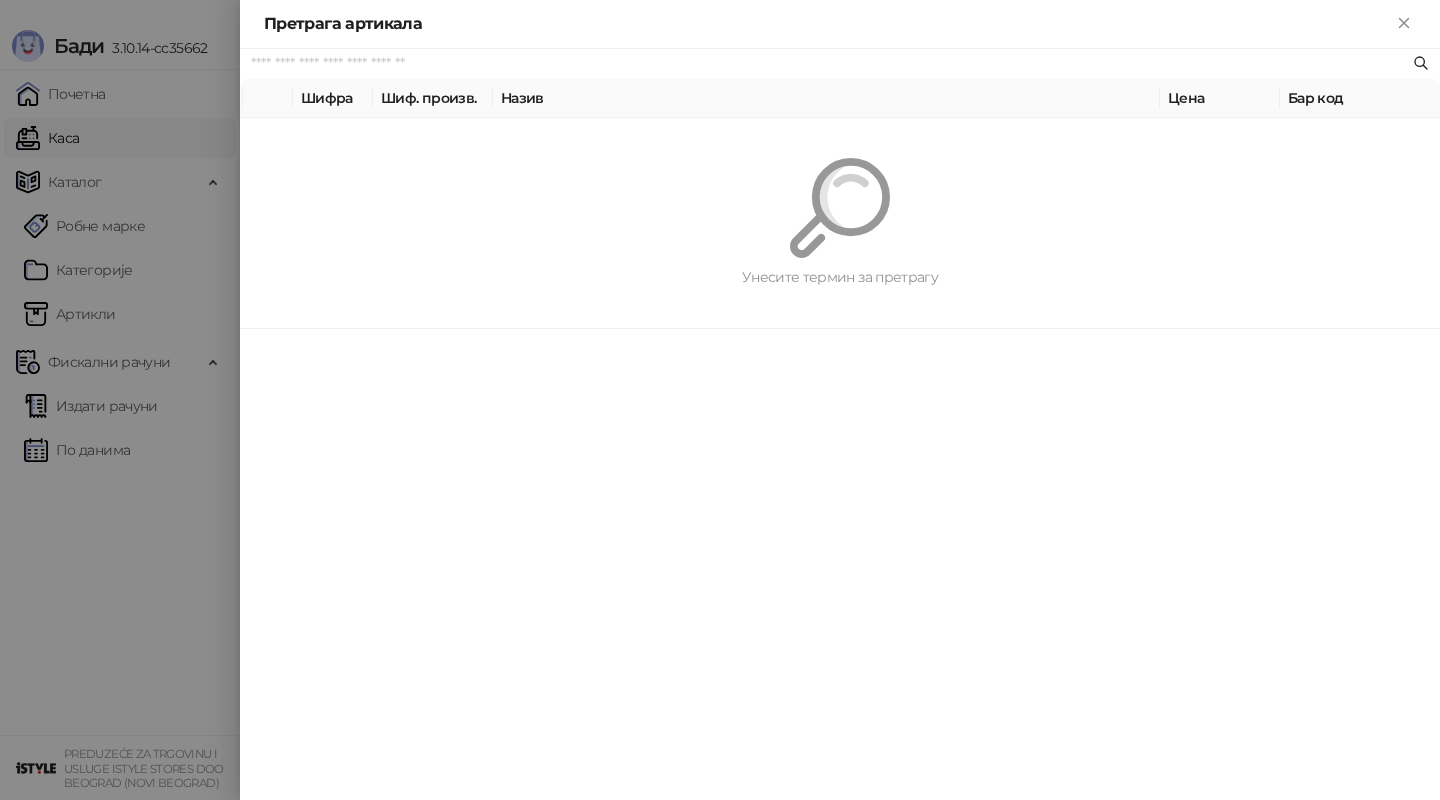 paste on "*********" 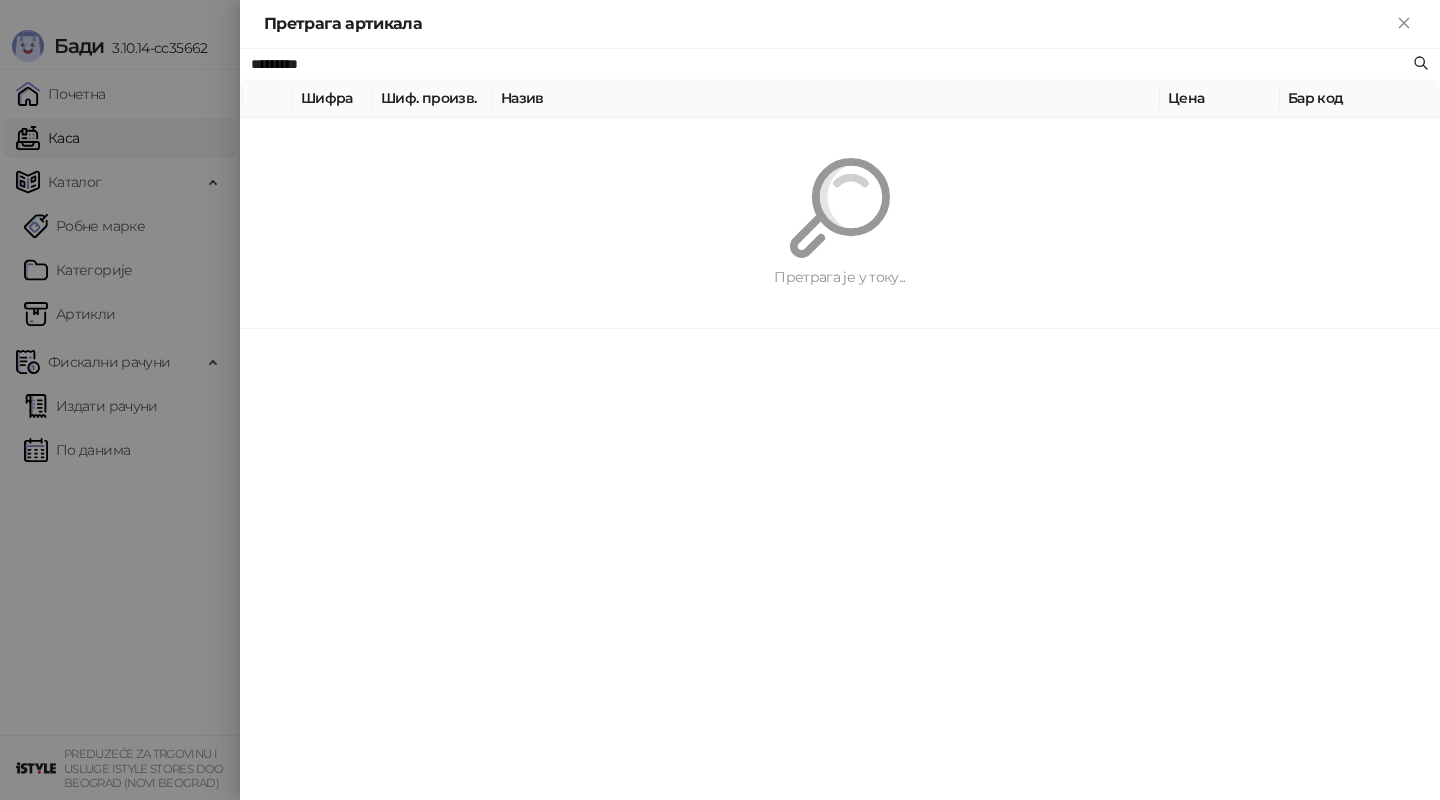 type on "*********" 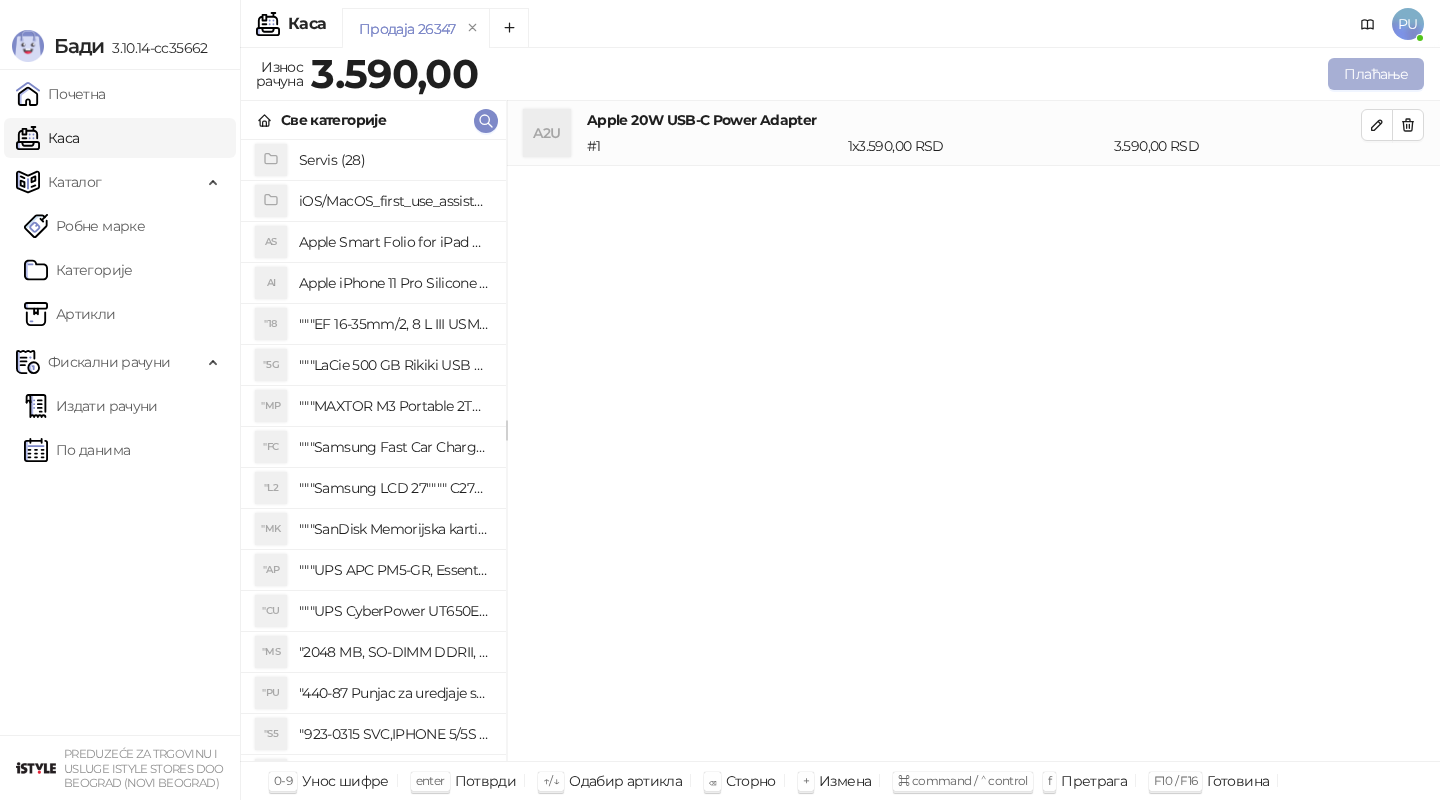 click on "Плаћање" at bounding box center [1376, 74] 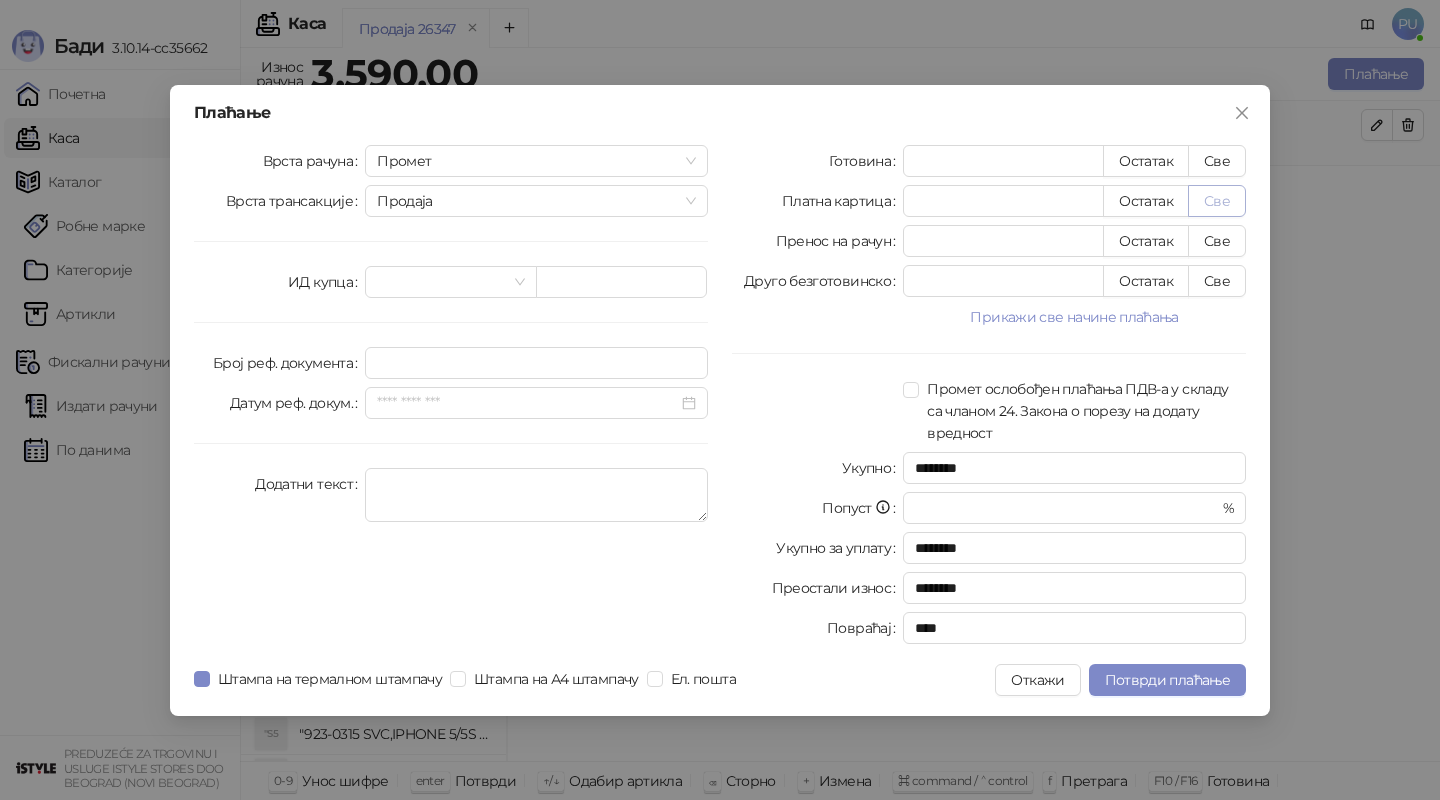 click on "Све" at bounding box center [1217, 201] 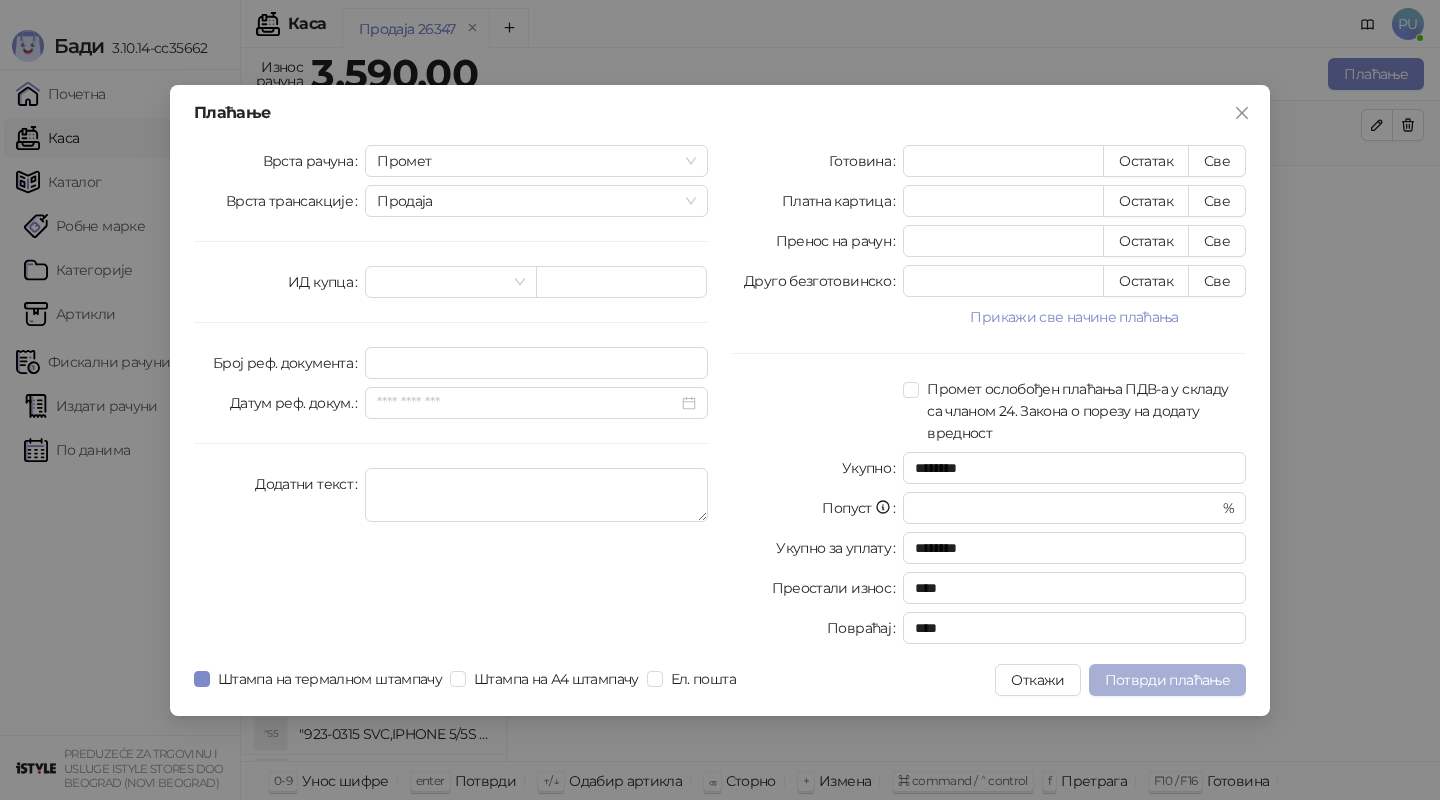click on "Потврди плаћање" at bounding box center [1167, 680] 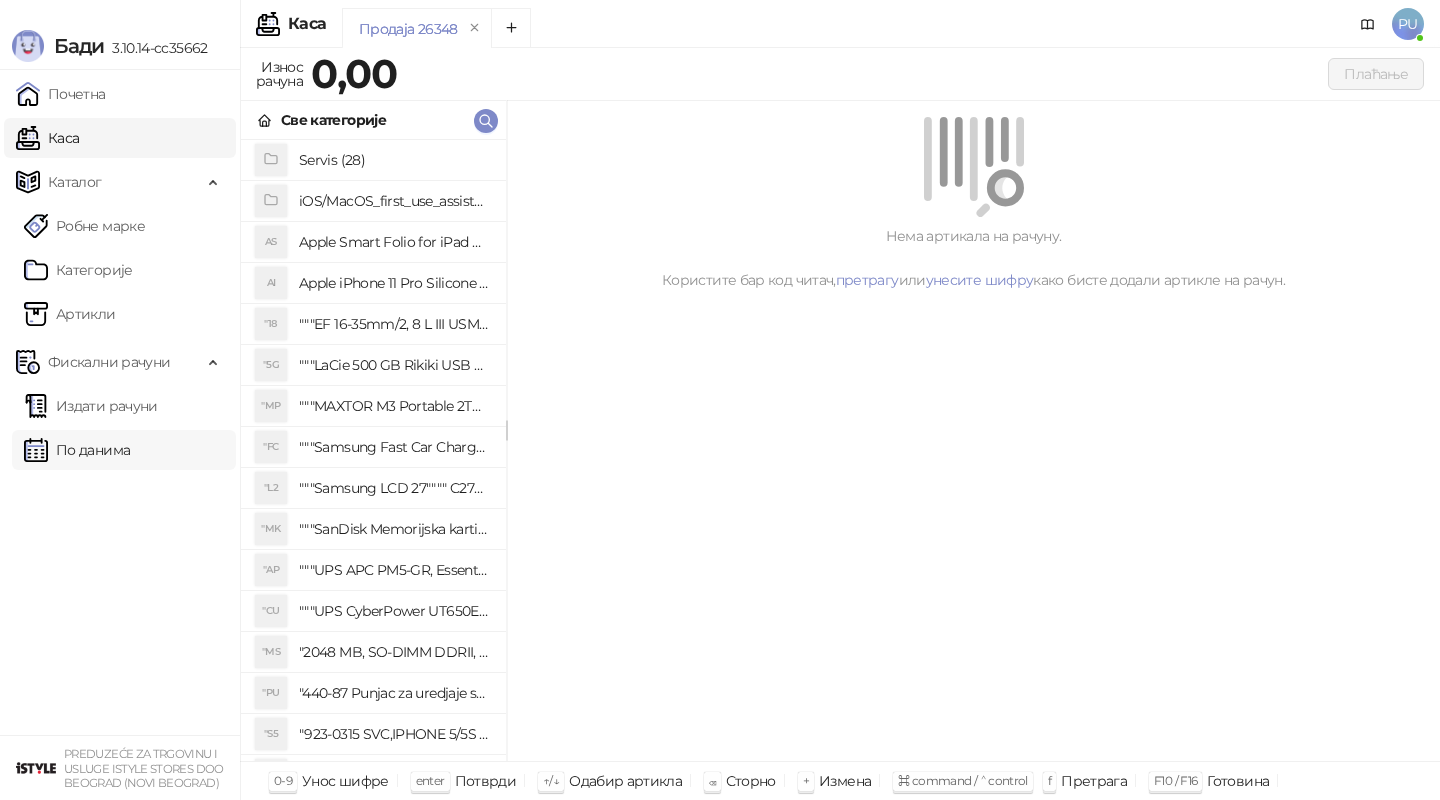 click on "По данима" at bounding box center (77, 450) 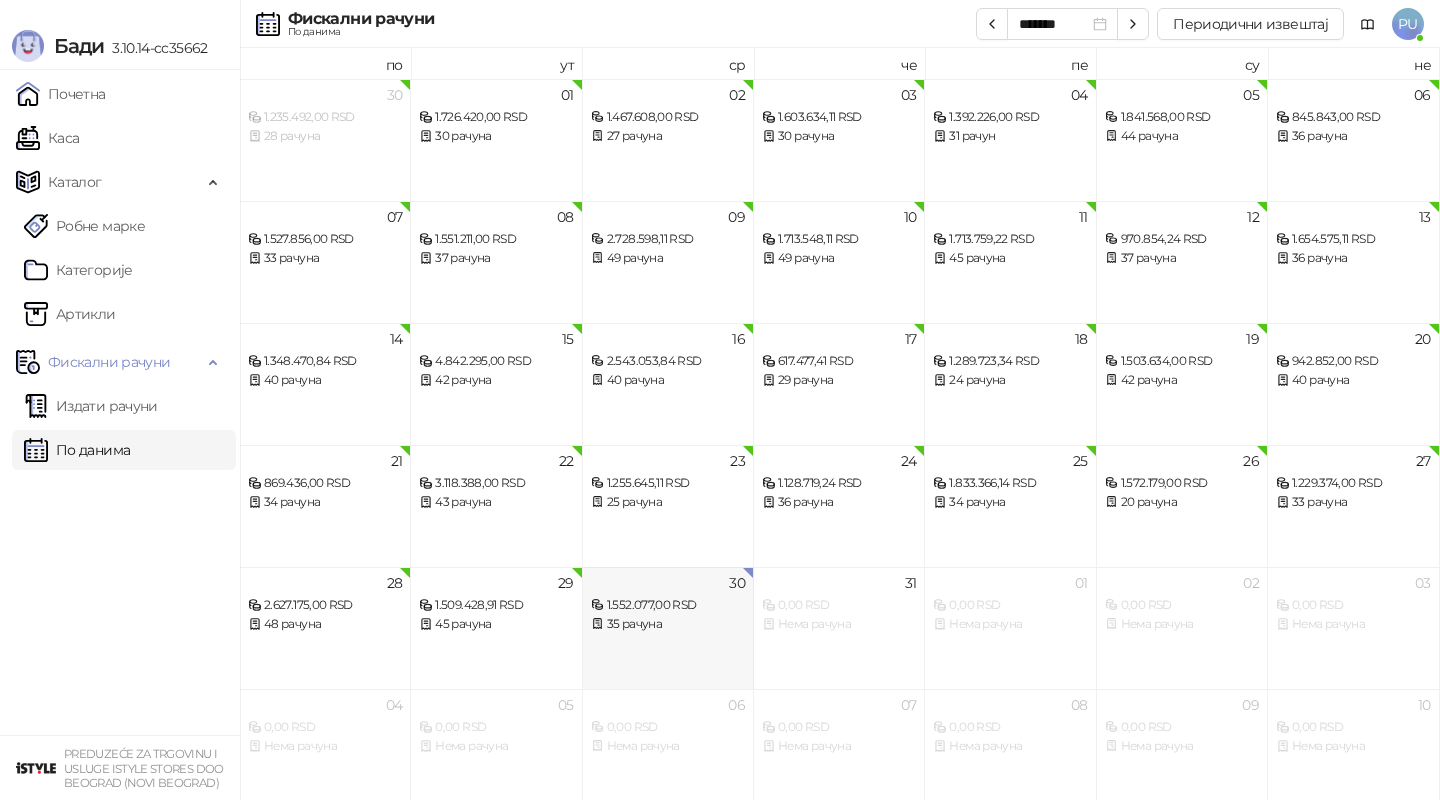 click on "1.552.077,00 RSD" at bounding box center (668, 605) 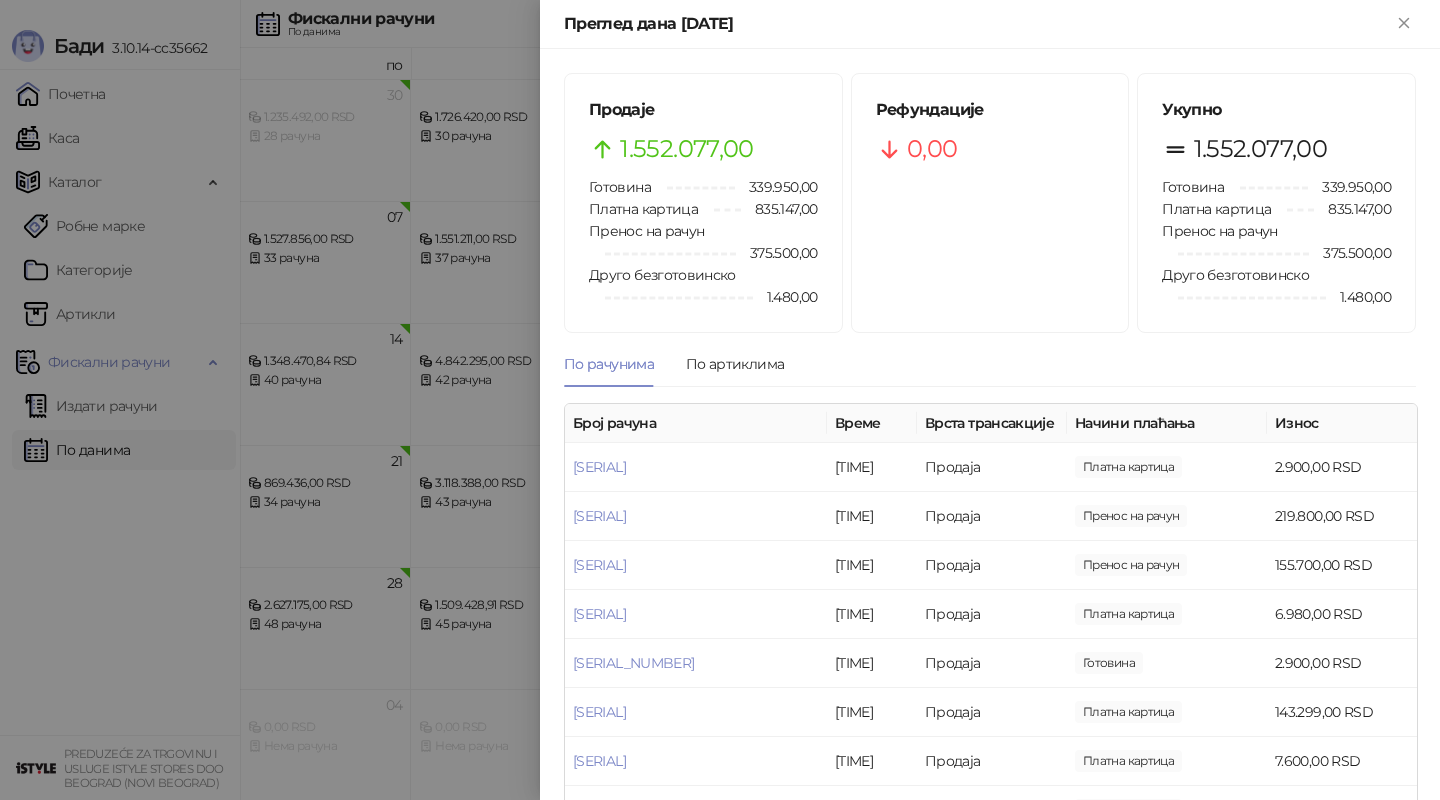 click at bounding box center [720, 400] 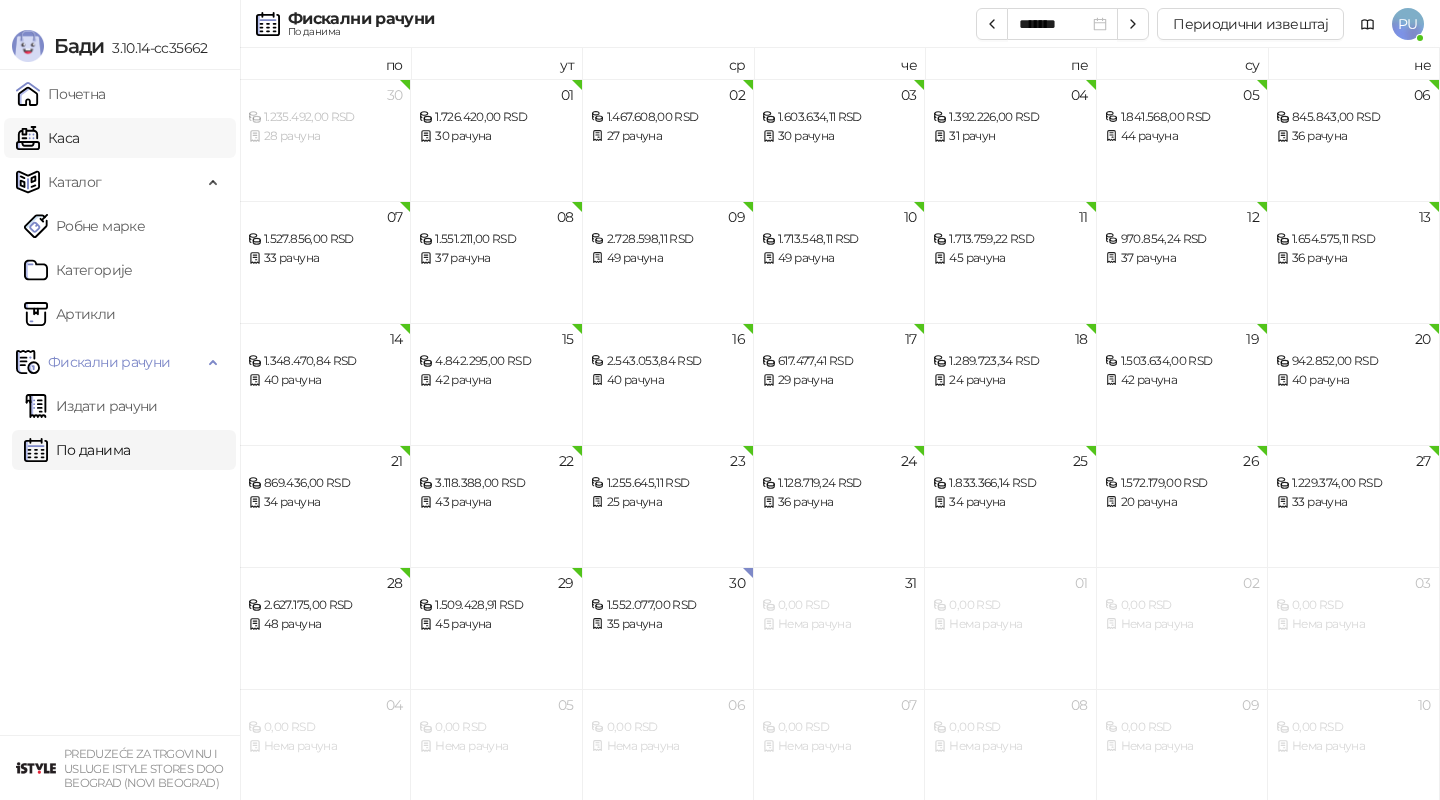 click on "Каса" at bounding box center (47, 138) 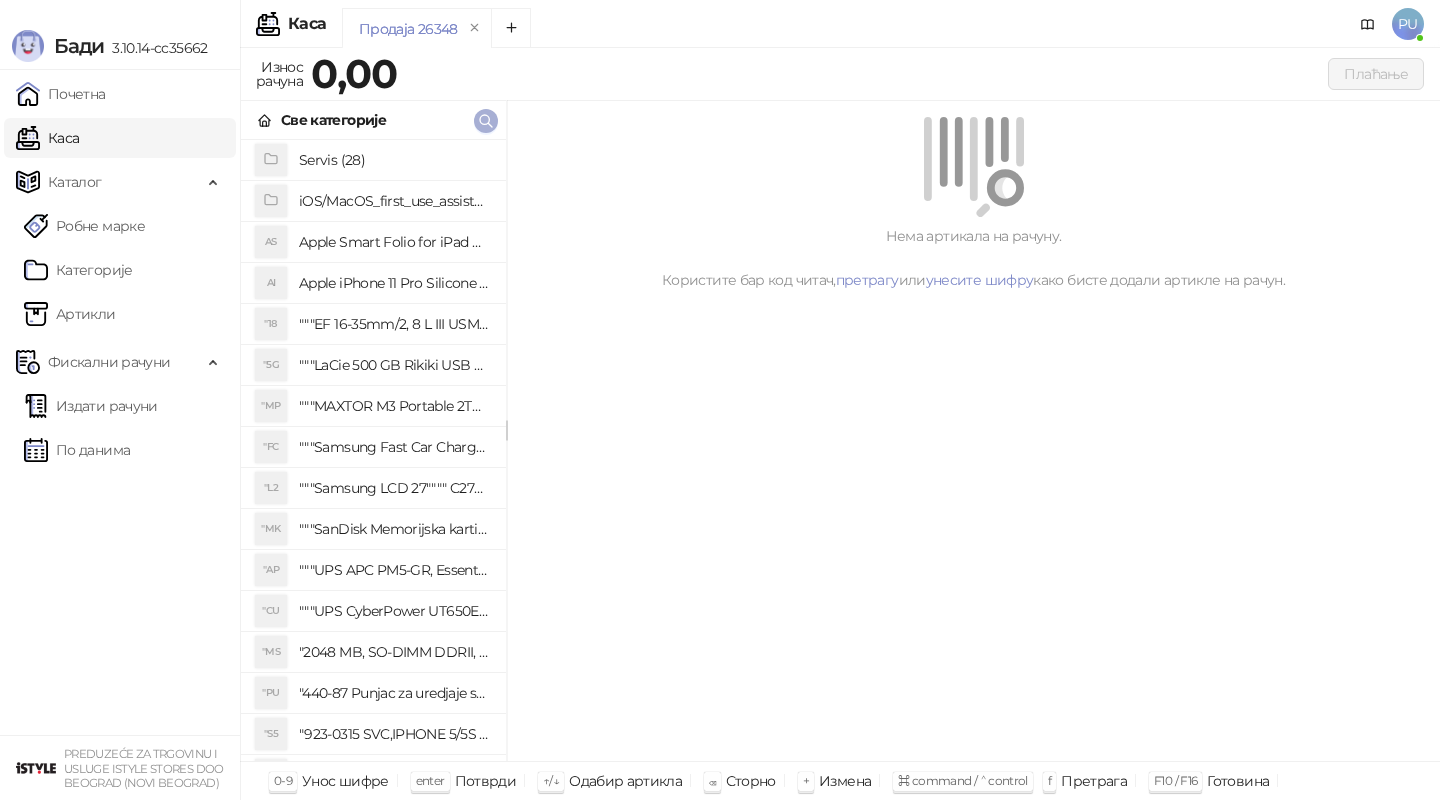 click 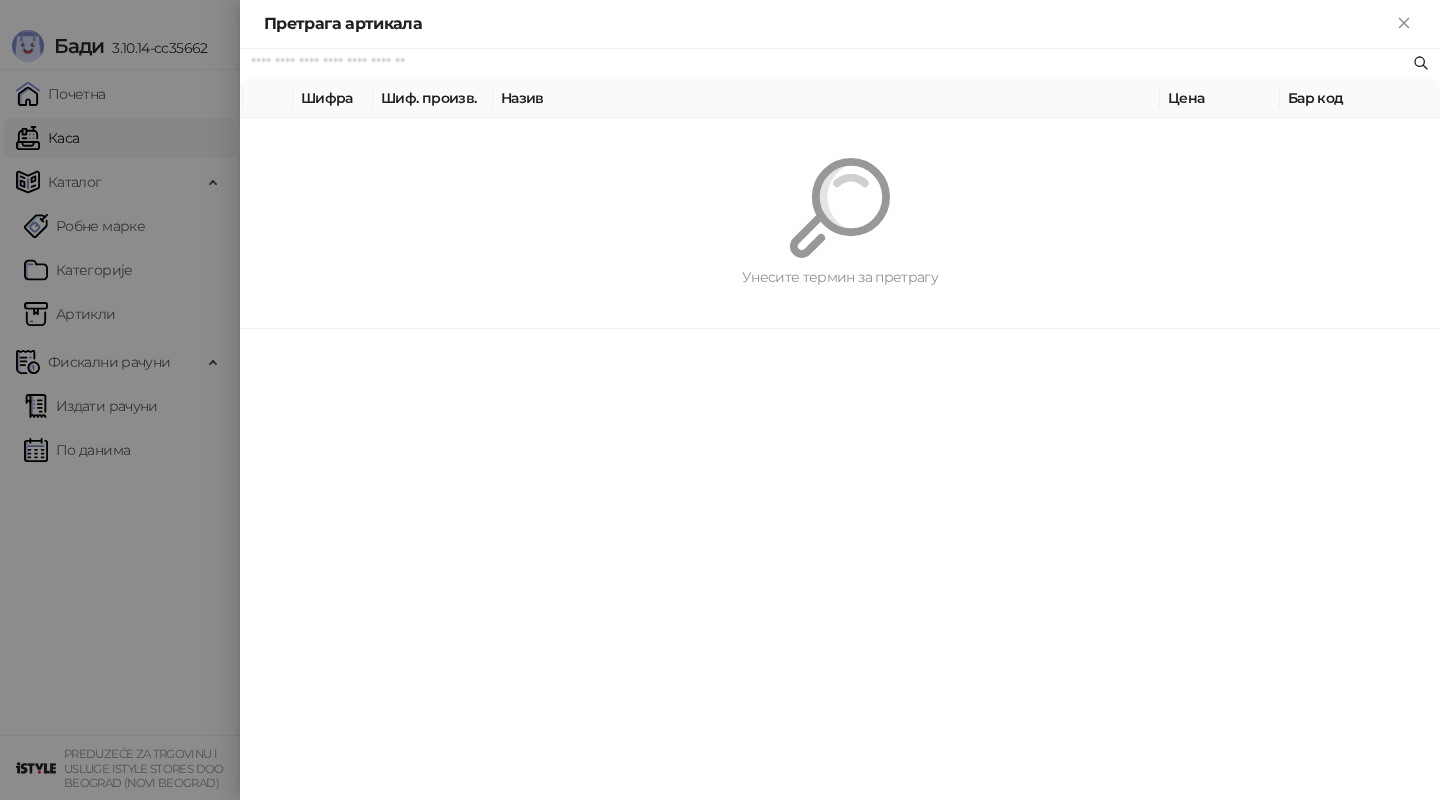 paste on "*********" 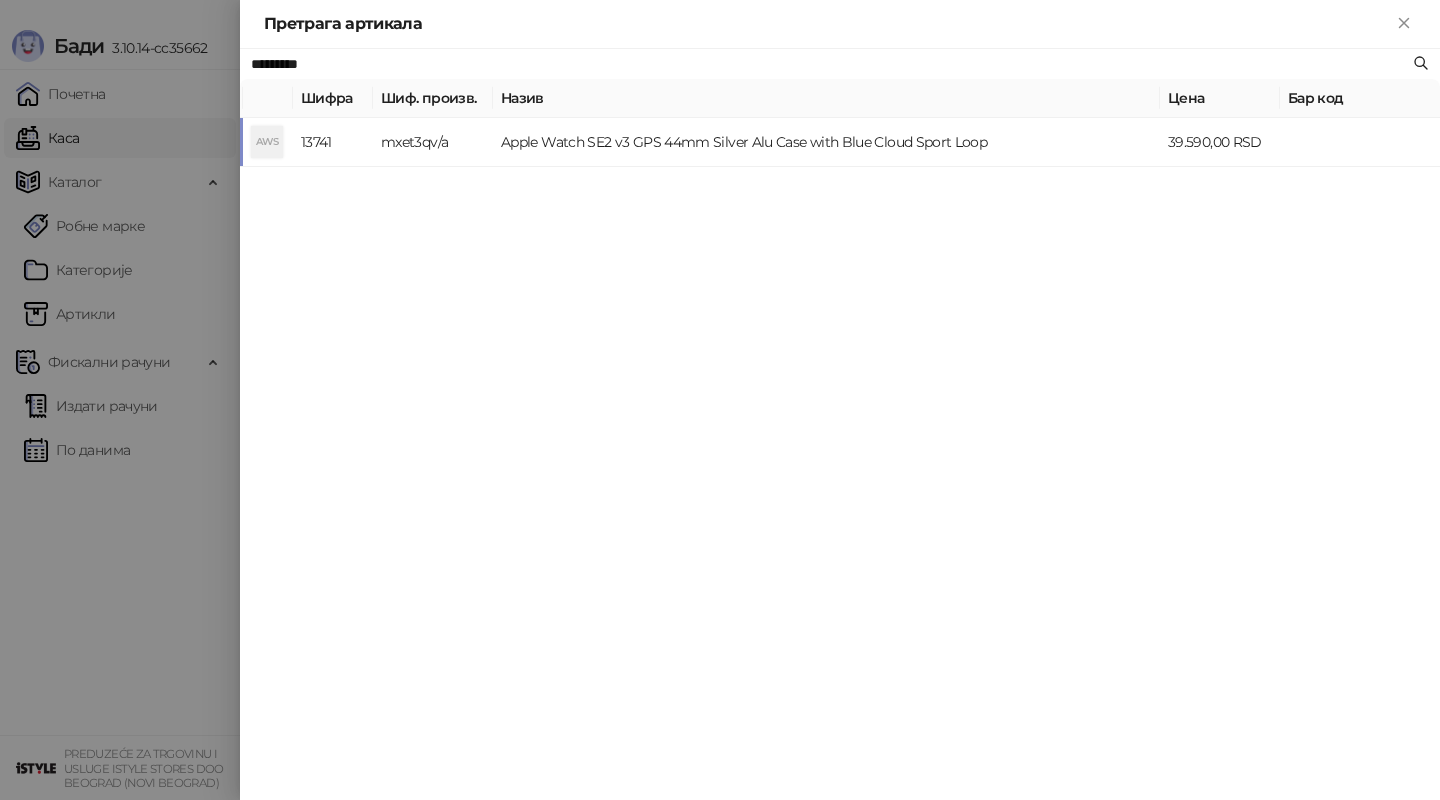 type on "*********" 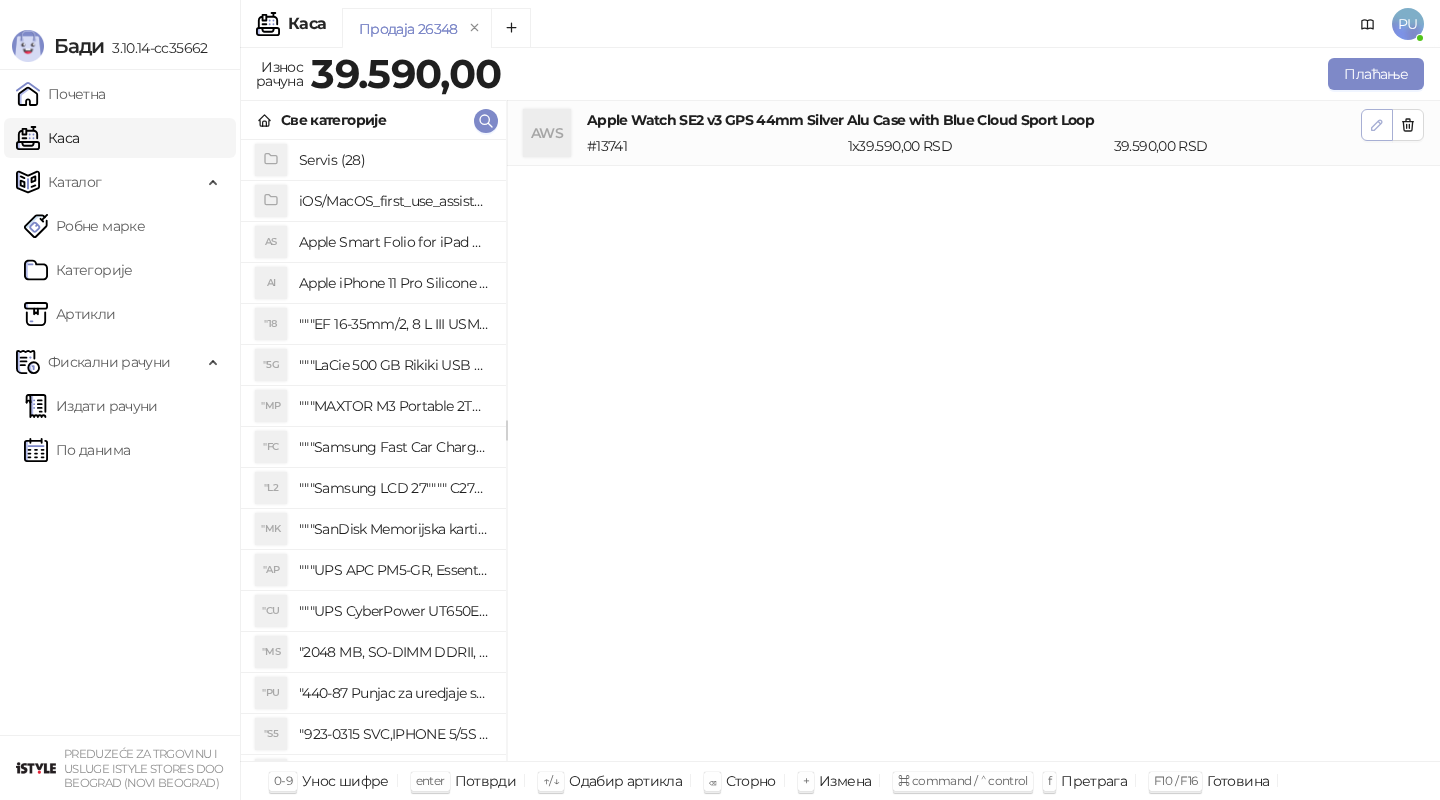 click at bounding box center (1377, 125) 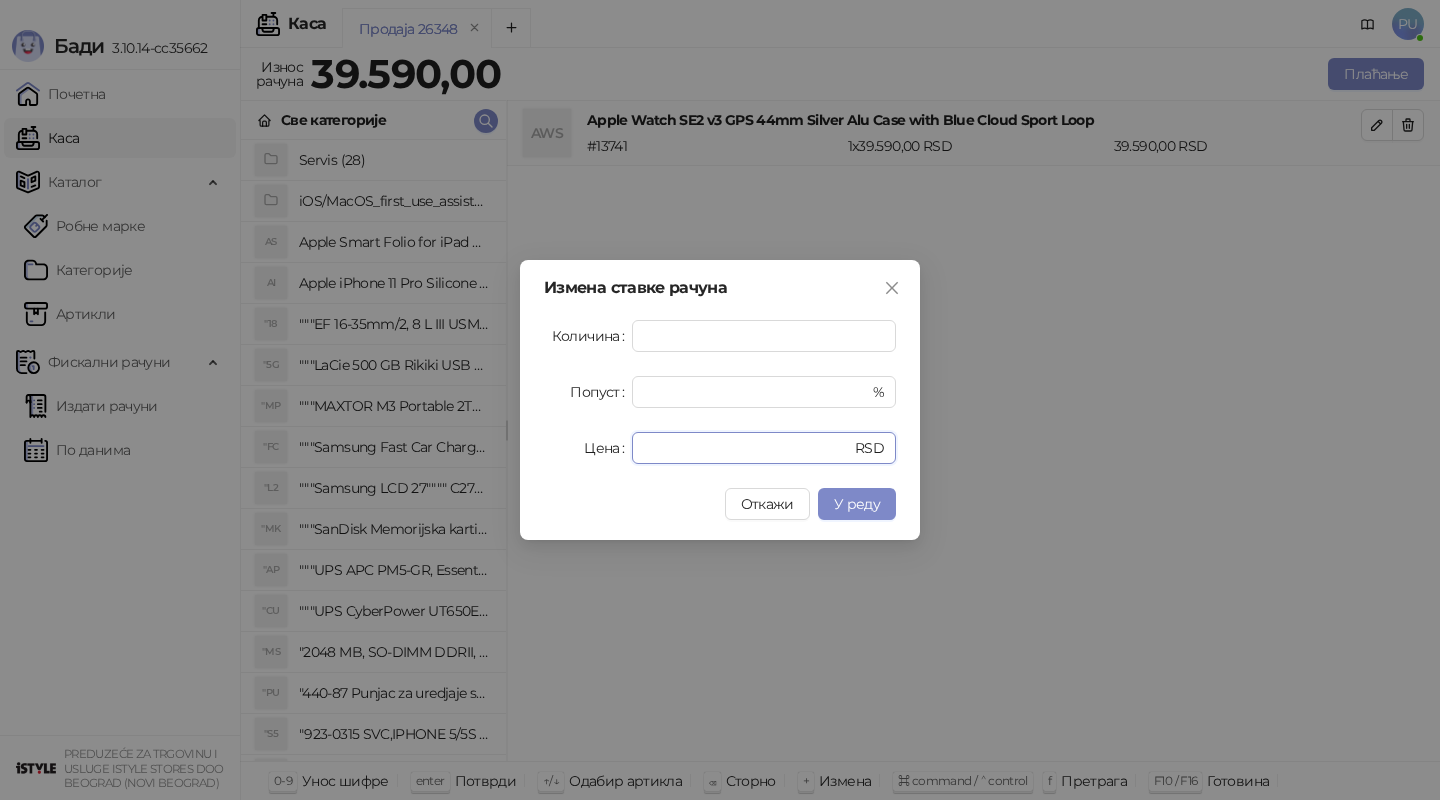 drag, startPoint x: 718, startPoint y: 459, endPoint x: 309, endPoint y: 397, distance: 413.67258 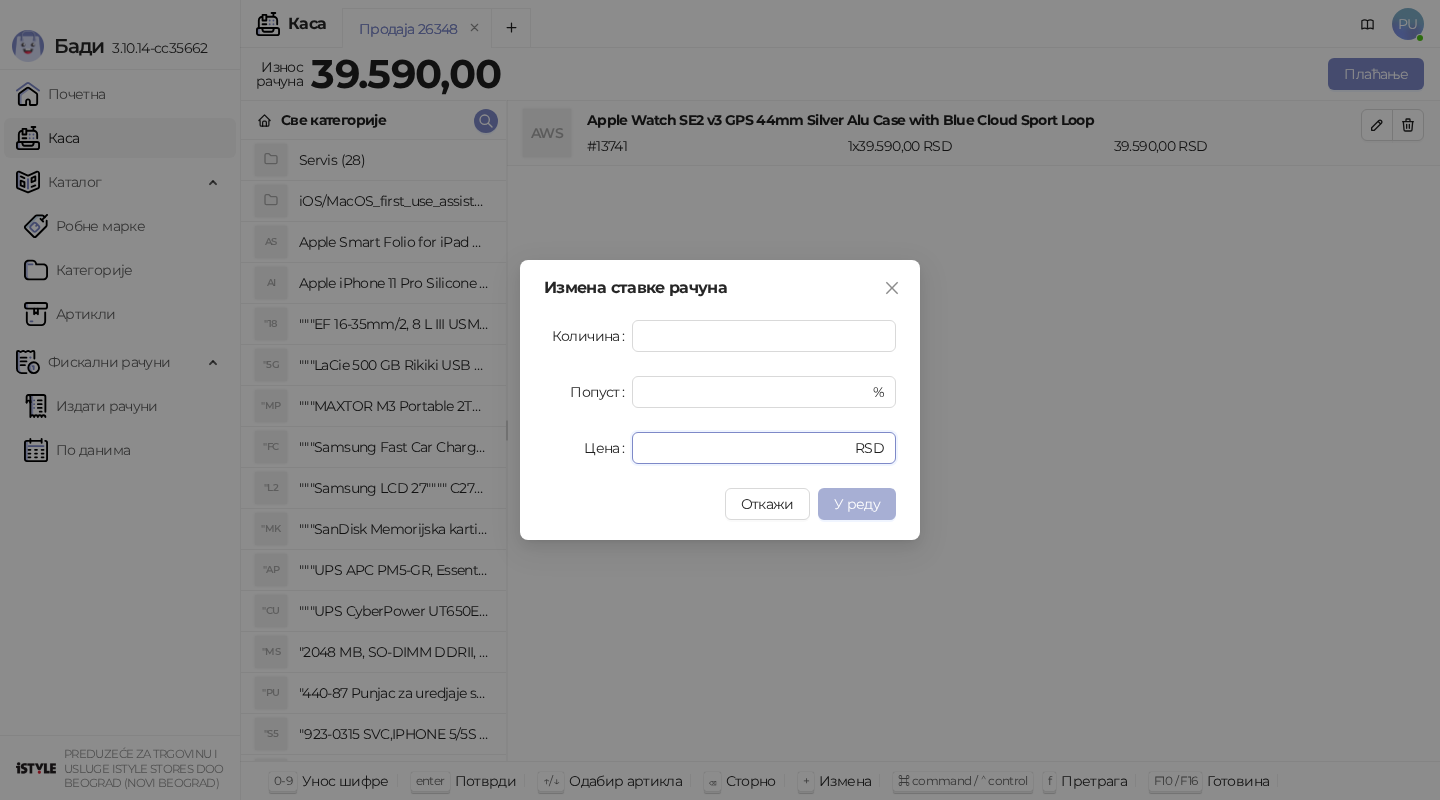 type on "*****" 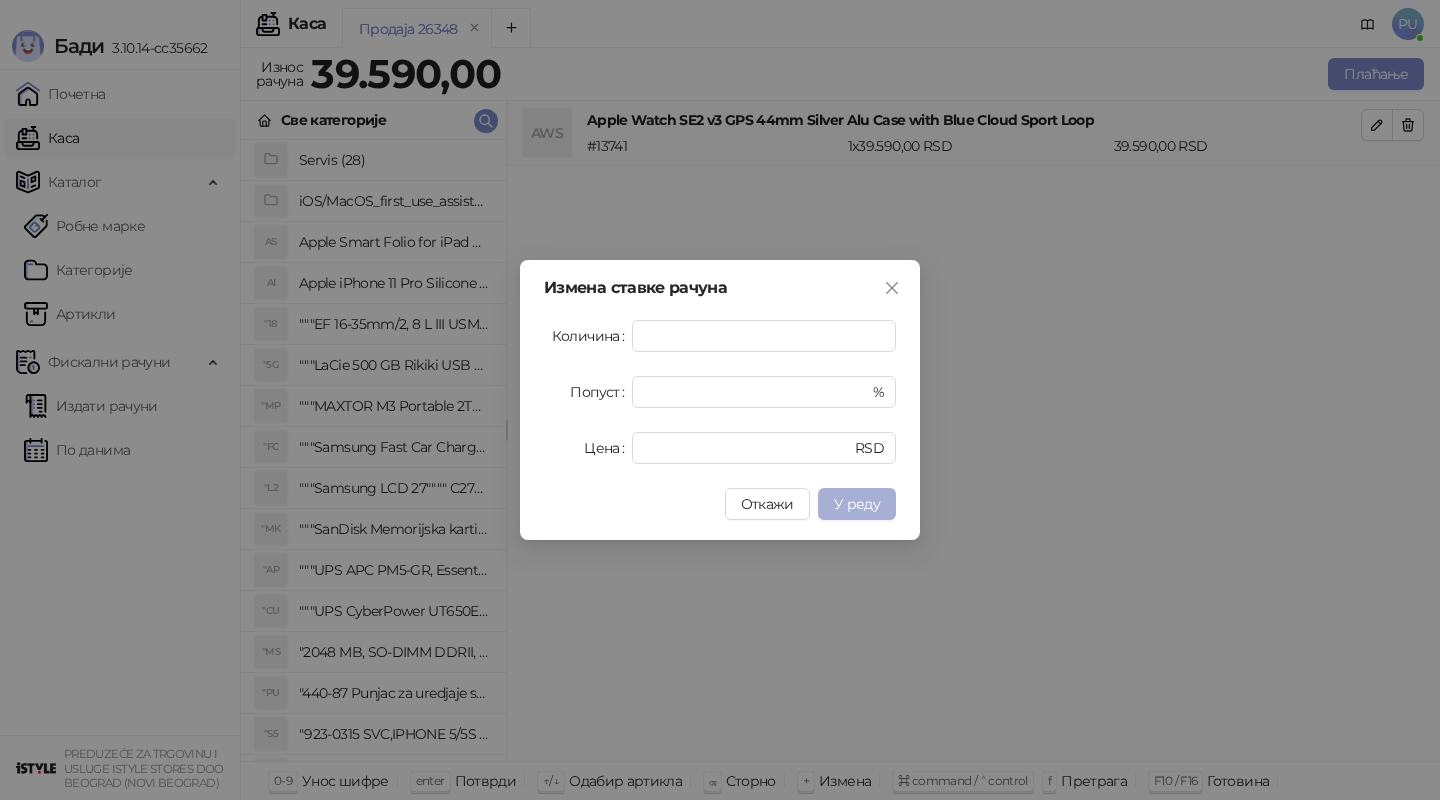 click on "У реду" at bounding box center [857, 504] 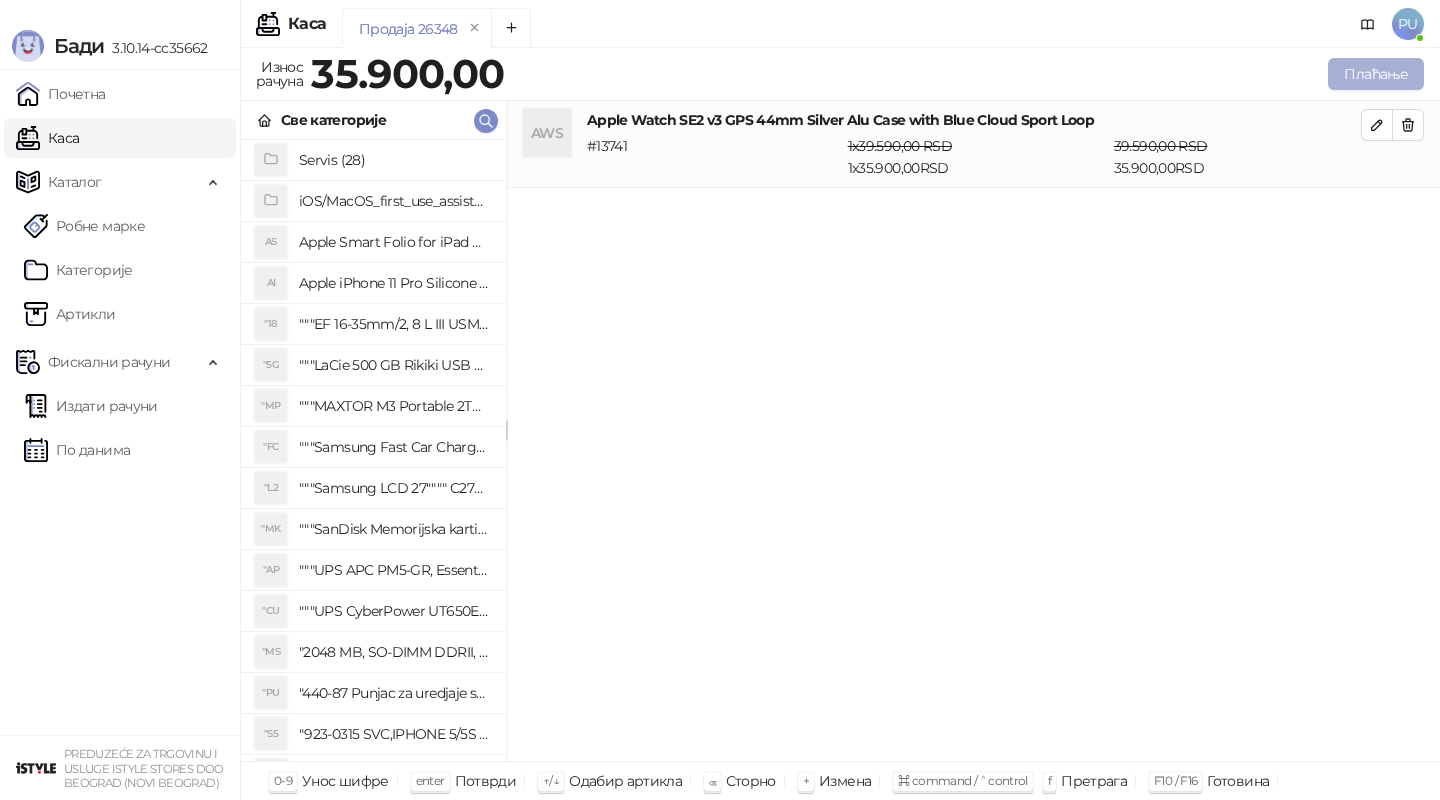 click on "Плаћање" at bounding box center (1376, 74) 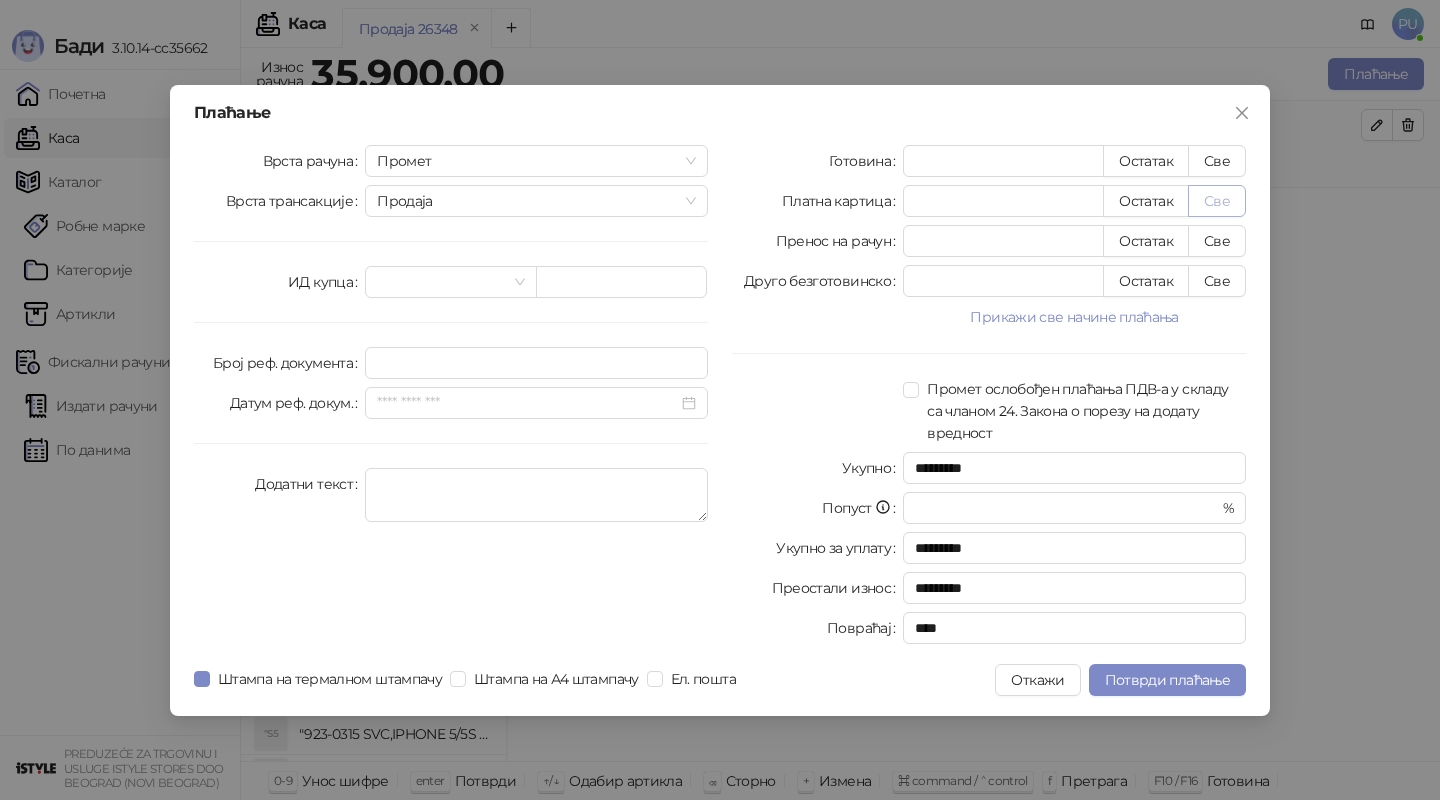 click on "Све" at bounding box center [1217, 201] 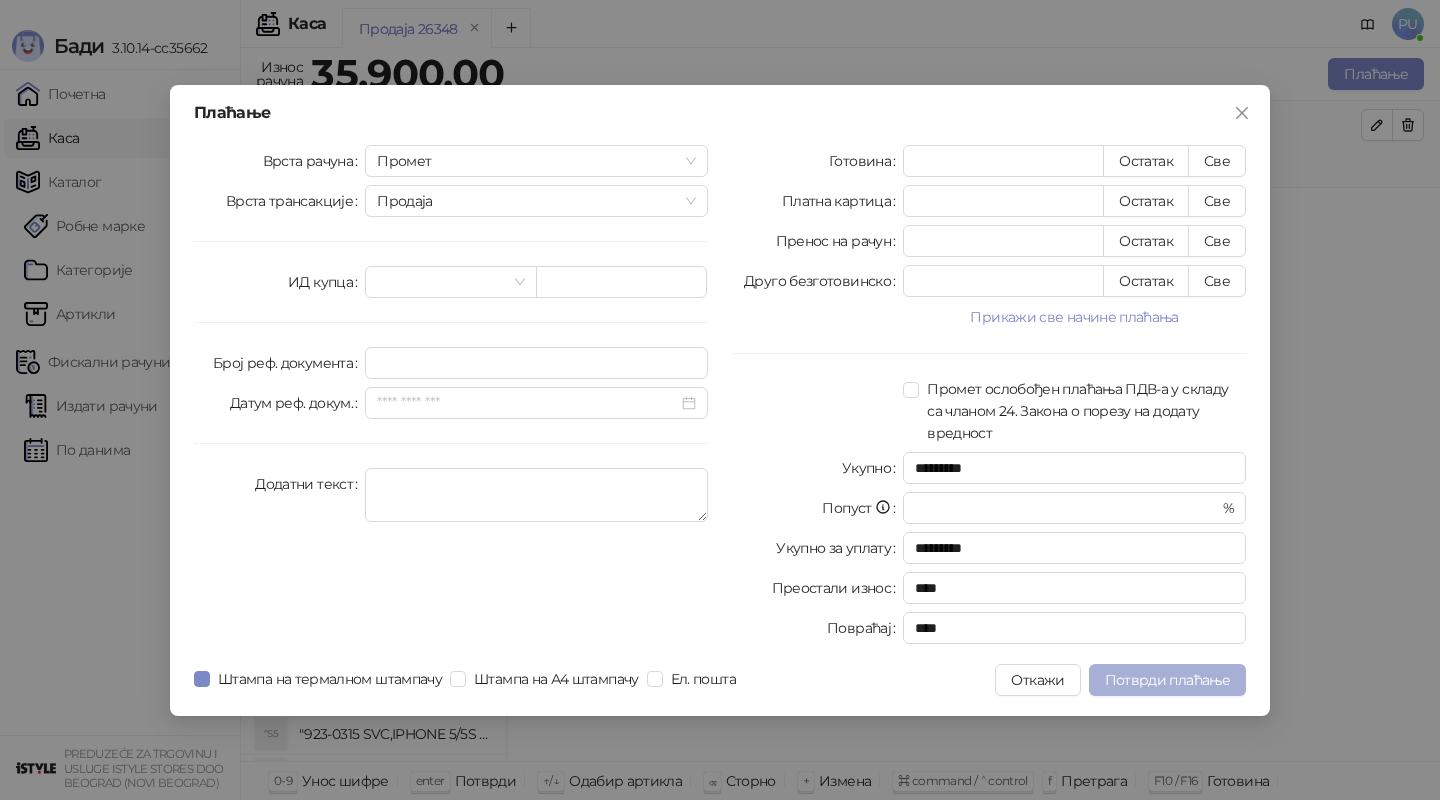click on "Потврди плаћање" at bounding box center (1167, 680) 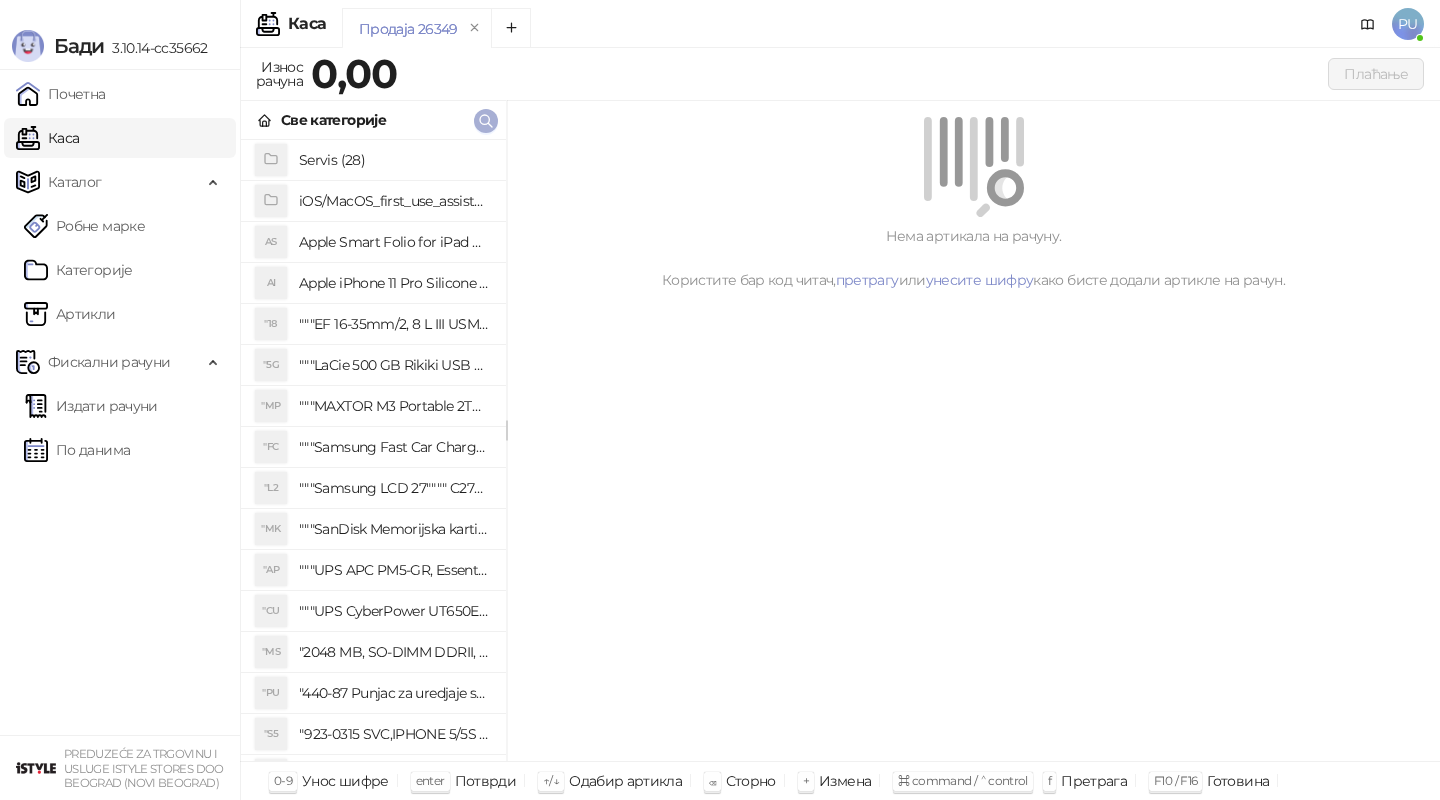 click at bounding box center (486, 121) 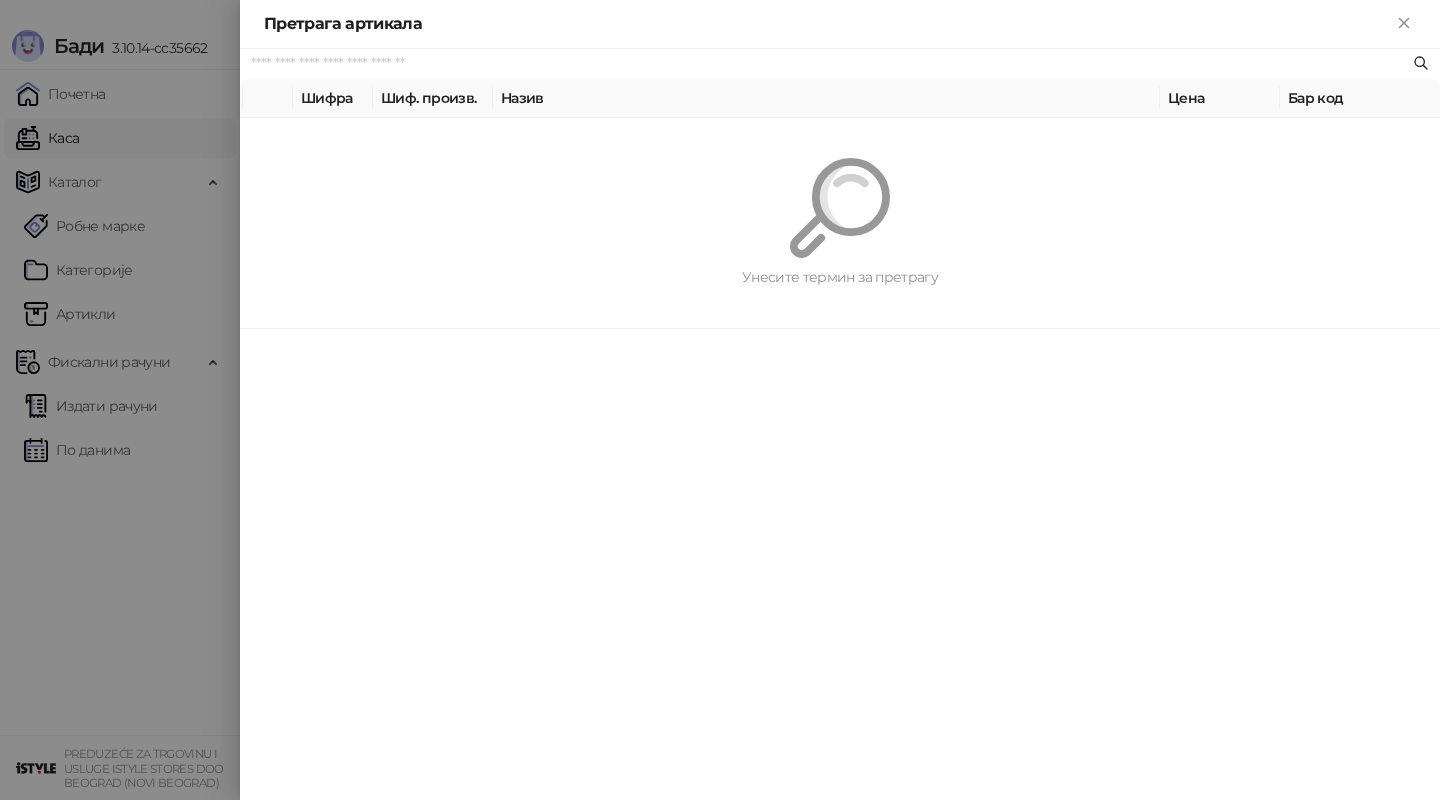 paste on "*********" 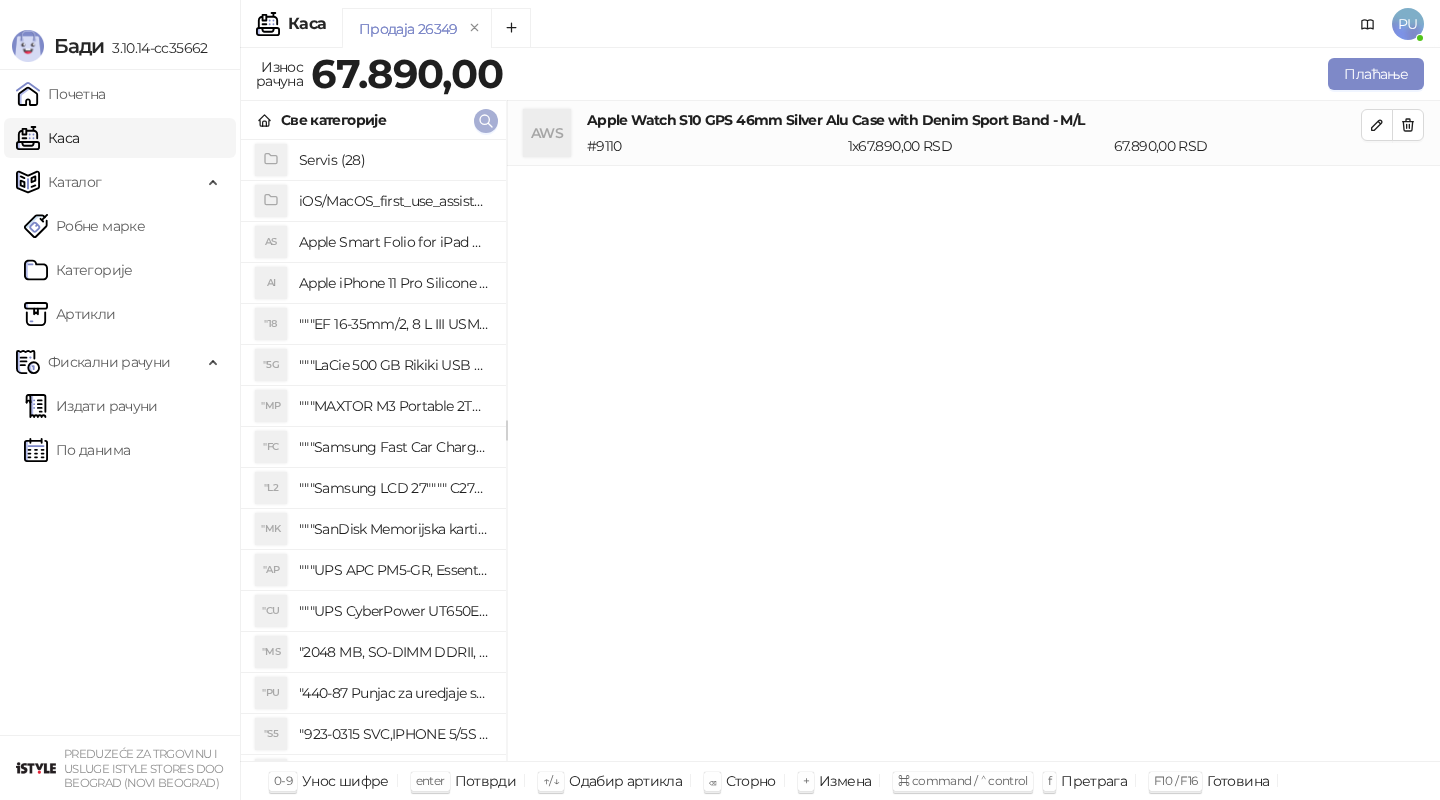 click 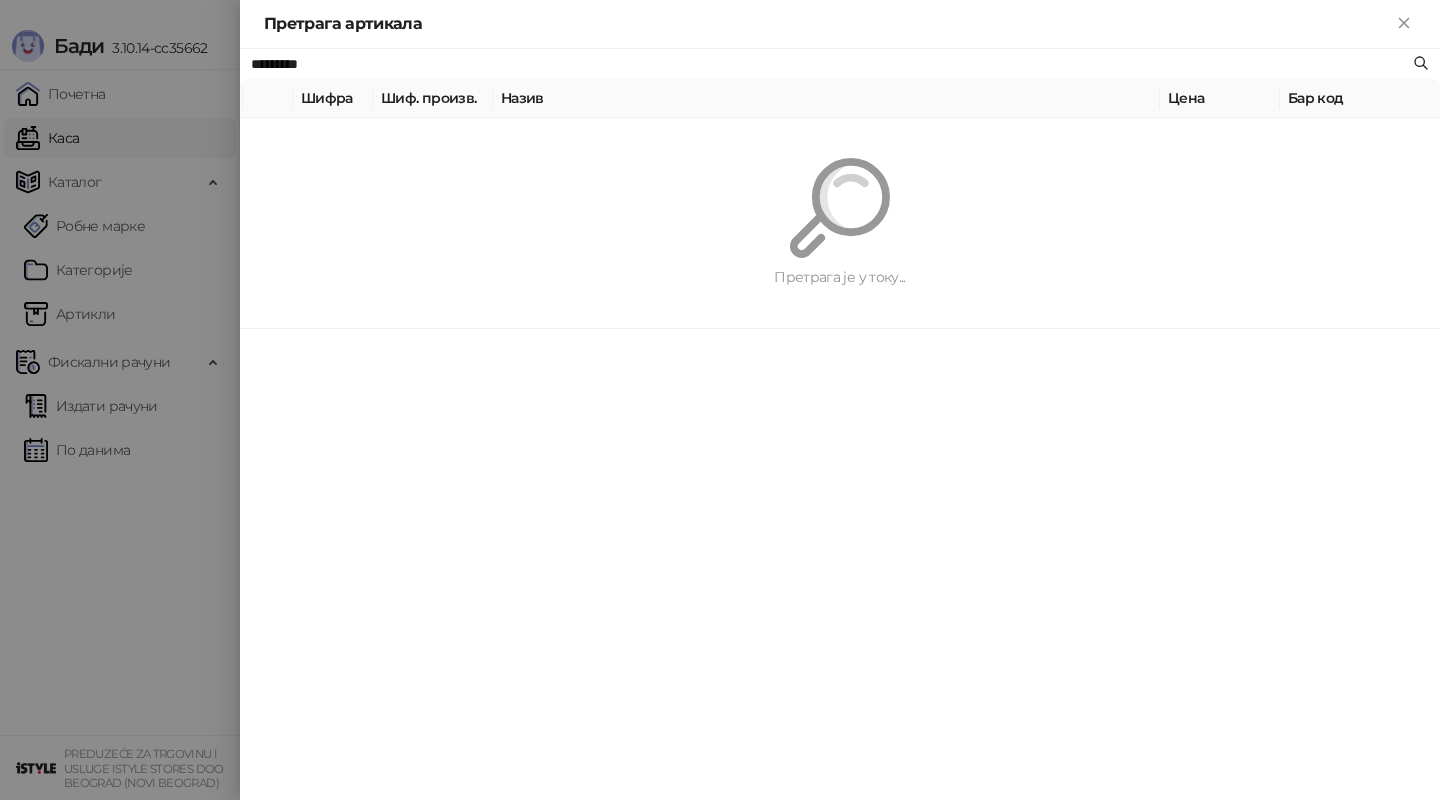 paste on "**********" 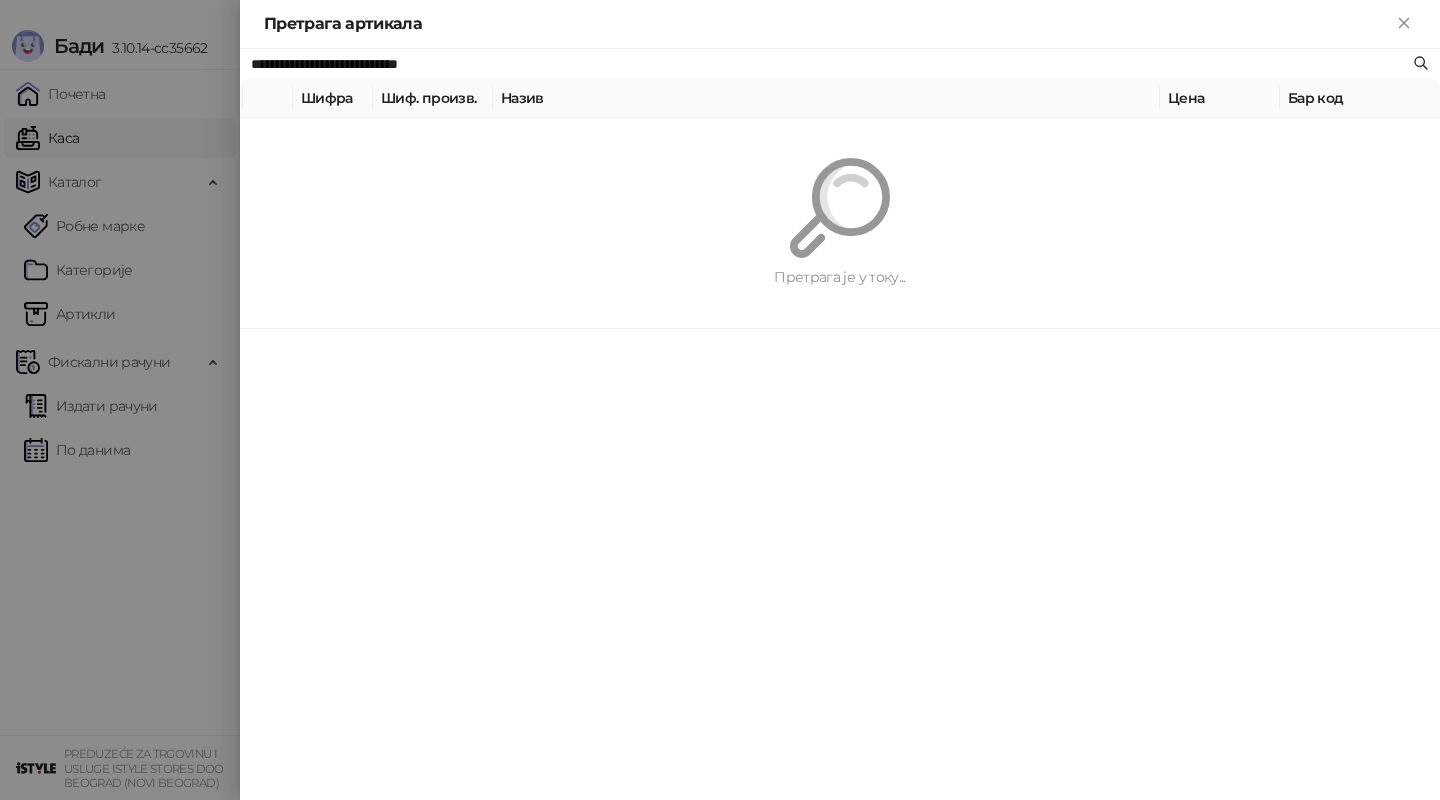 type on "**********" 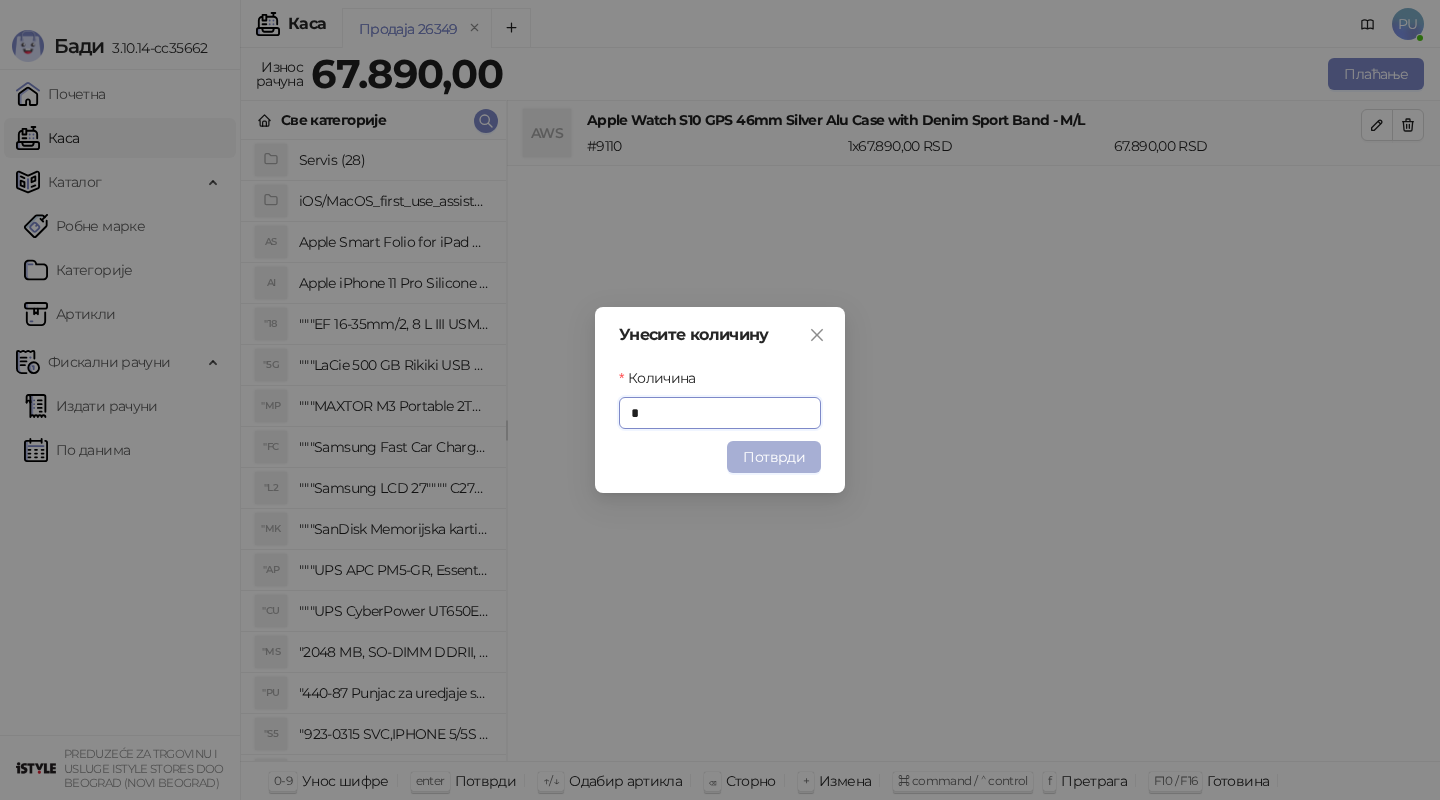 click on "Потврди" at bounding box center (774, 457) 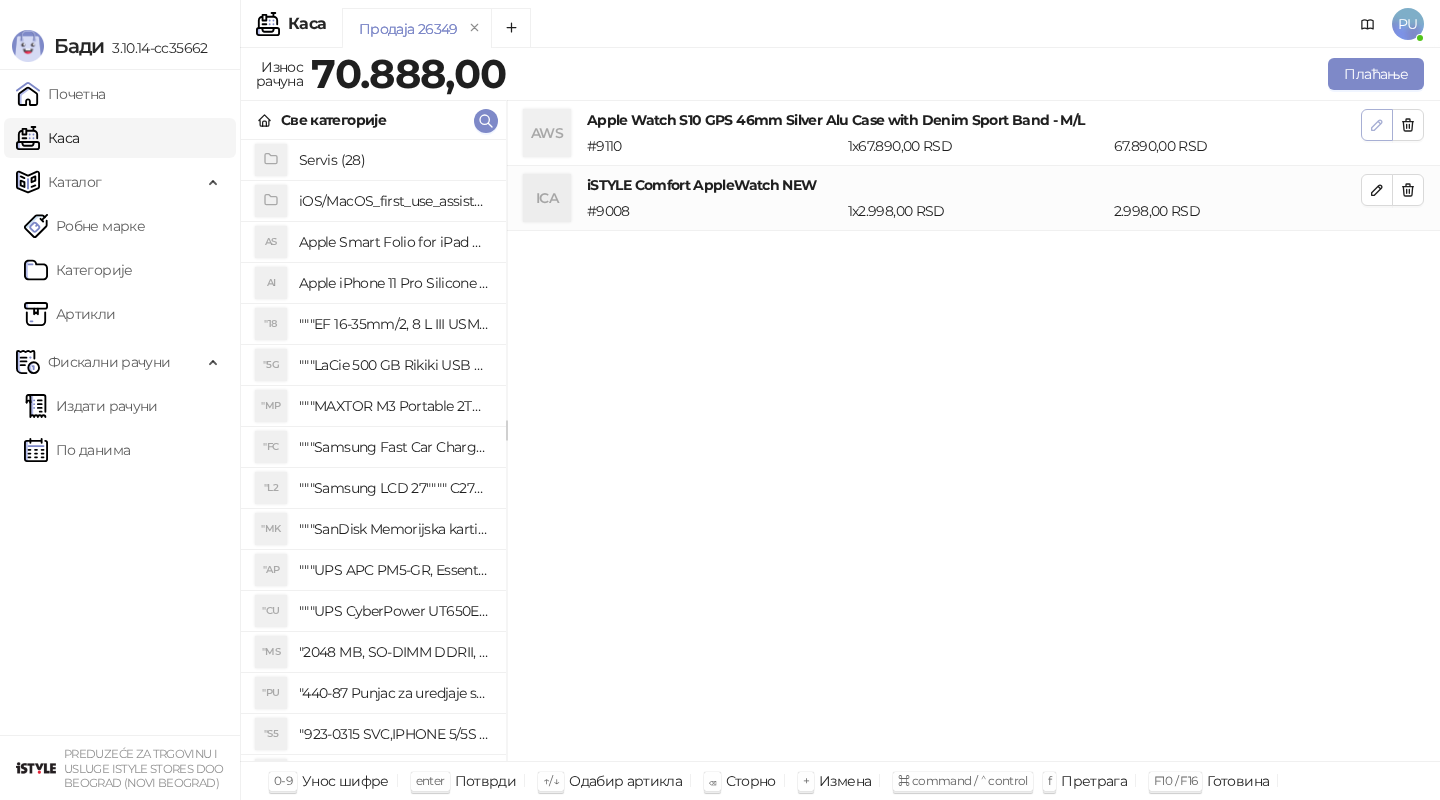 click 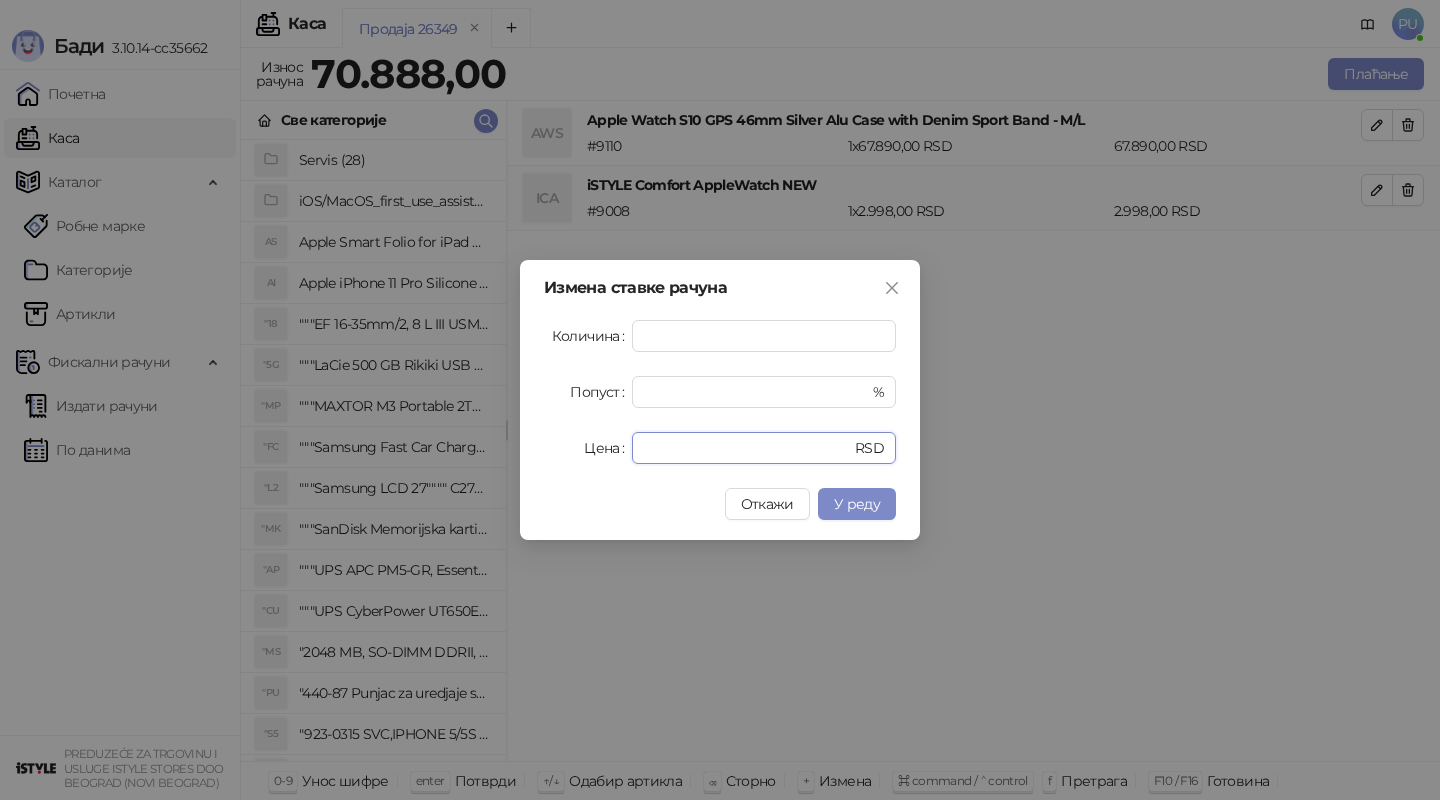 drag, startPoint x: 708, startPoint y: 448, endPoint x: 470, endPoint y: 413, distance: 240.55977 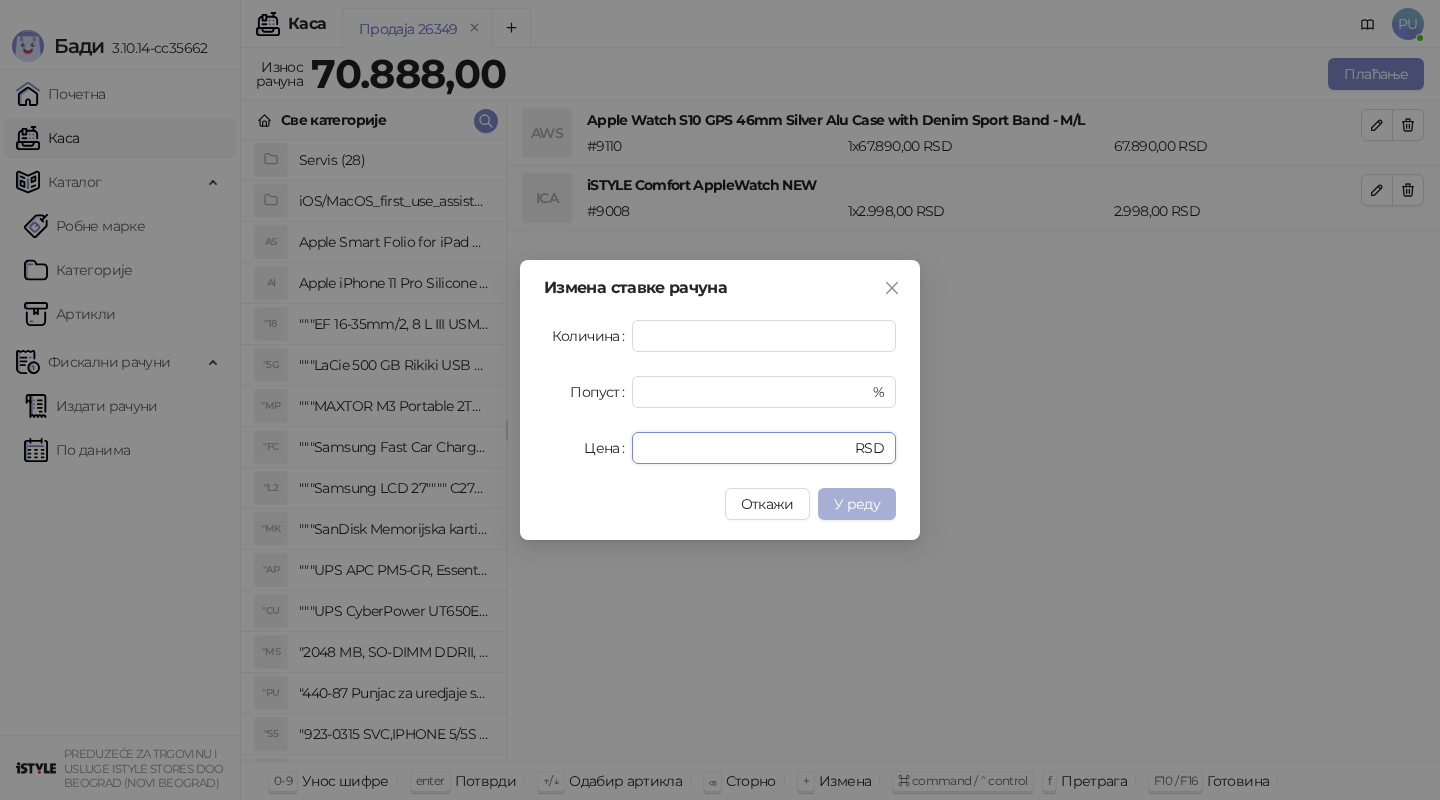type on "*****" 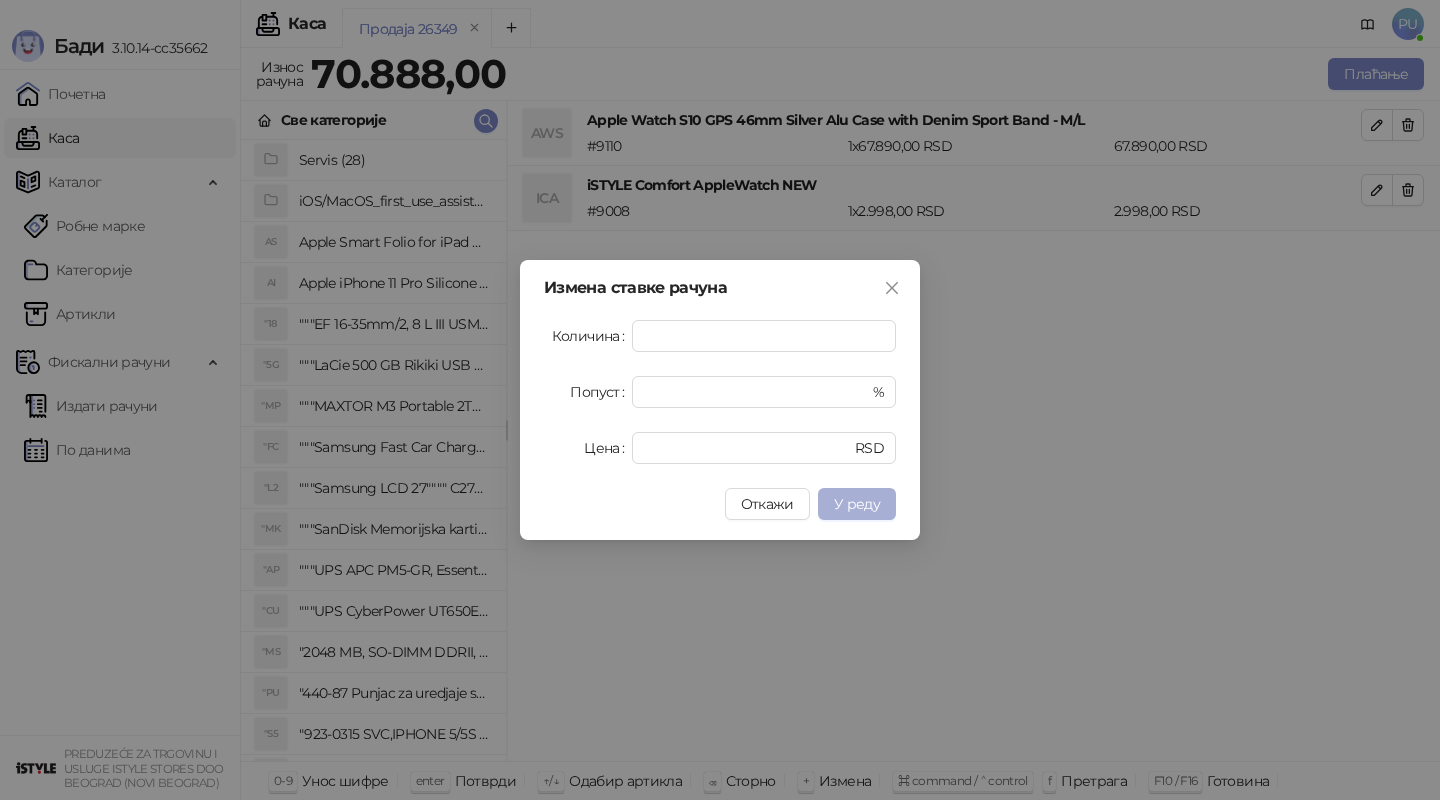 click on "У реду" at bounding box center [857, 504] 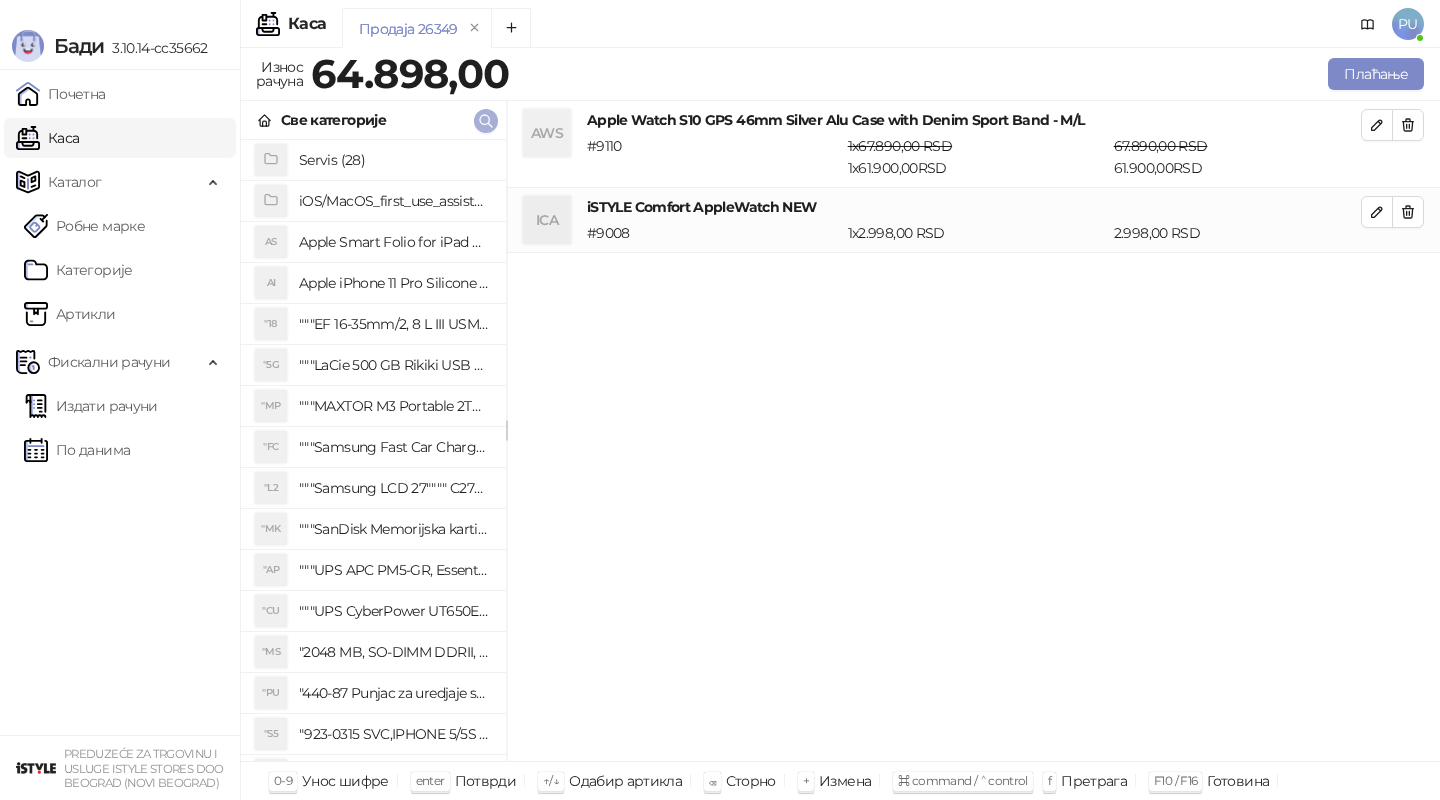 click at bounding box center (486, 120) 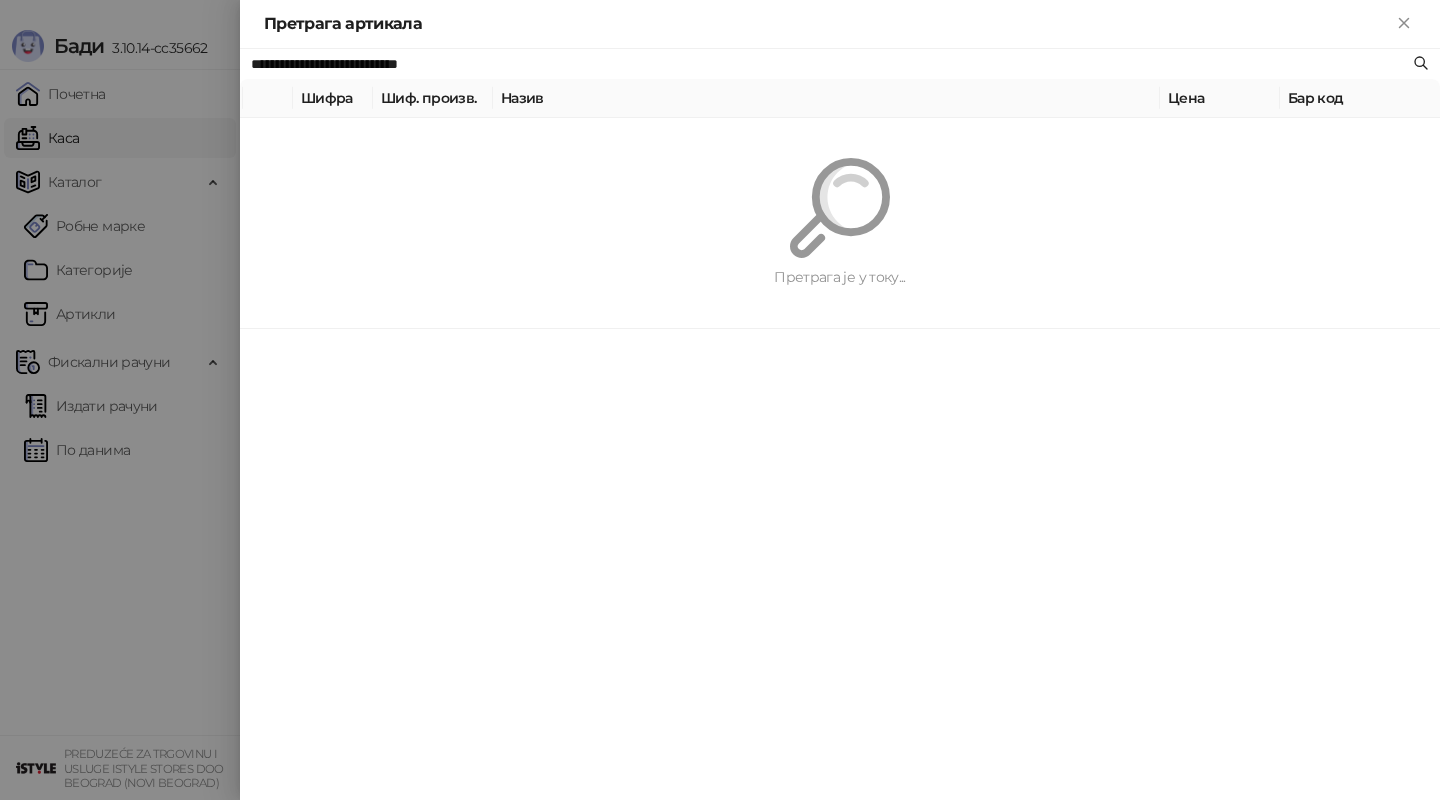 paste 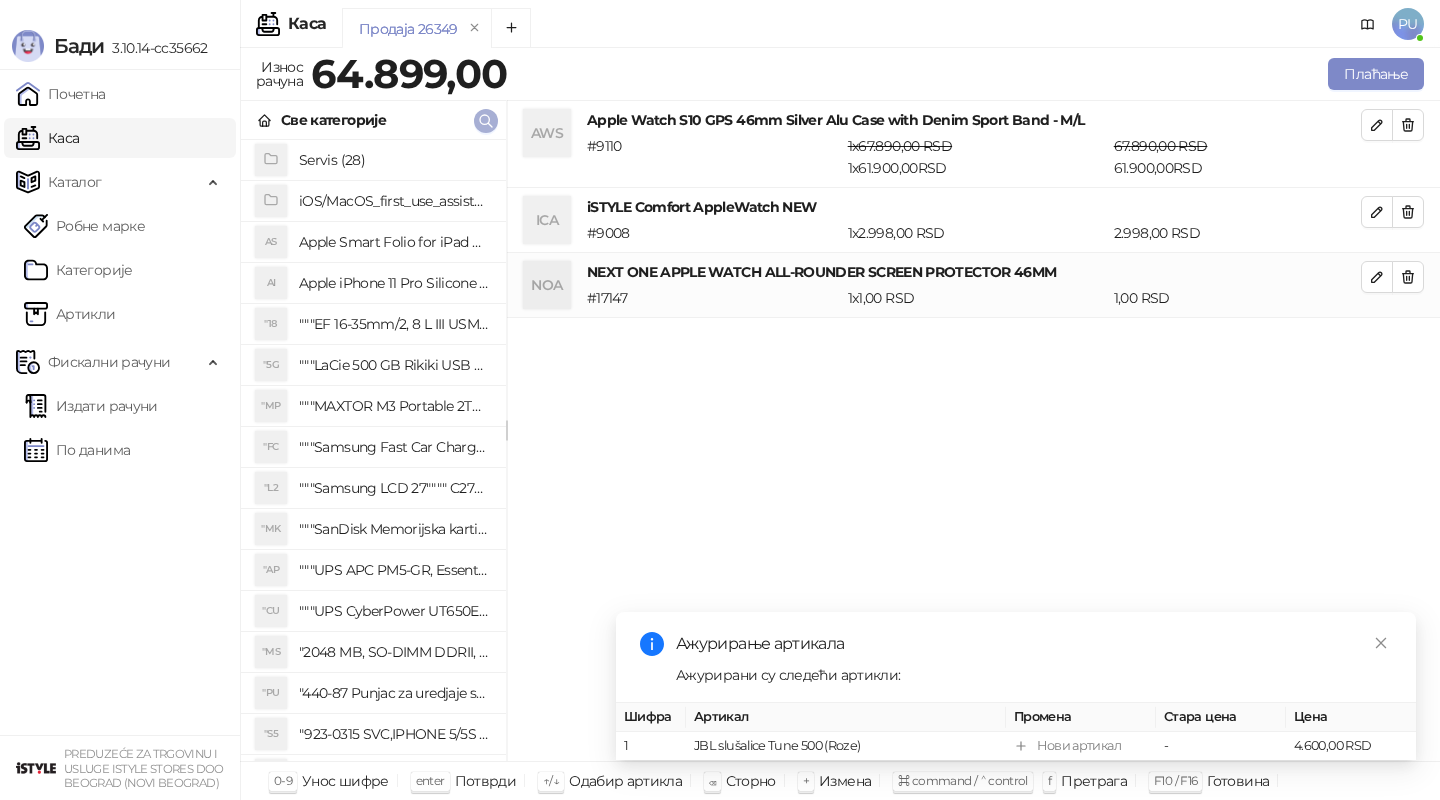 click 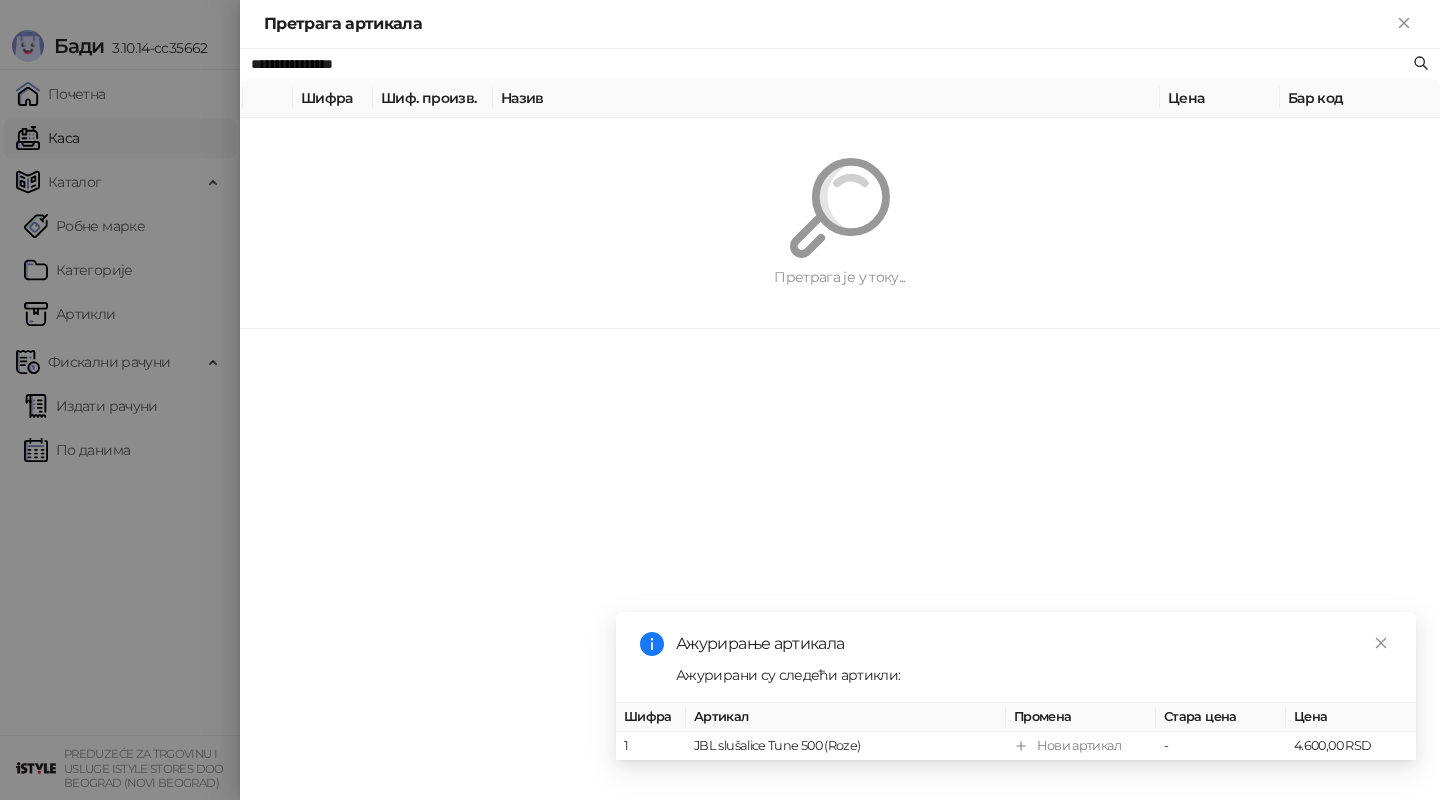 paste 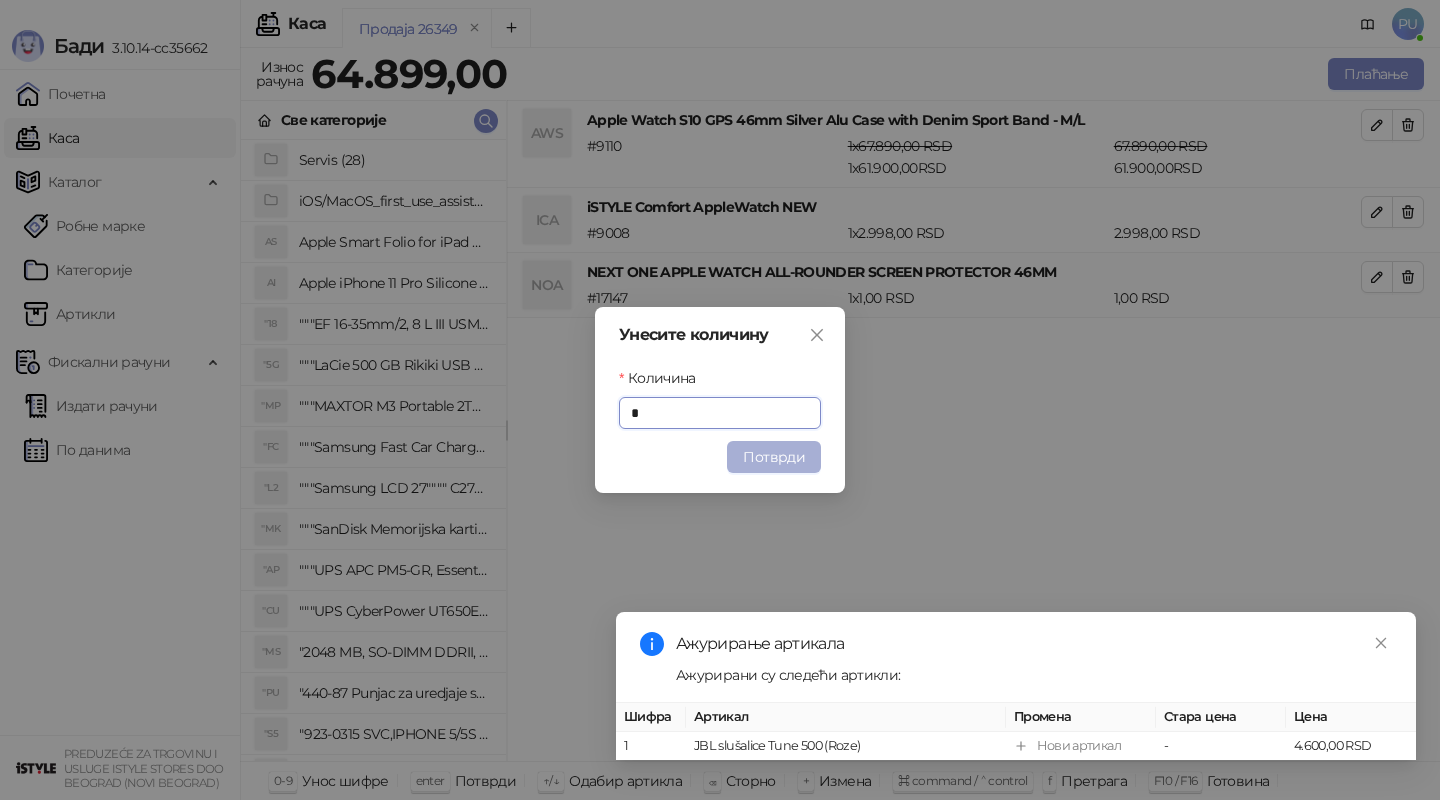 click on "Потврди" at bounding box center (774, 457) 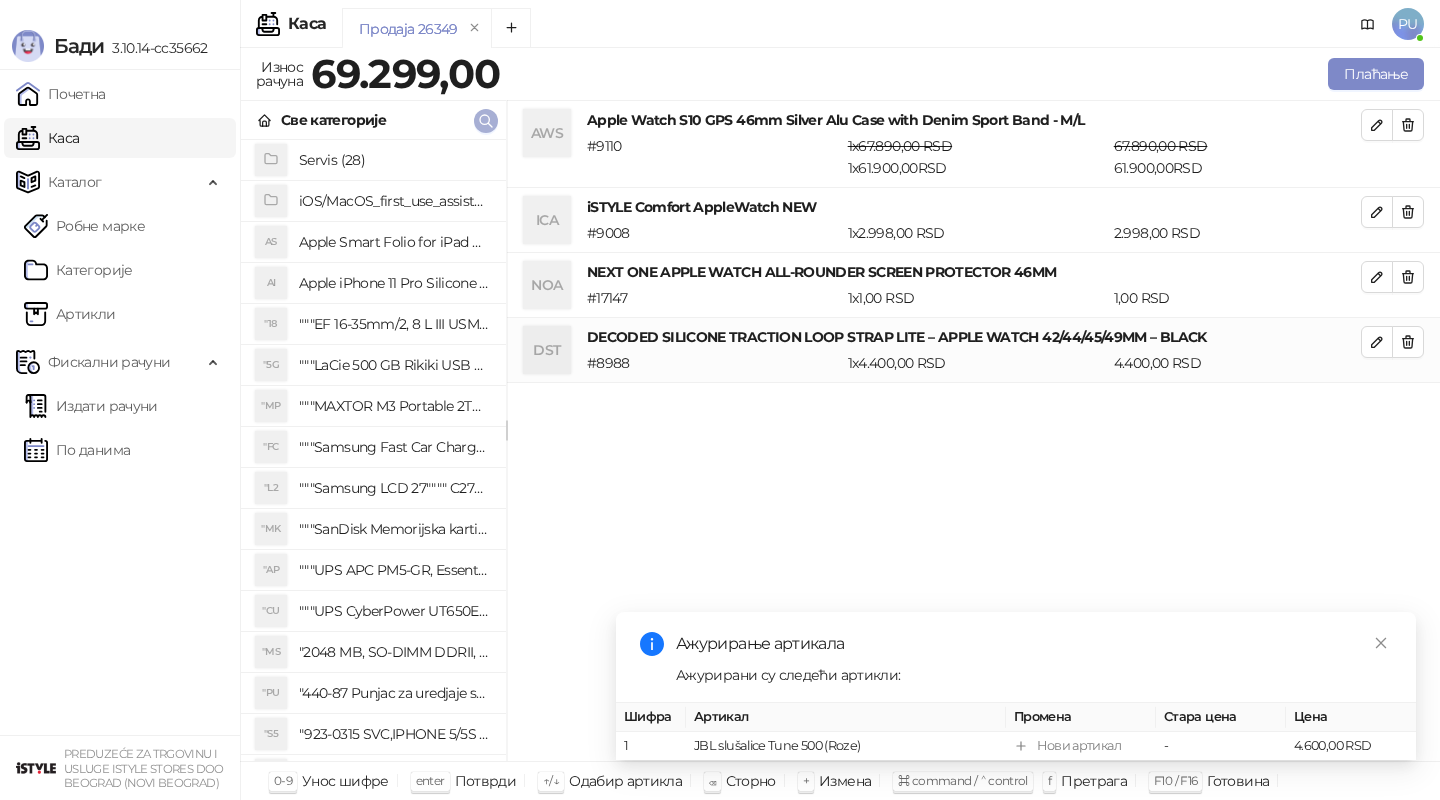 click 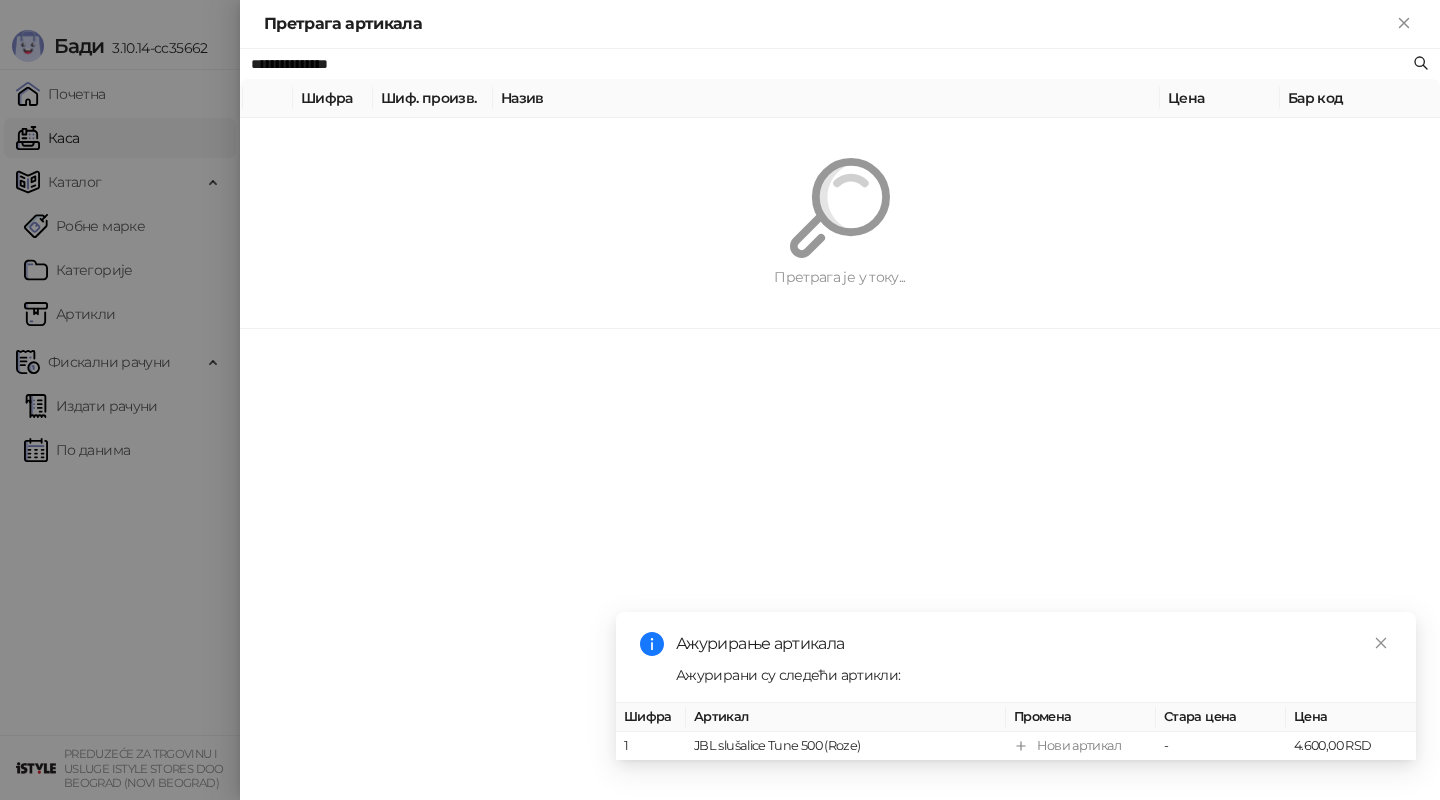 paste on "*****" 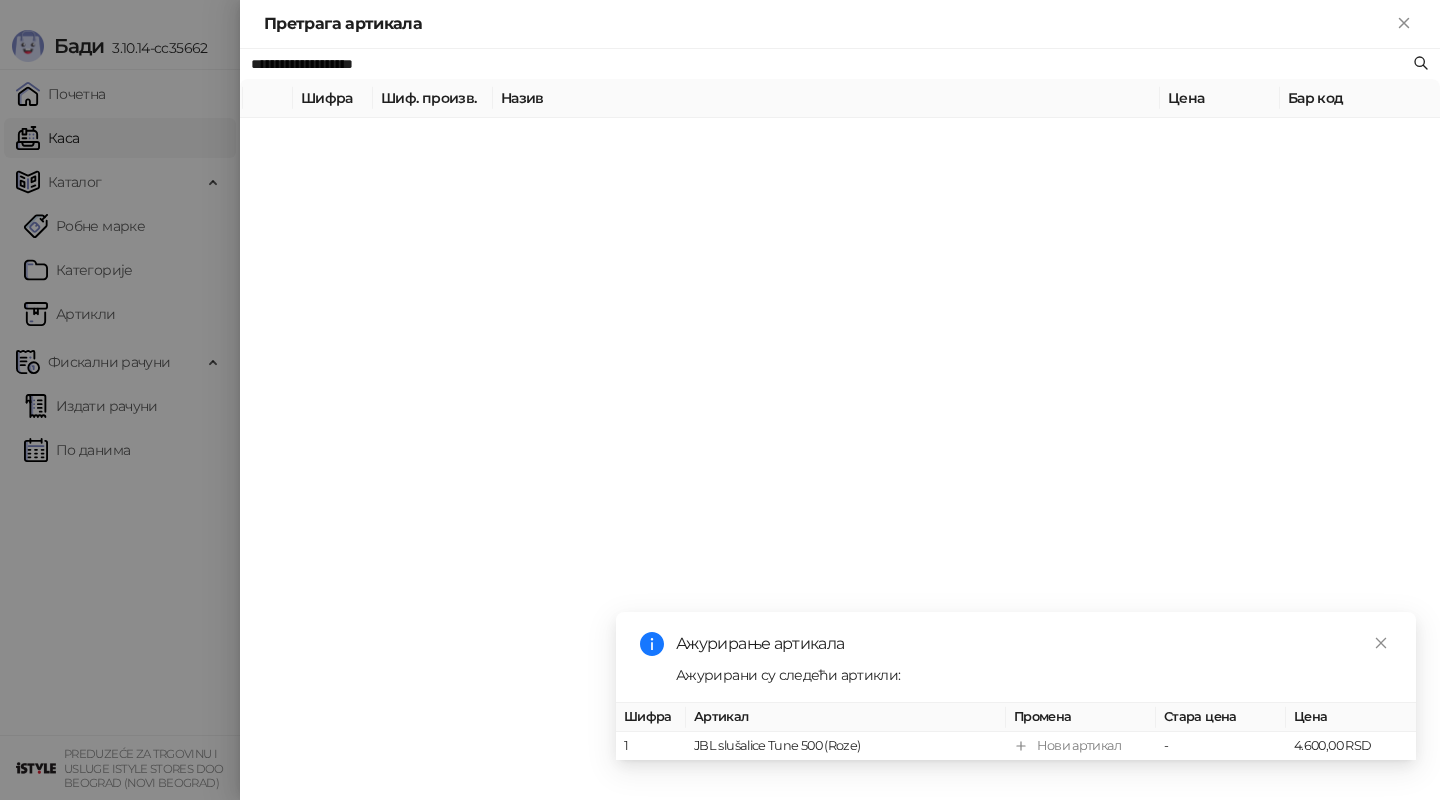 type on "**********" 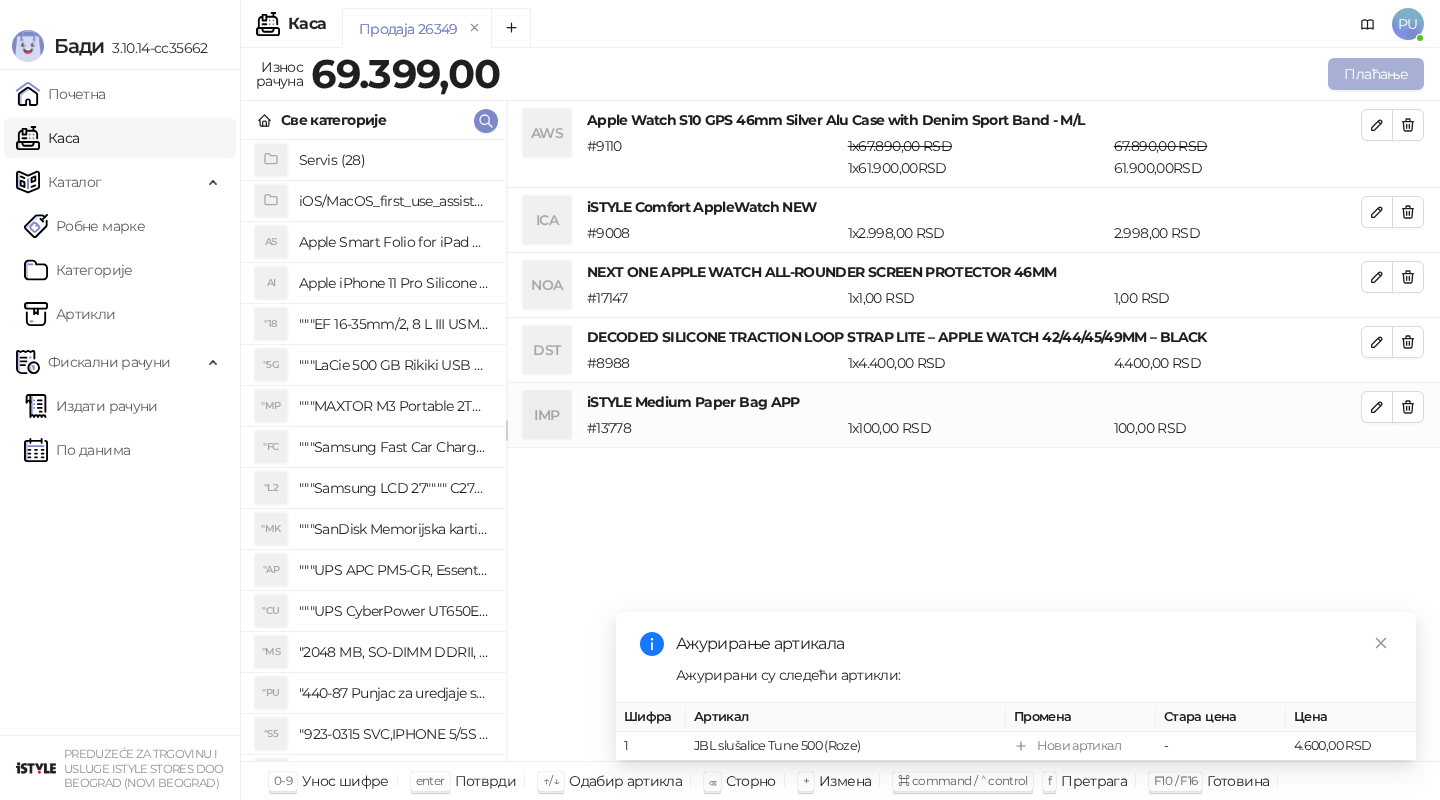 click on "Плаћање" at bounding box center [1376, 74] 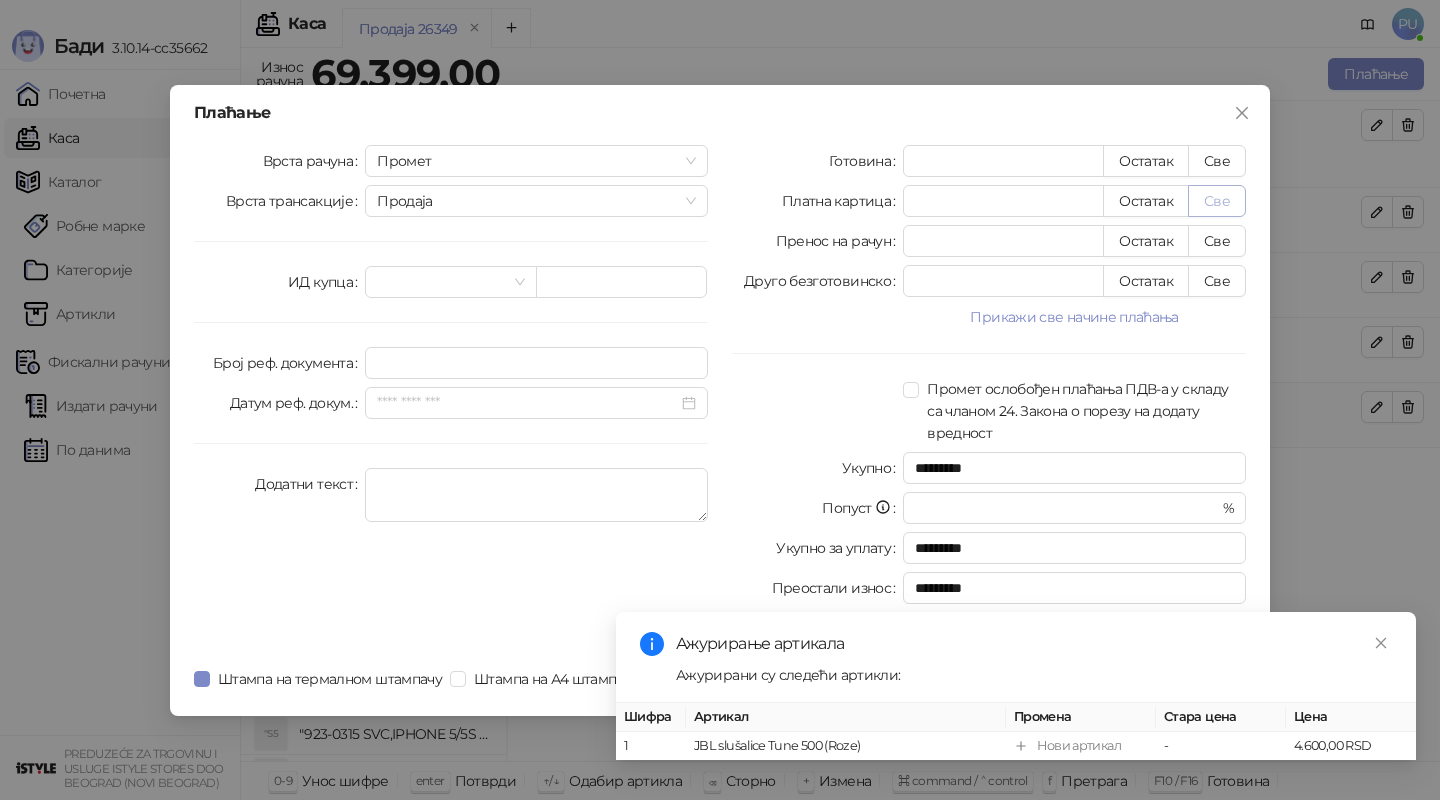 click on "Све" at bounding box center (1217, 201) 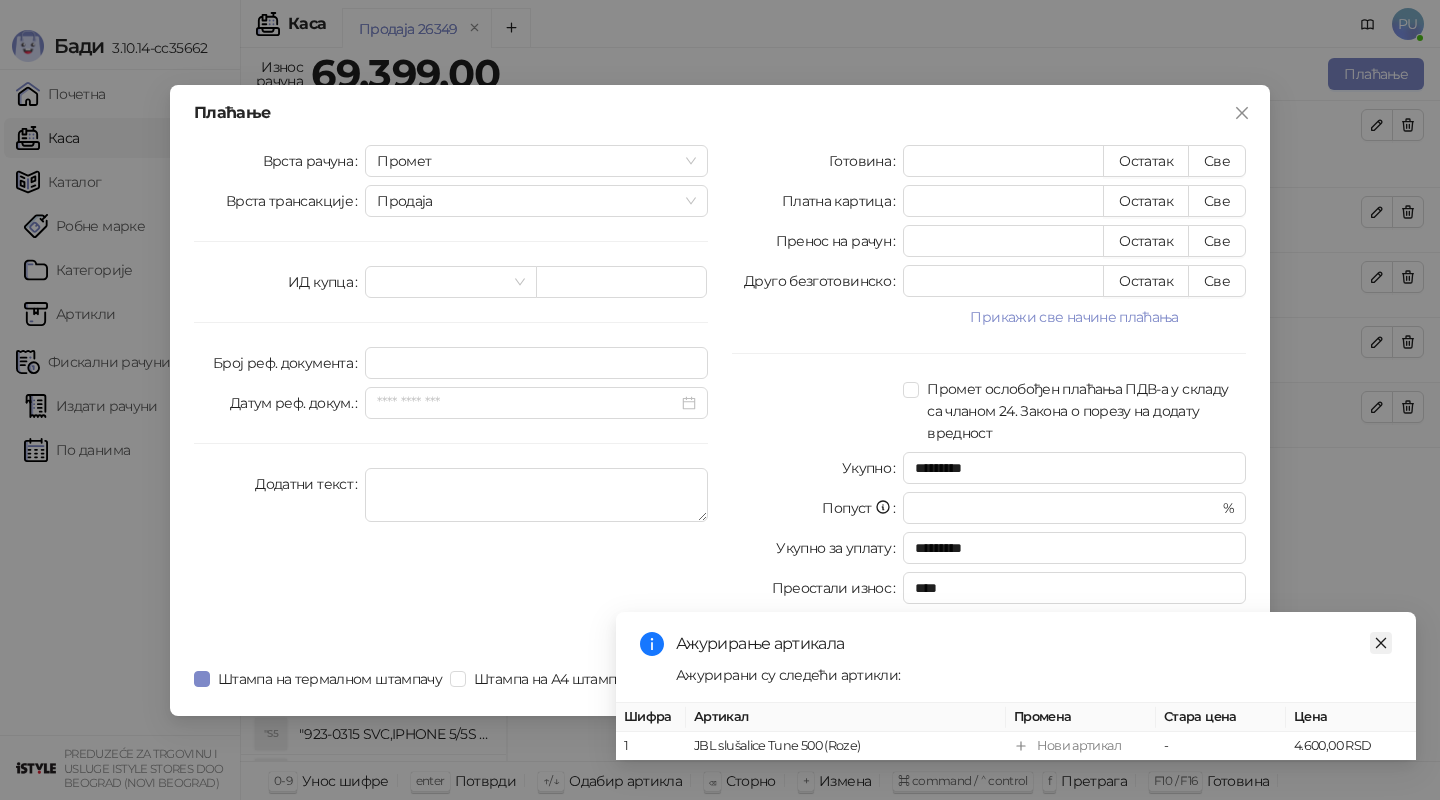 click 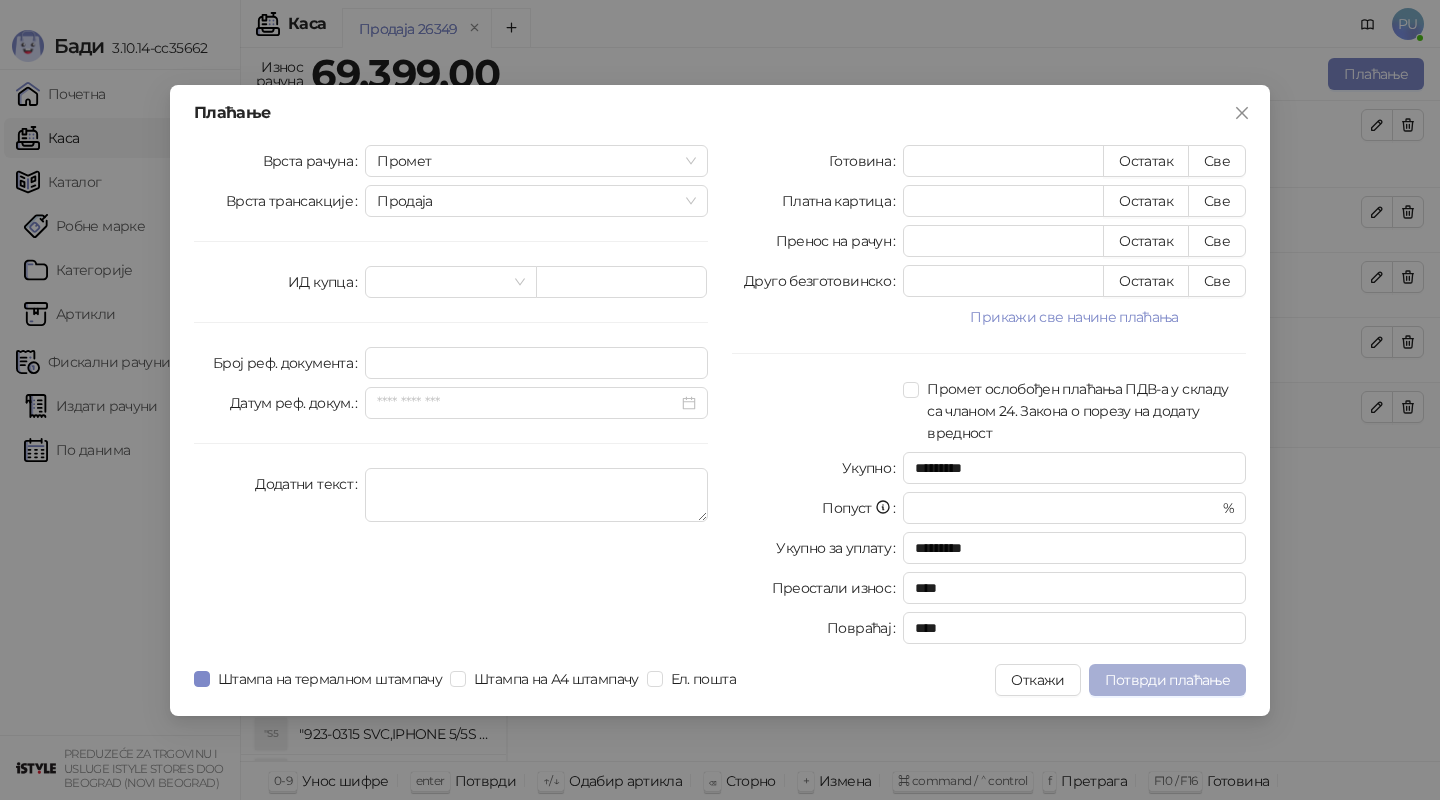 click on "Потврди плаћање" at bounding box center [1167, 680] 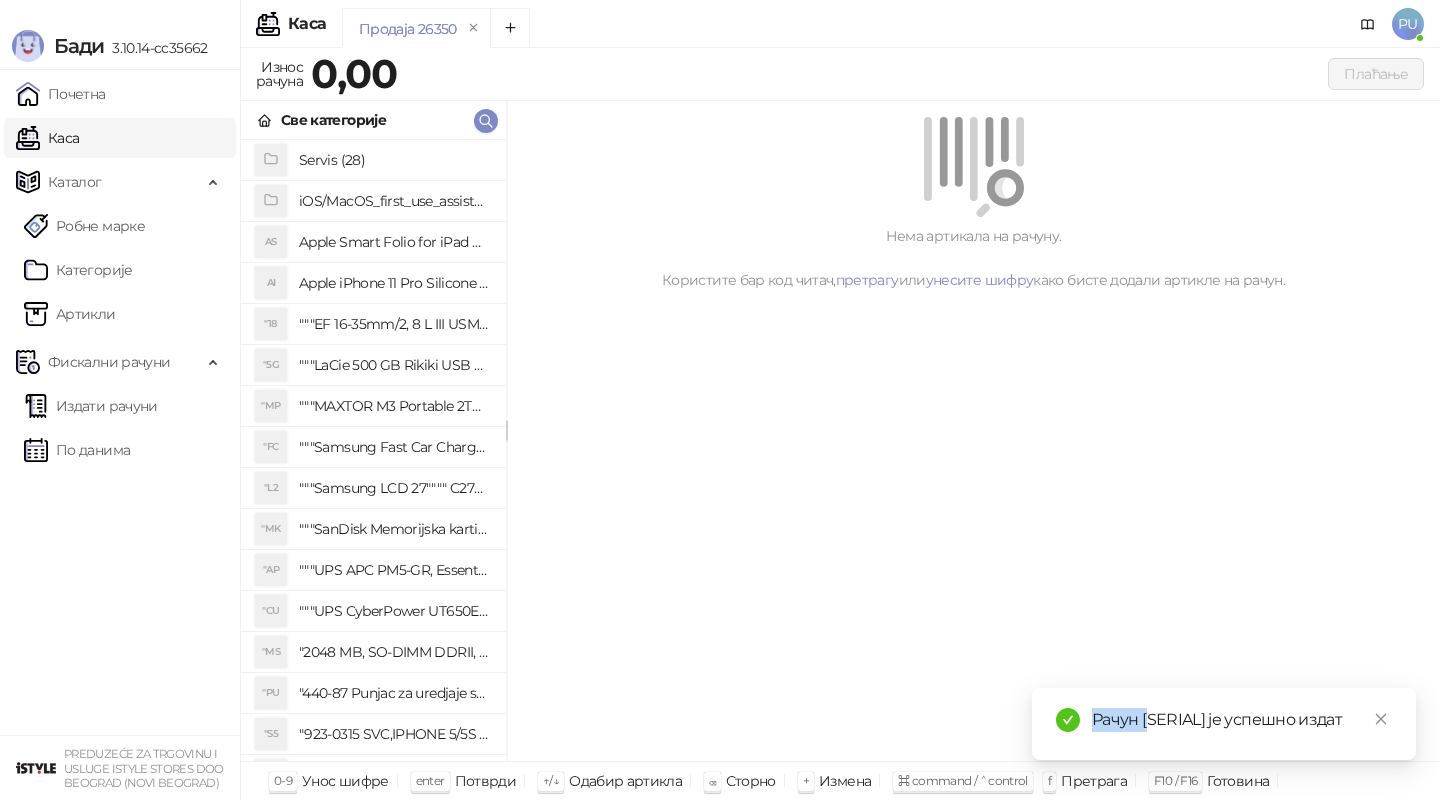 drag, startPoint x: 1156, startPoint y: 690, endPoint x: 1080, endPoint y: 873, distance: 198.15398 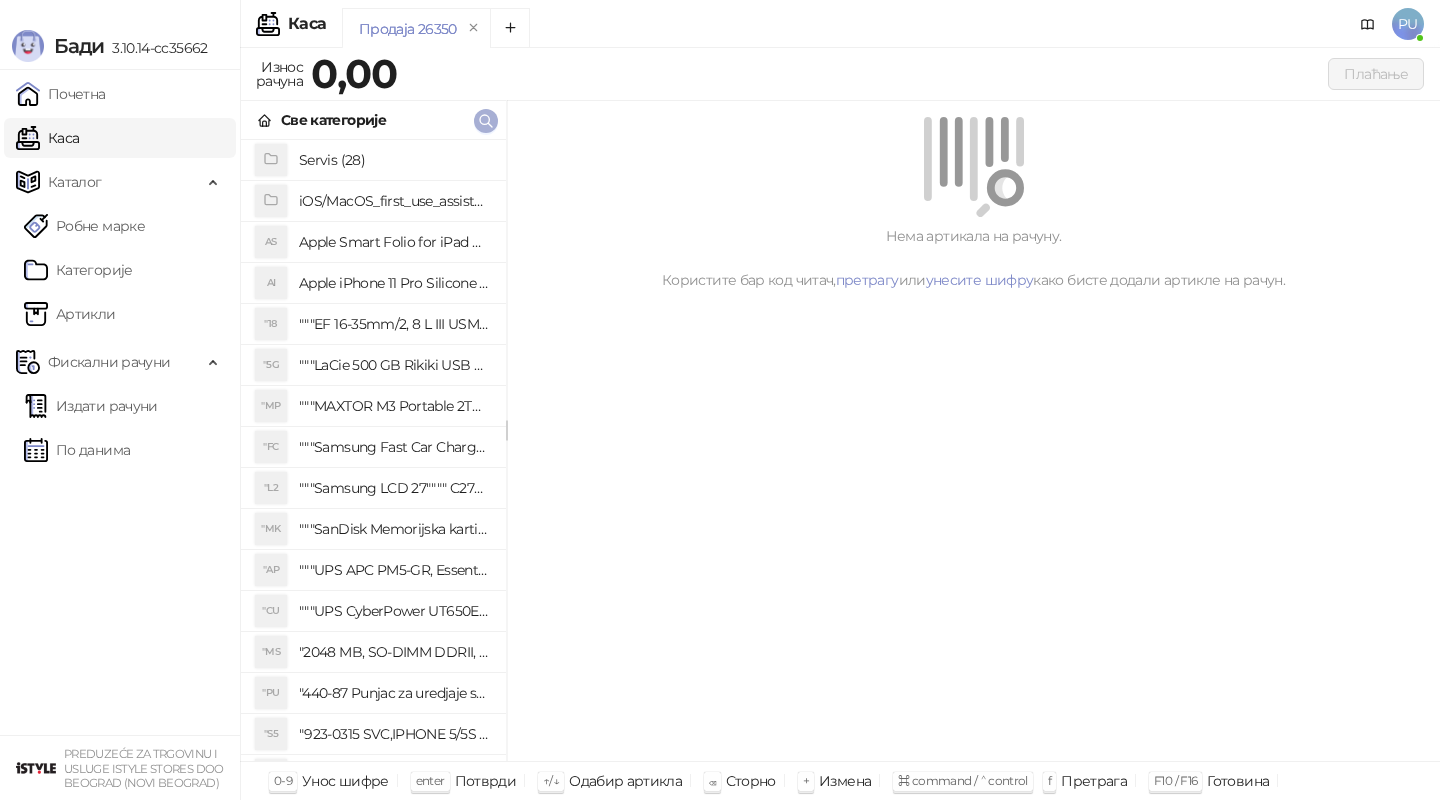click 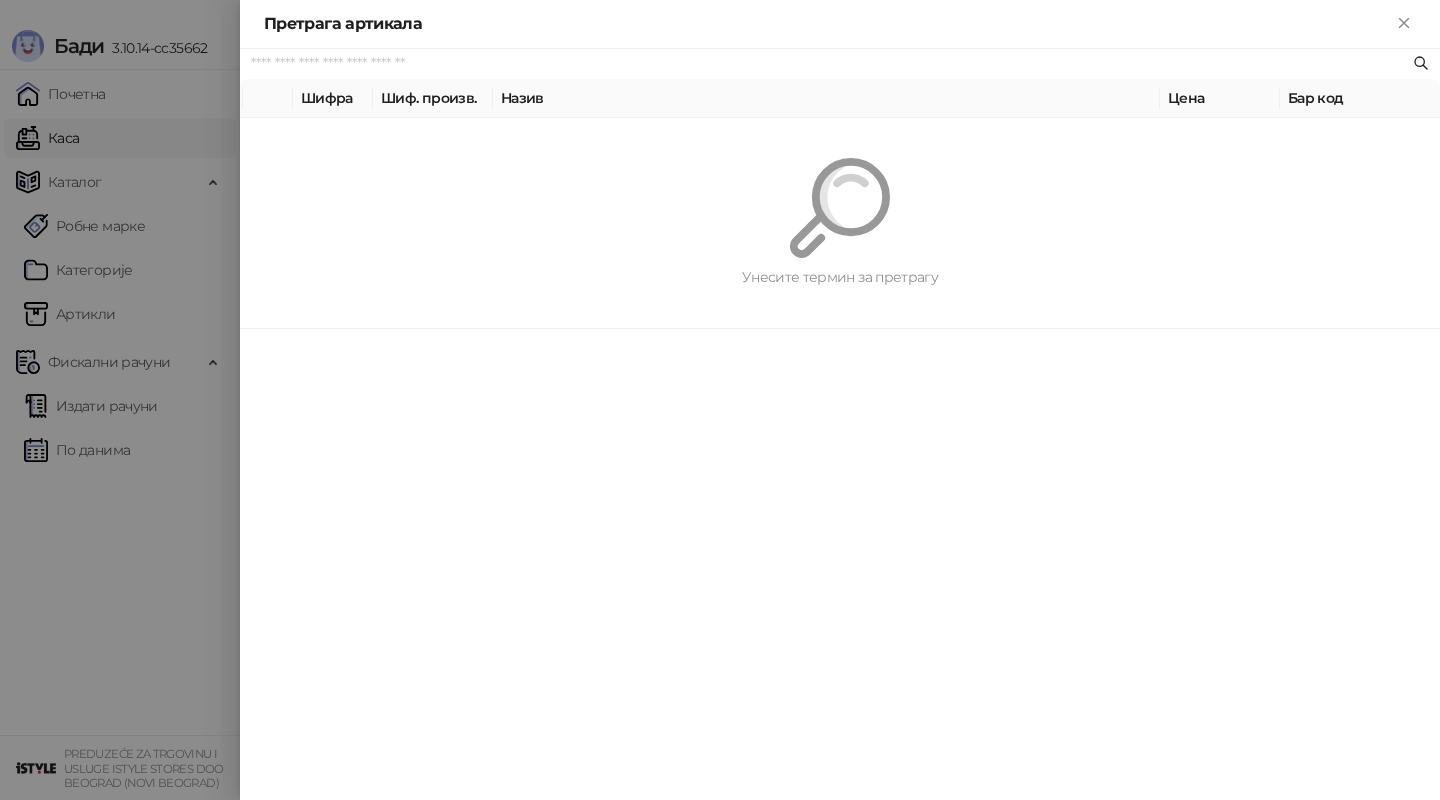 paste on "**********" 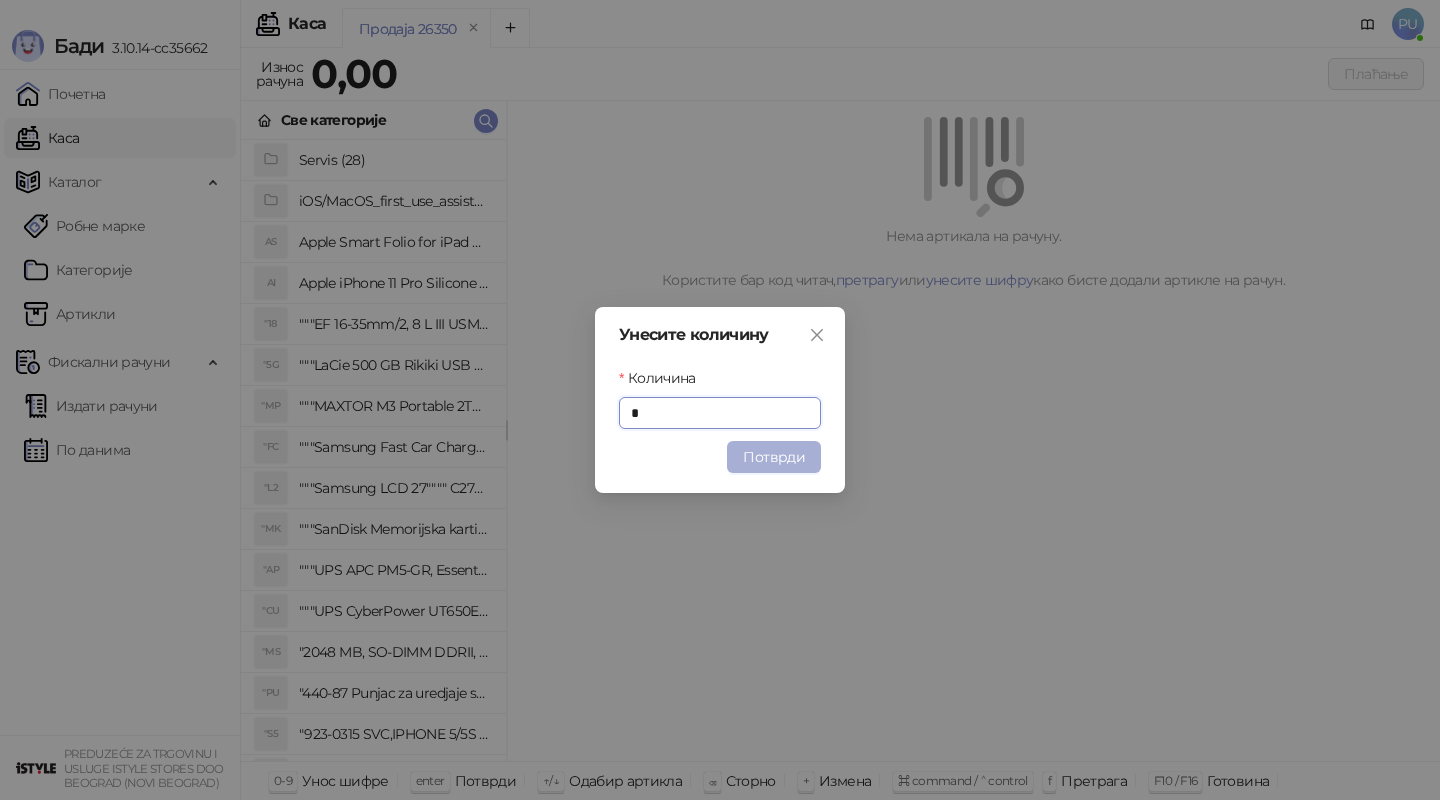 click on "Потврди" at bounding box center (774, 457) 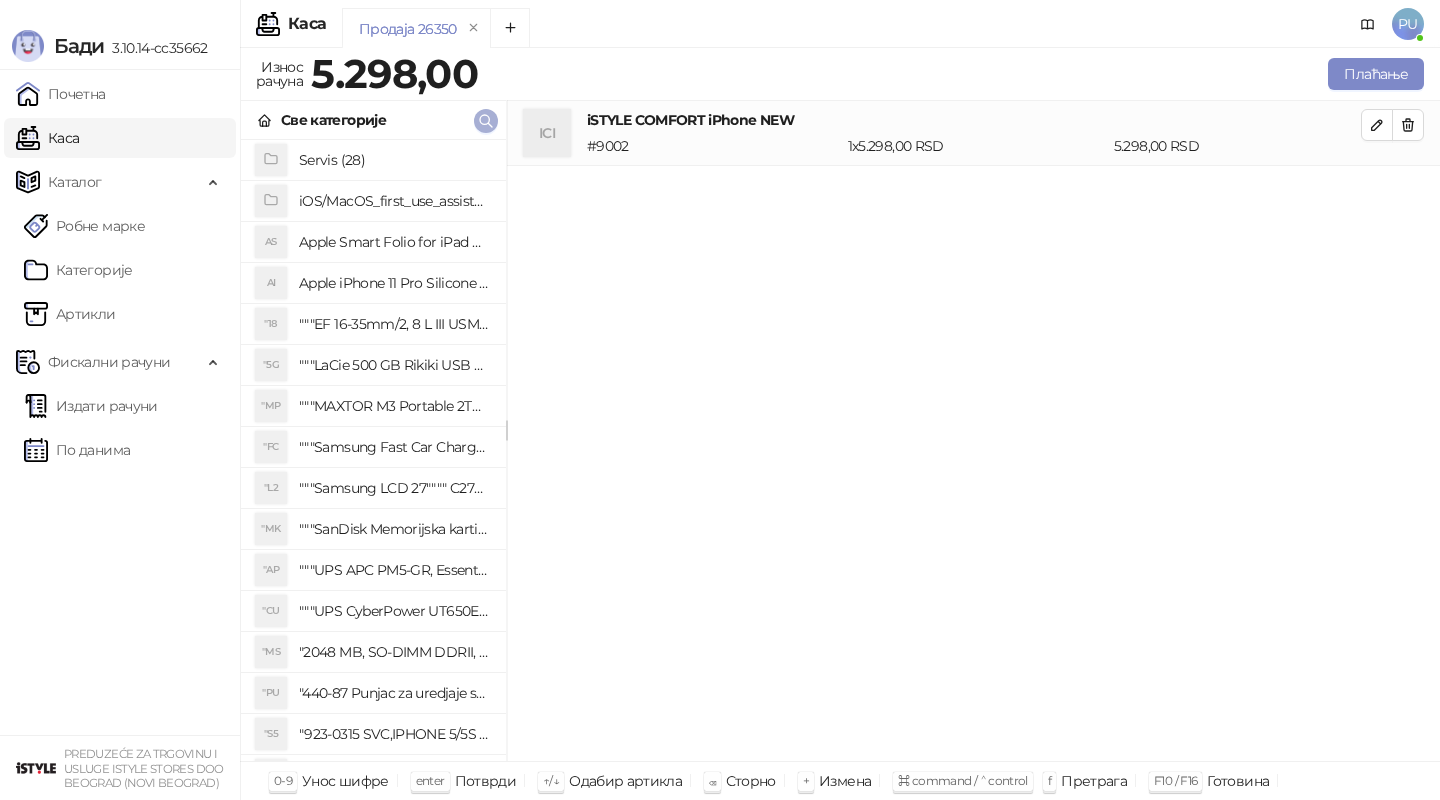 click 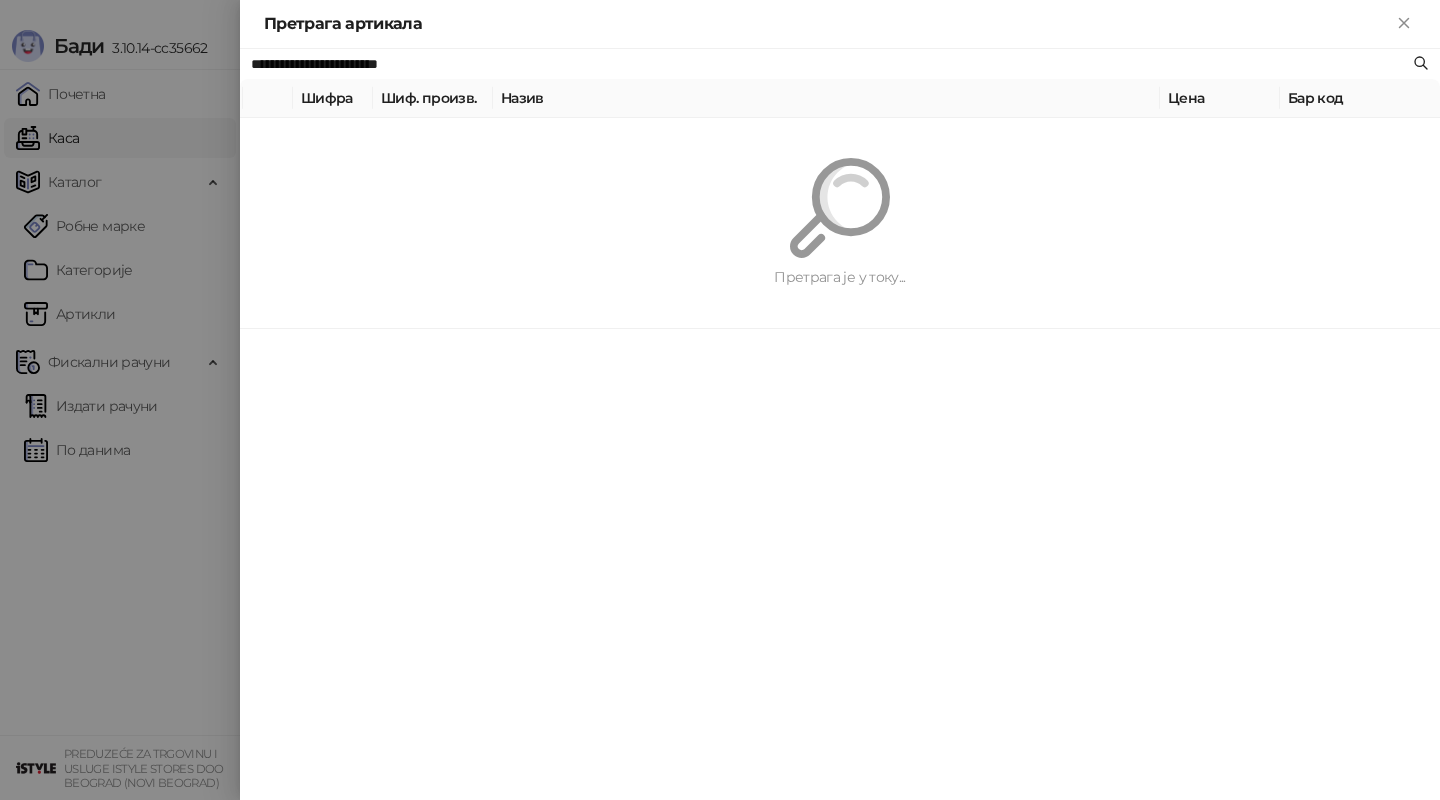 paste 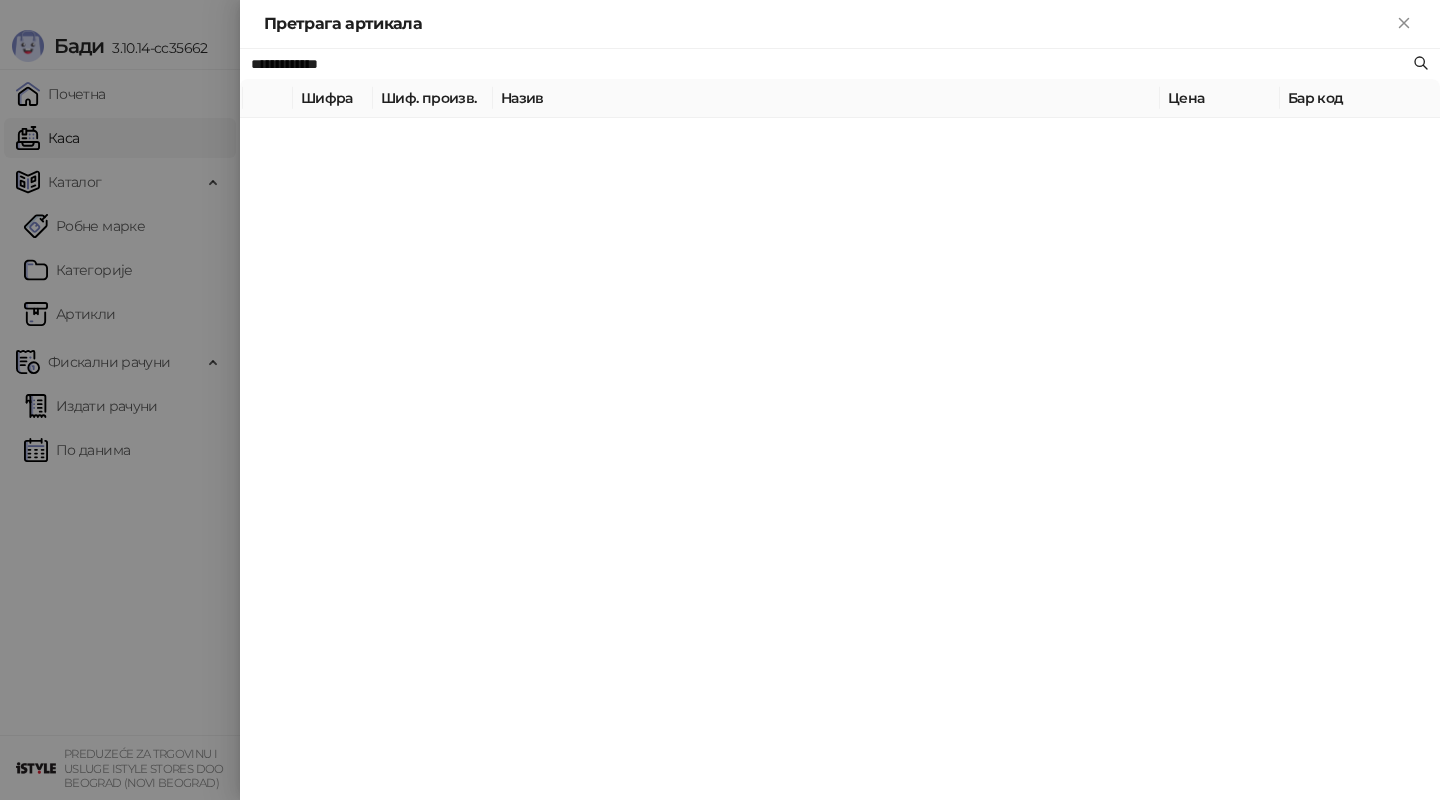 type on "**********" 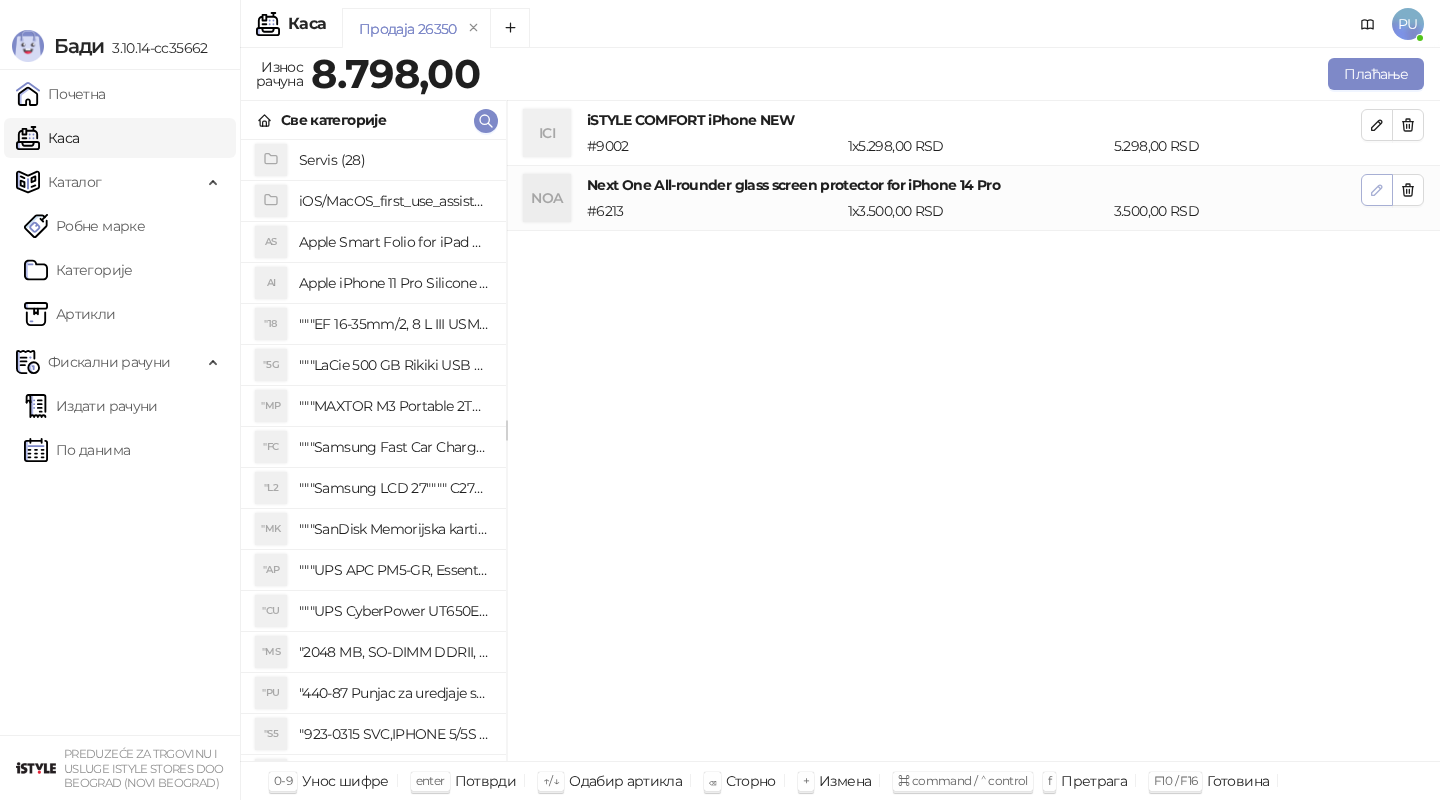 click 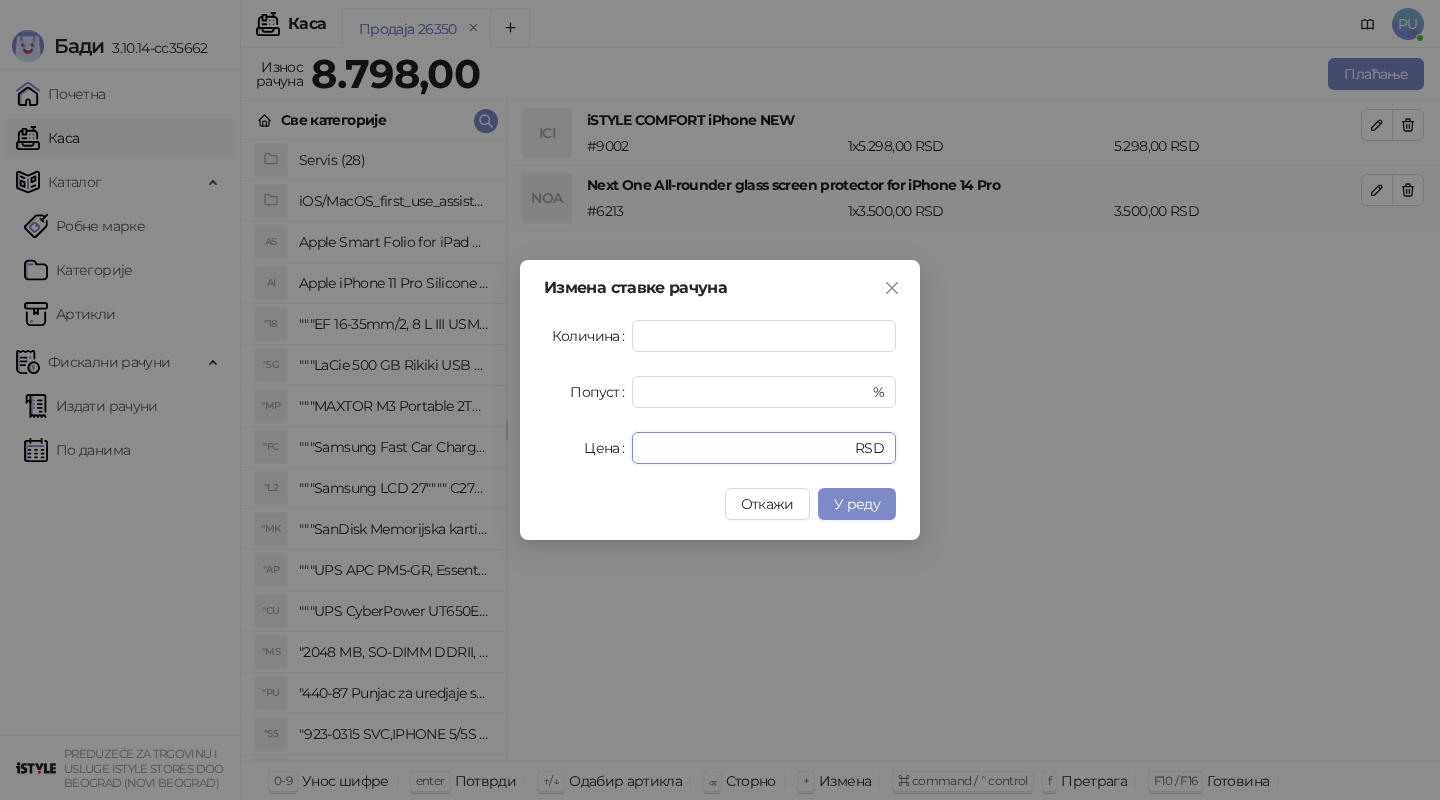 drag, startPoint x: 701, startPoint y: 460, endPoint x: 460, endPoint y: 429, distance: 242.9856 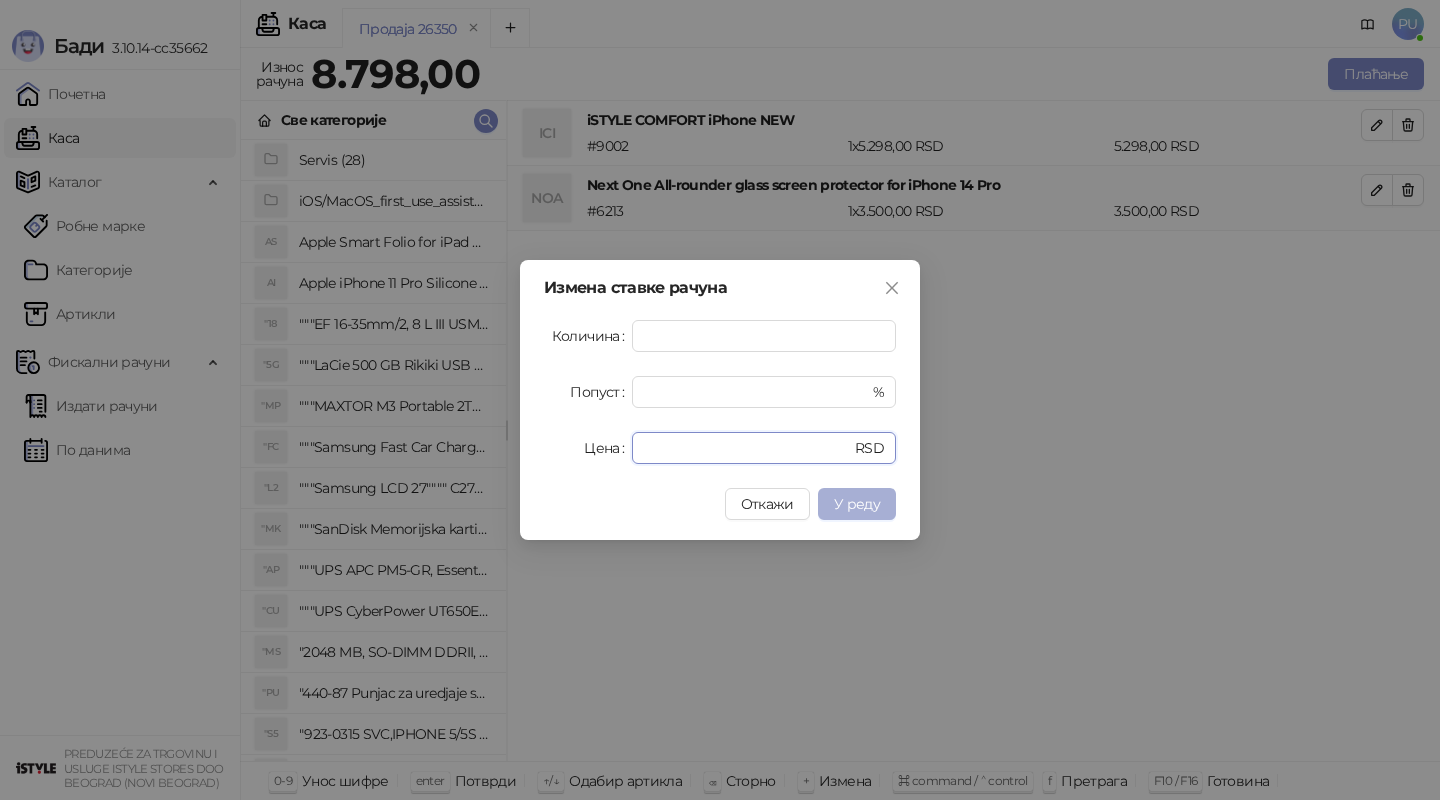 type on "*" 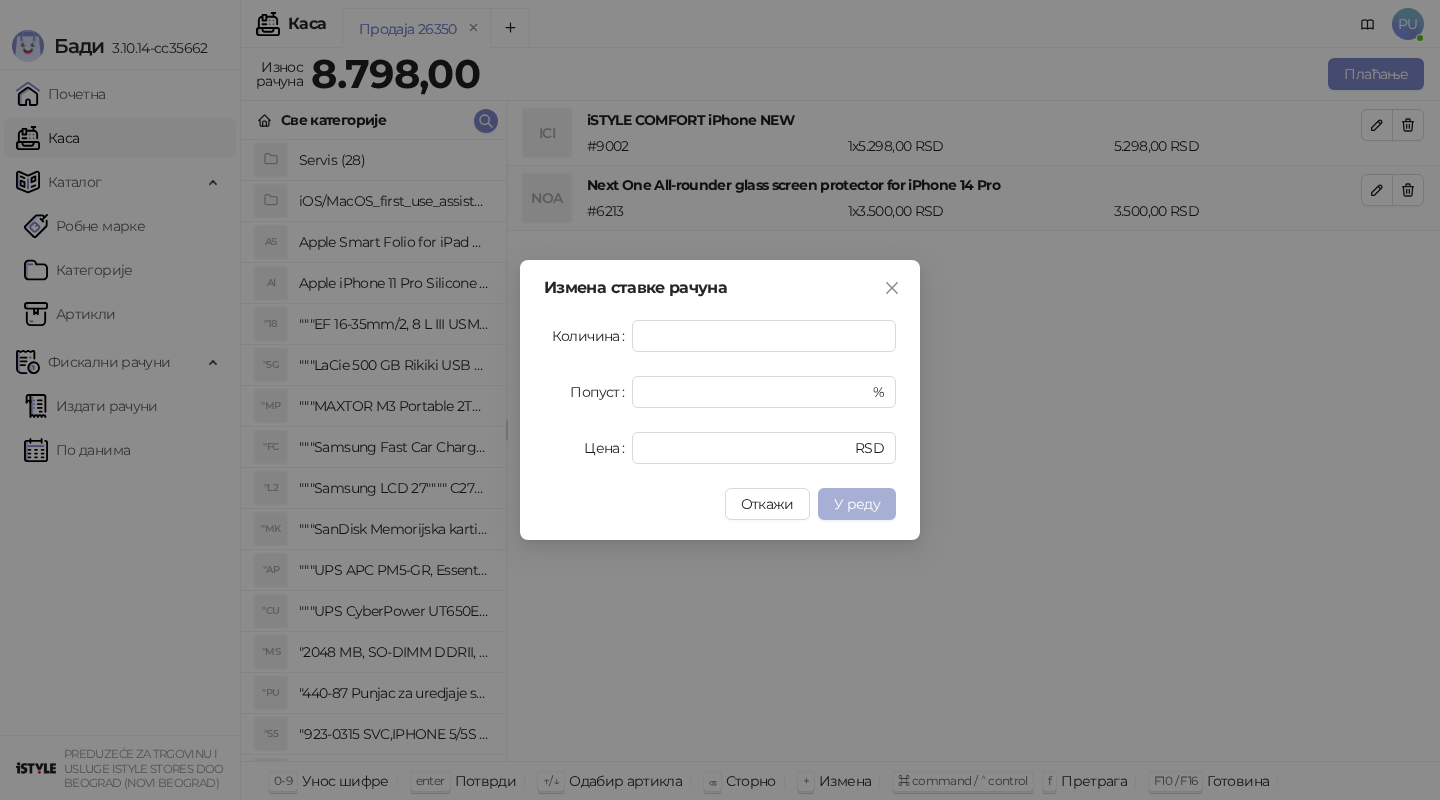 click on "У реду" at bounding box center [857, 504] 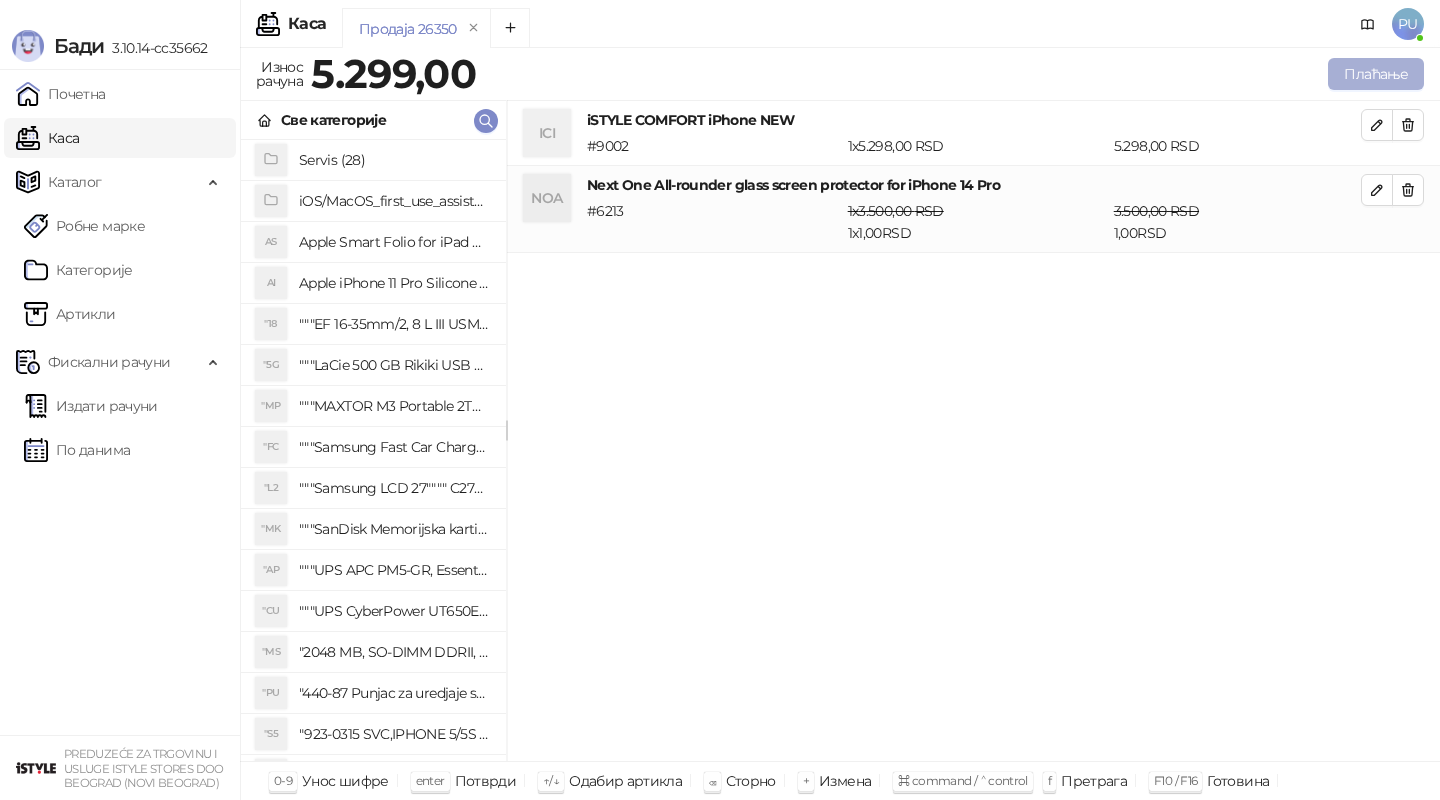 click on "Плаћање" at bounding box center (1376, 74) 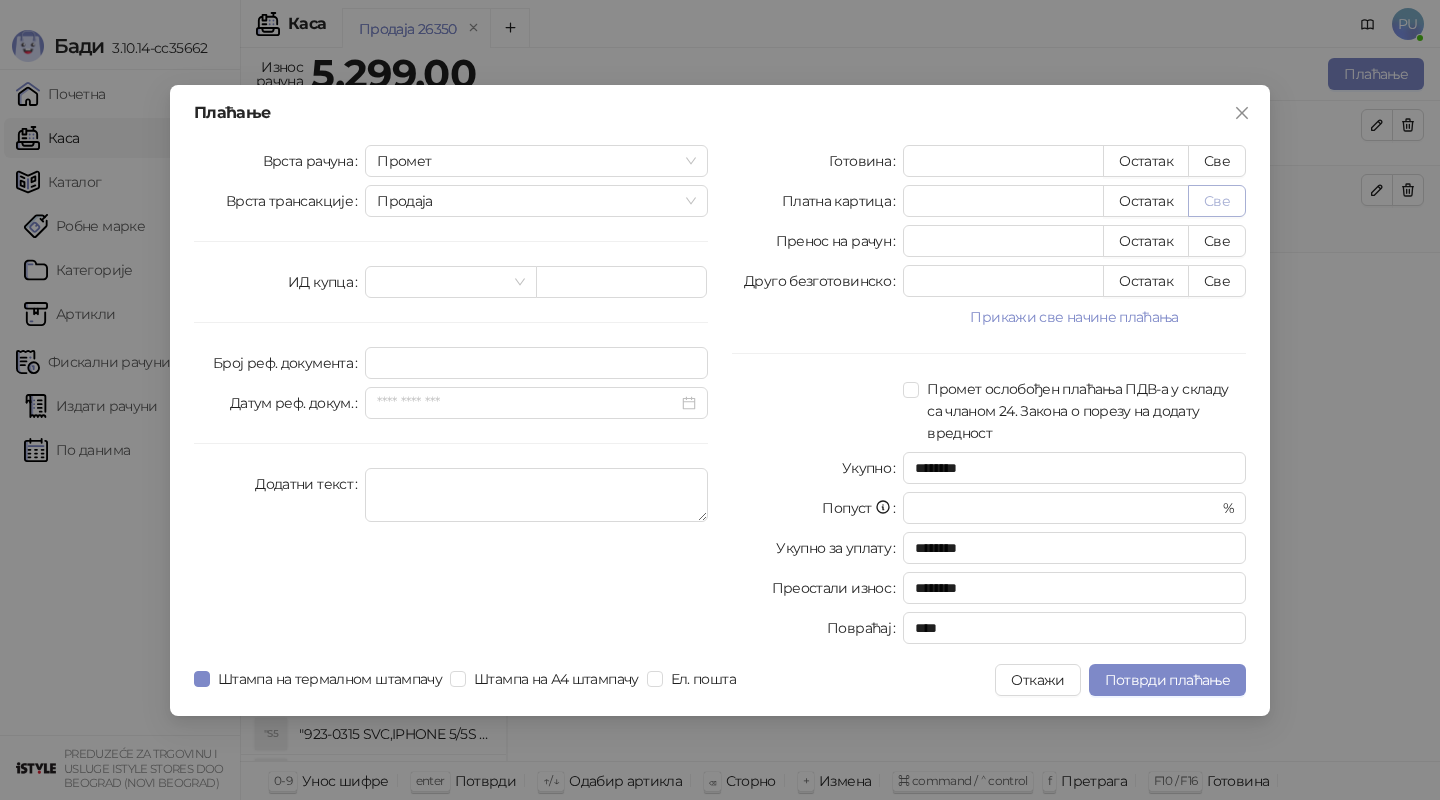 click on "Све" at bounding box center [1217, 201] 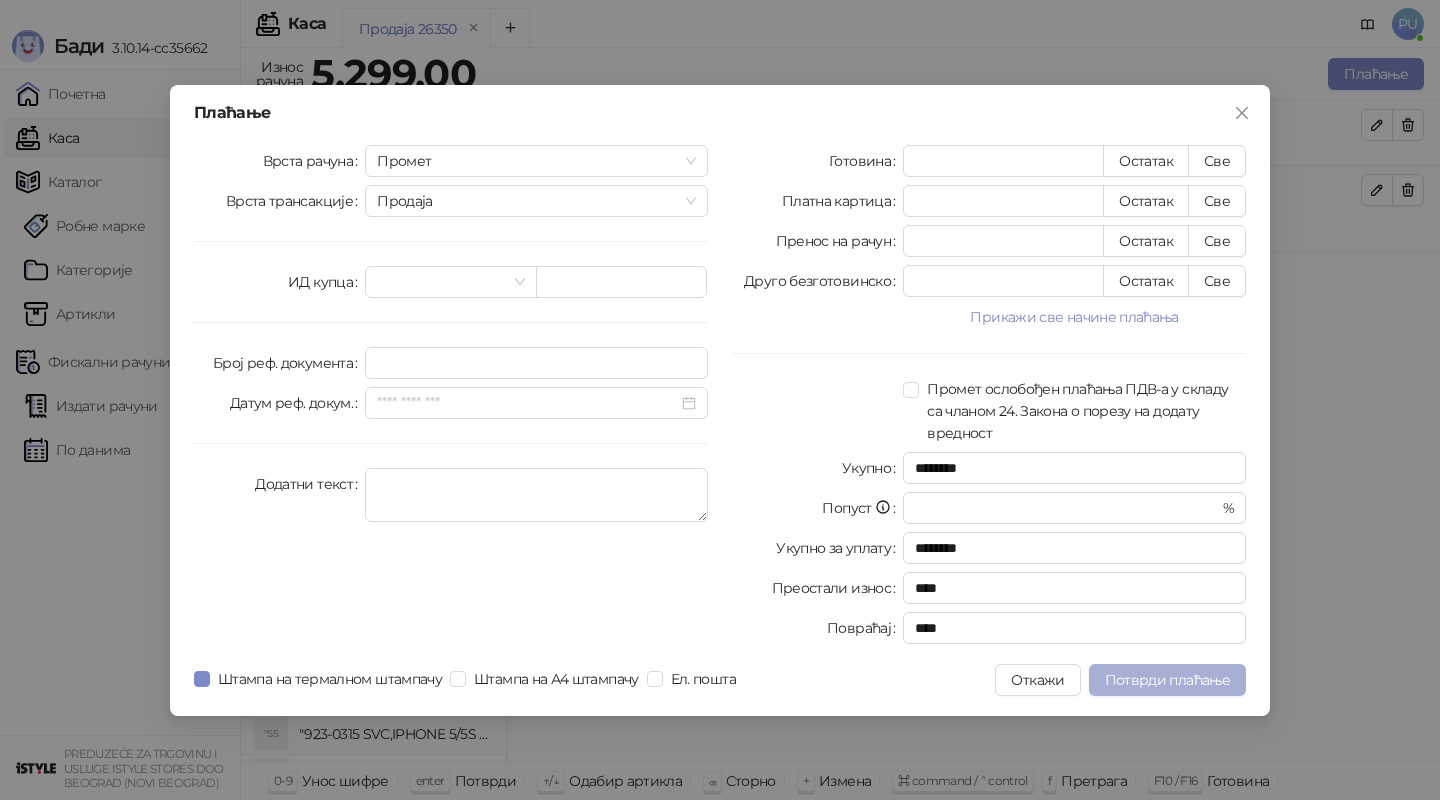 click on "Потврди плаћање" at bounding box center (1167, 680) 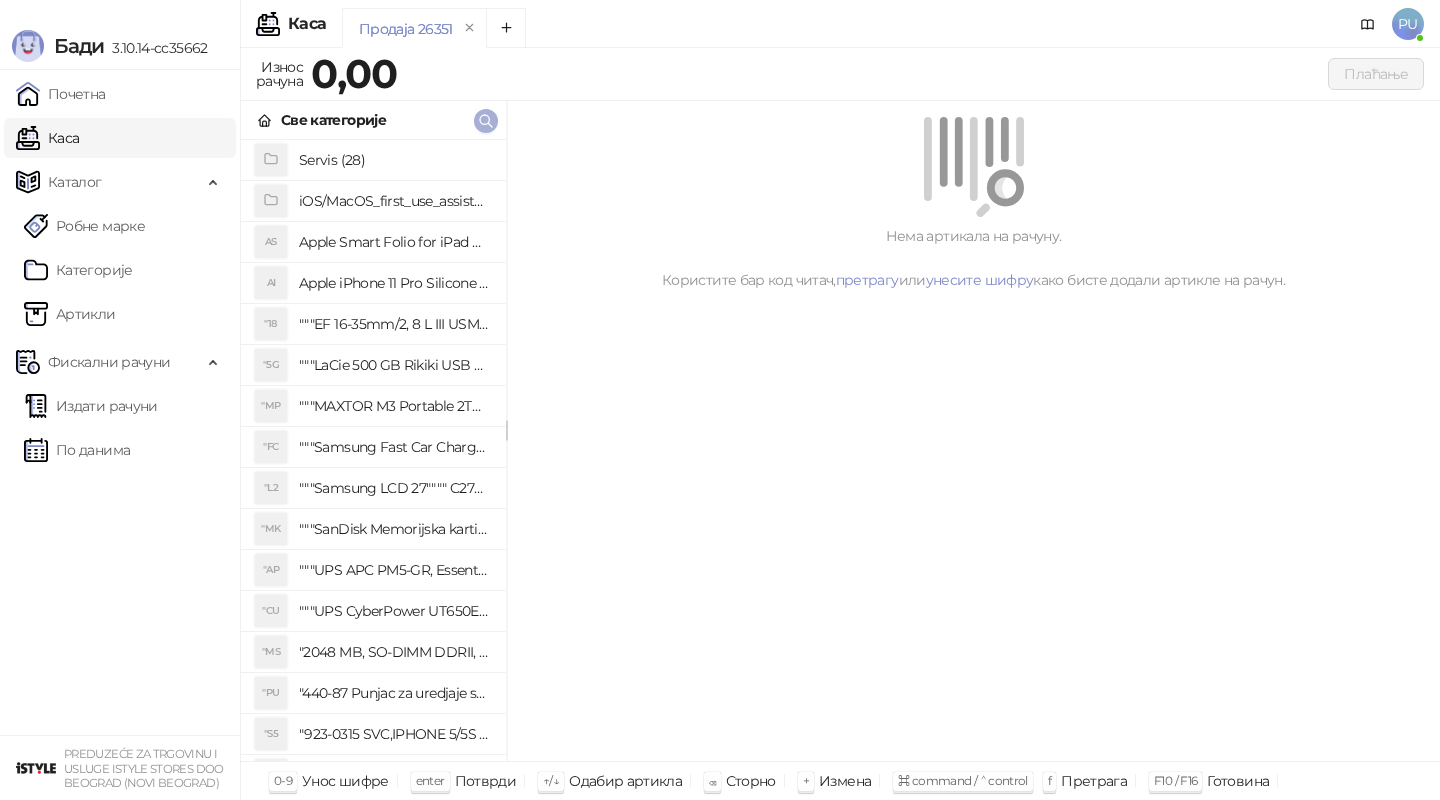 click 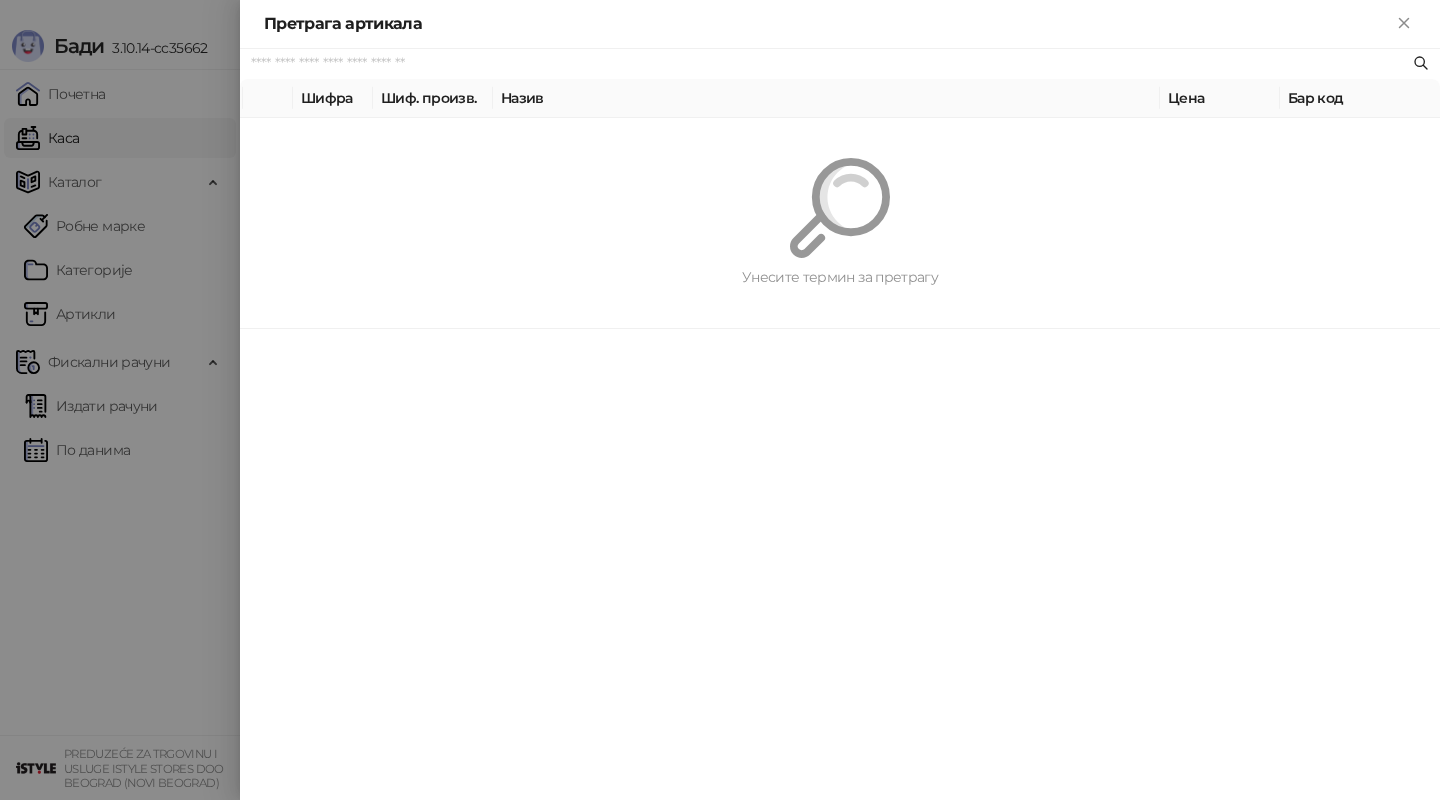paste on "*********" 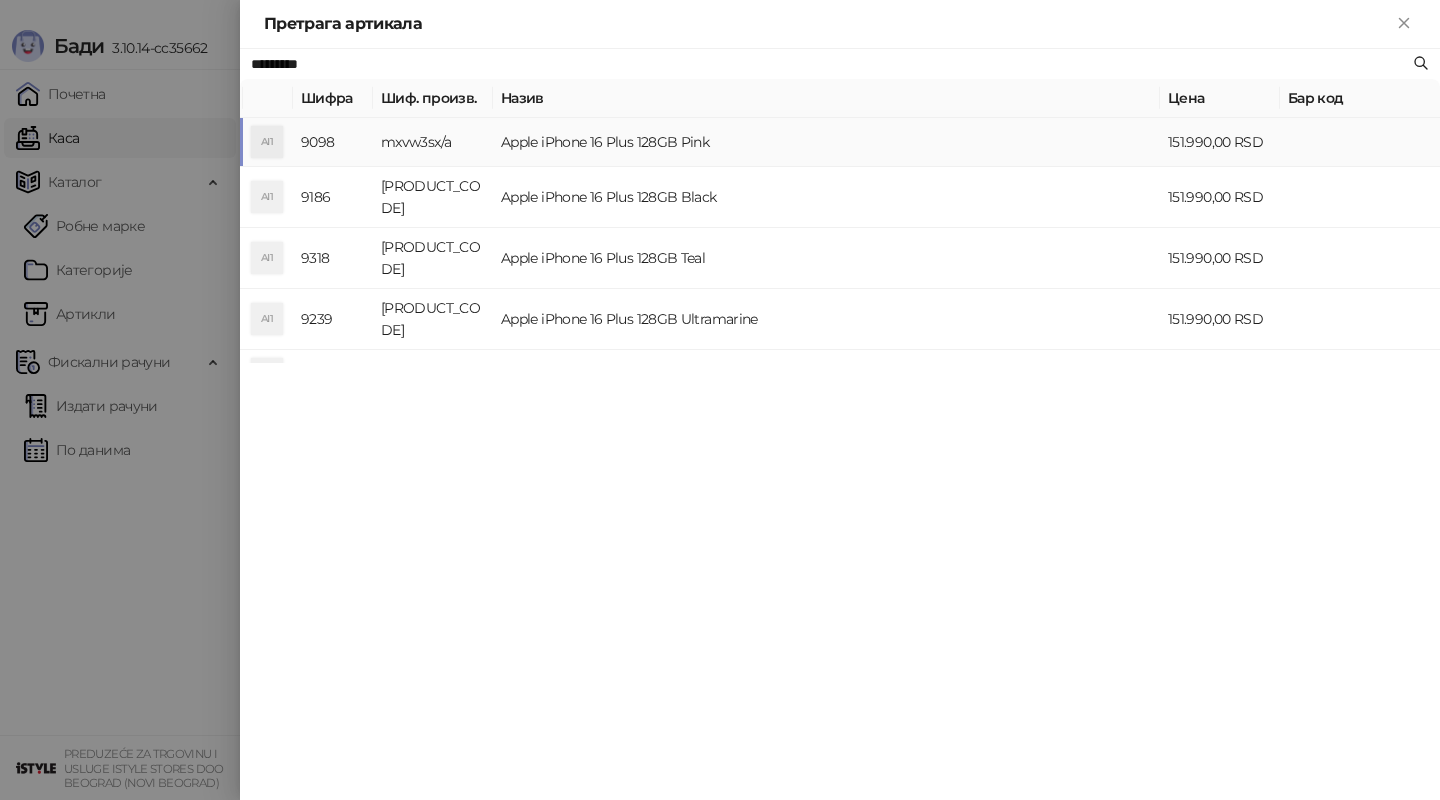 type on "*********" 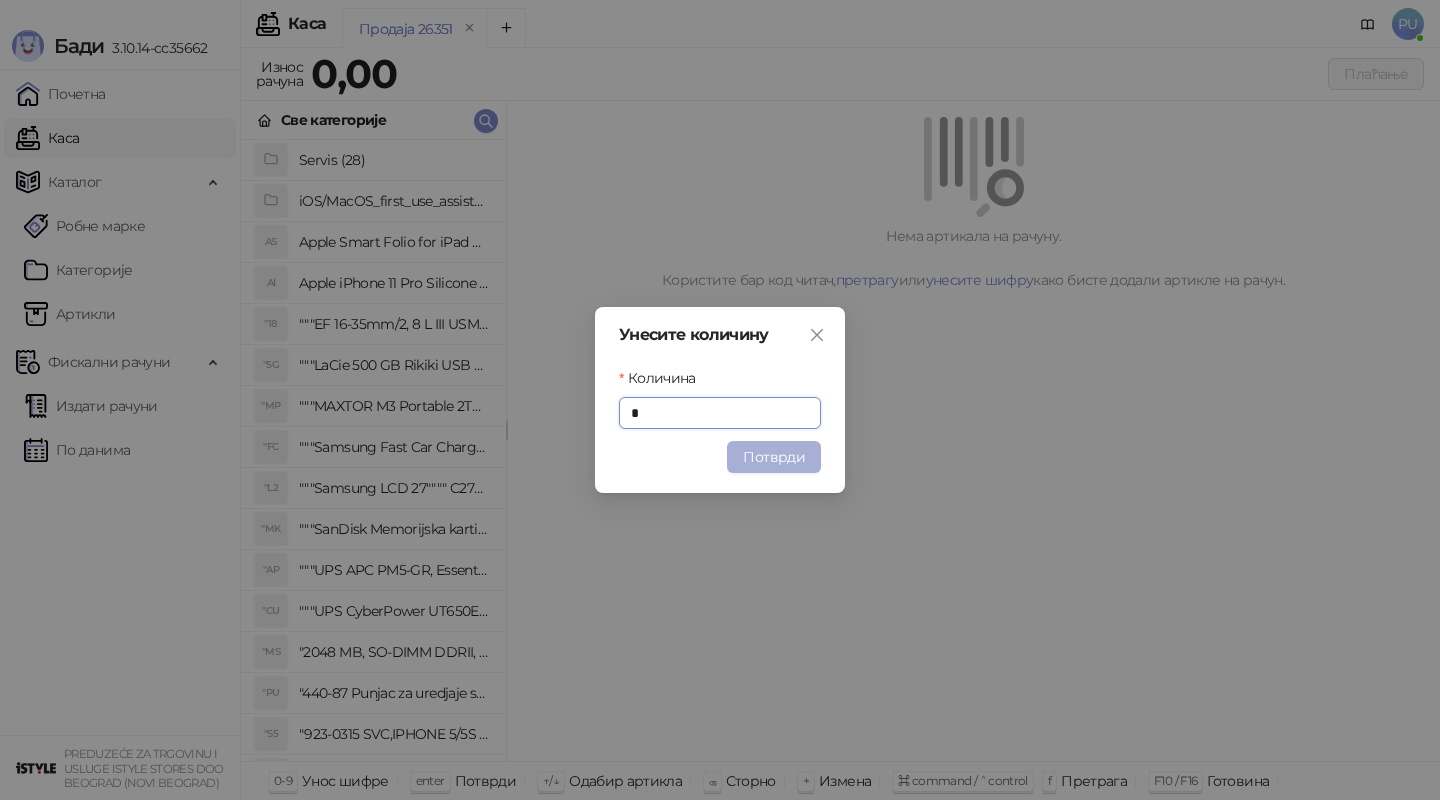click on "Потврди" at bounding box center [774, 457] 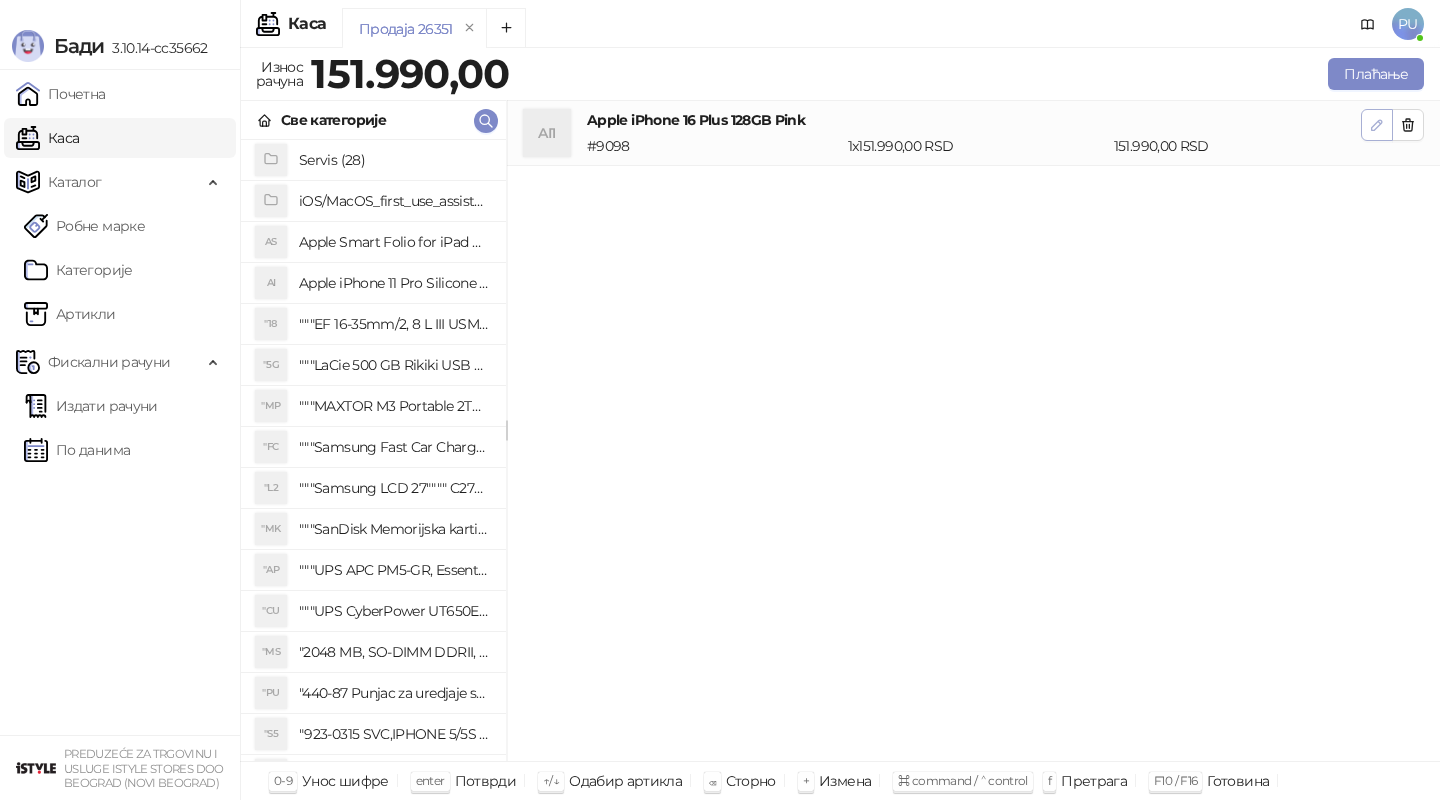 click 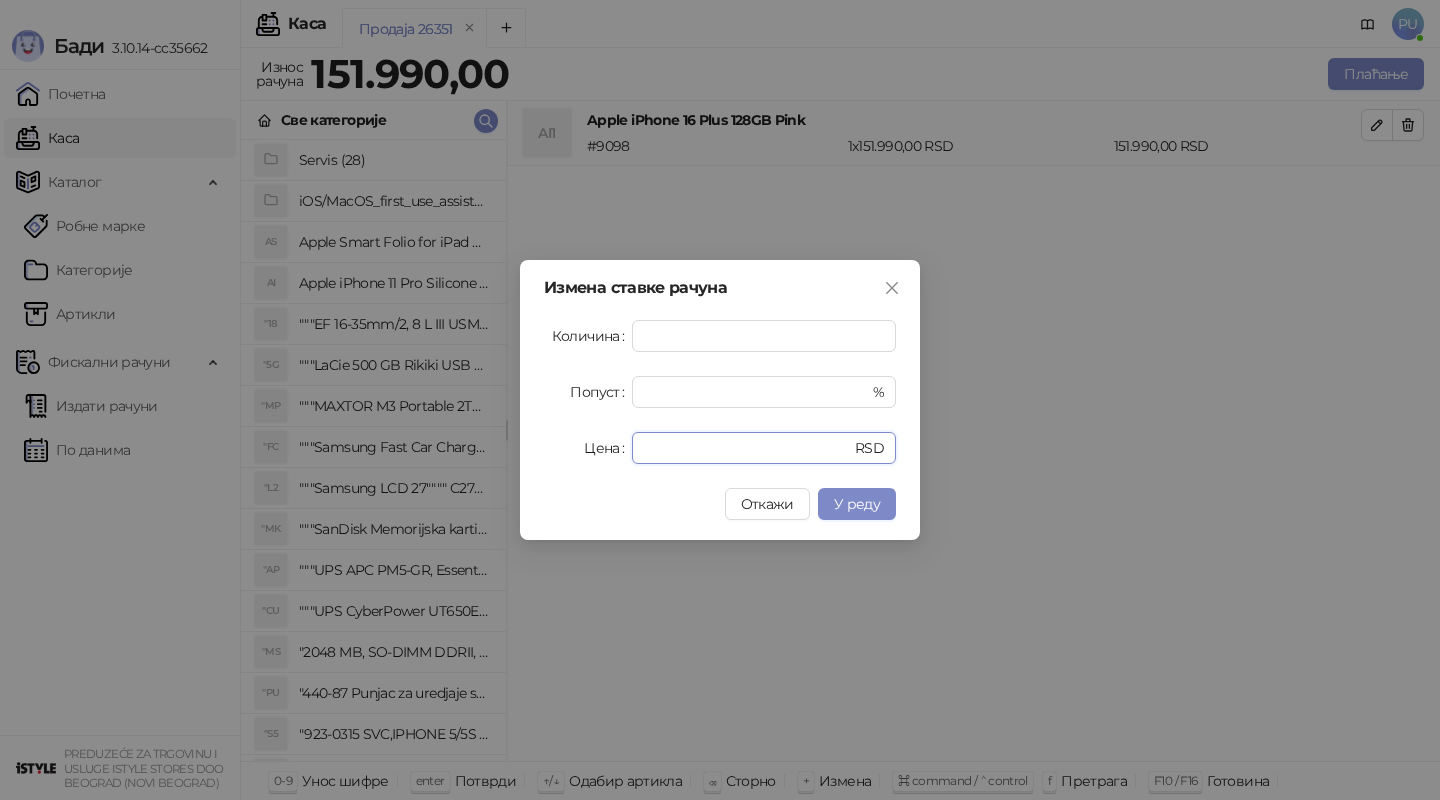 drag, startPoint x: 688, startPoint y: 445, endPoint x: 601, endPoint y: 445, distance: 87 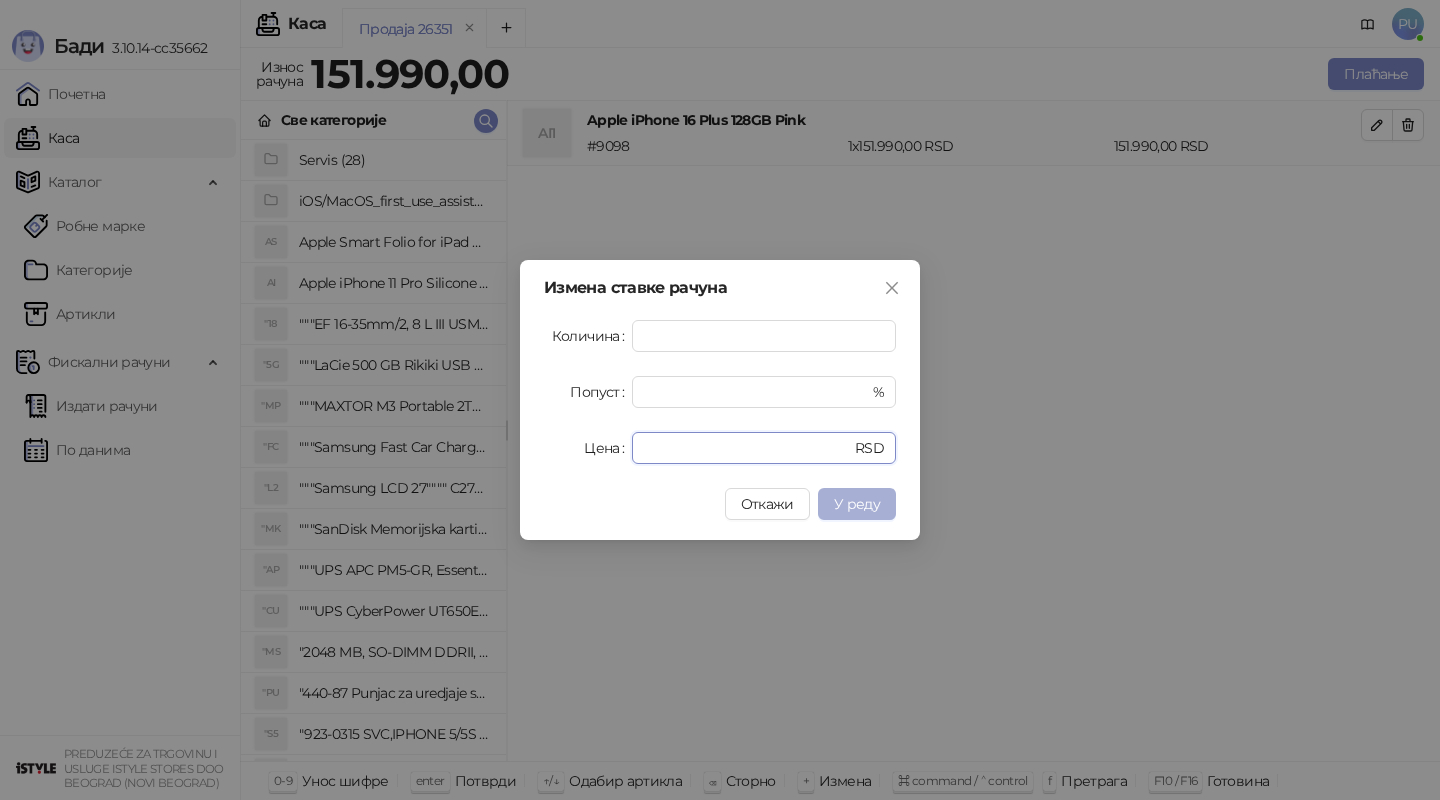 type on "******" 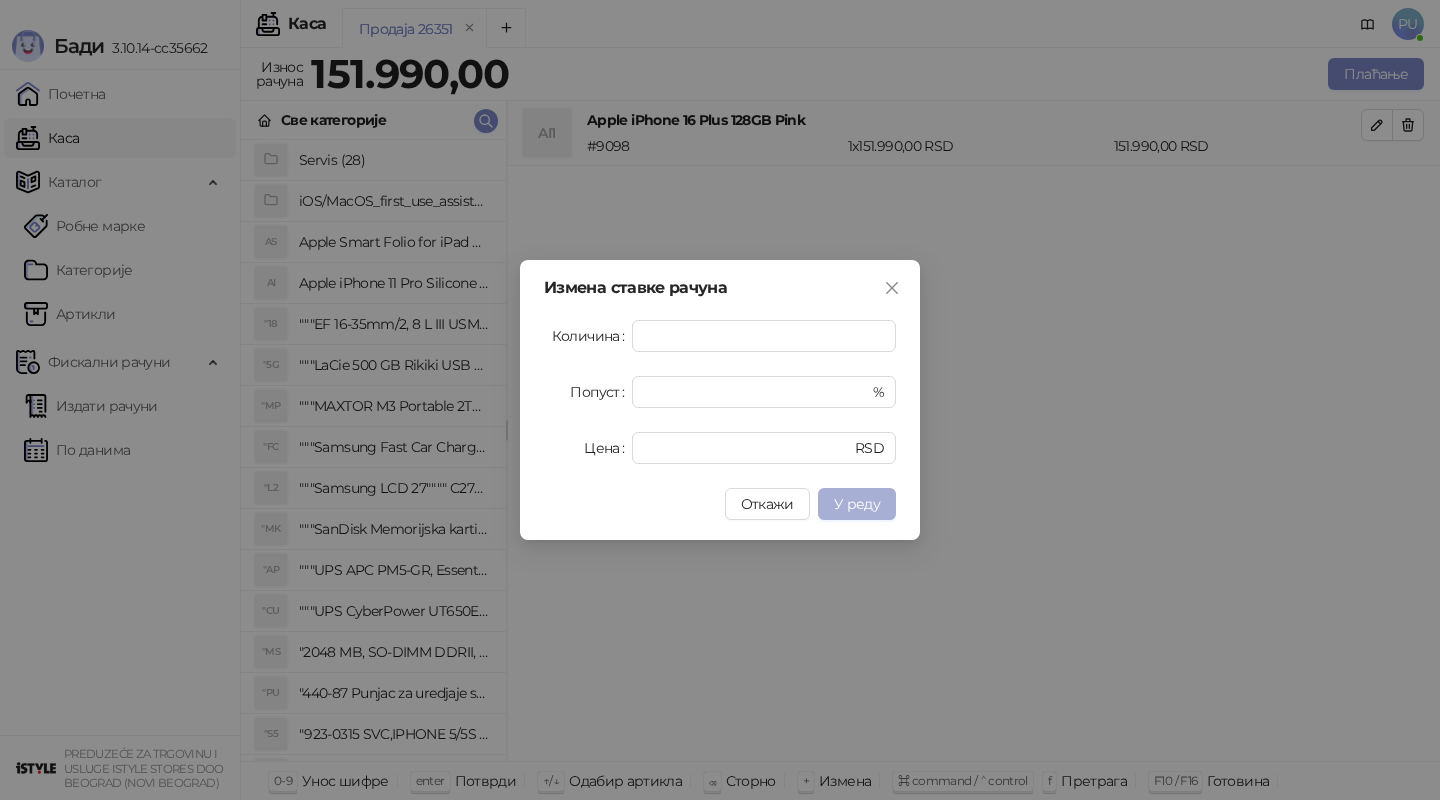 click on "У реду" at bounding box center (857, 504) 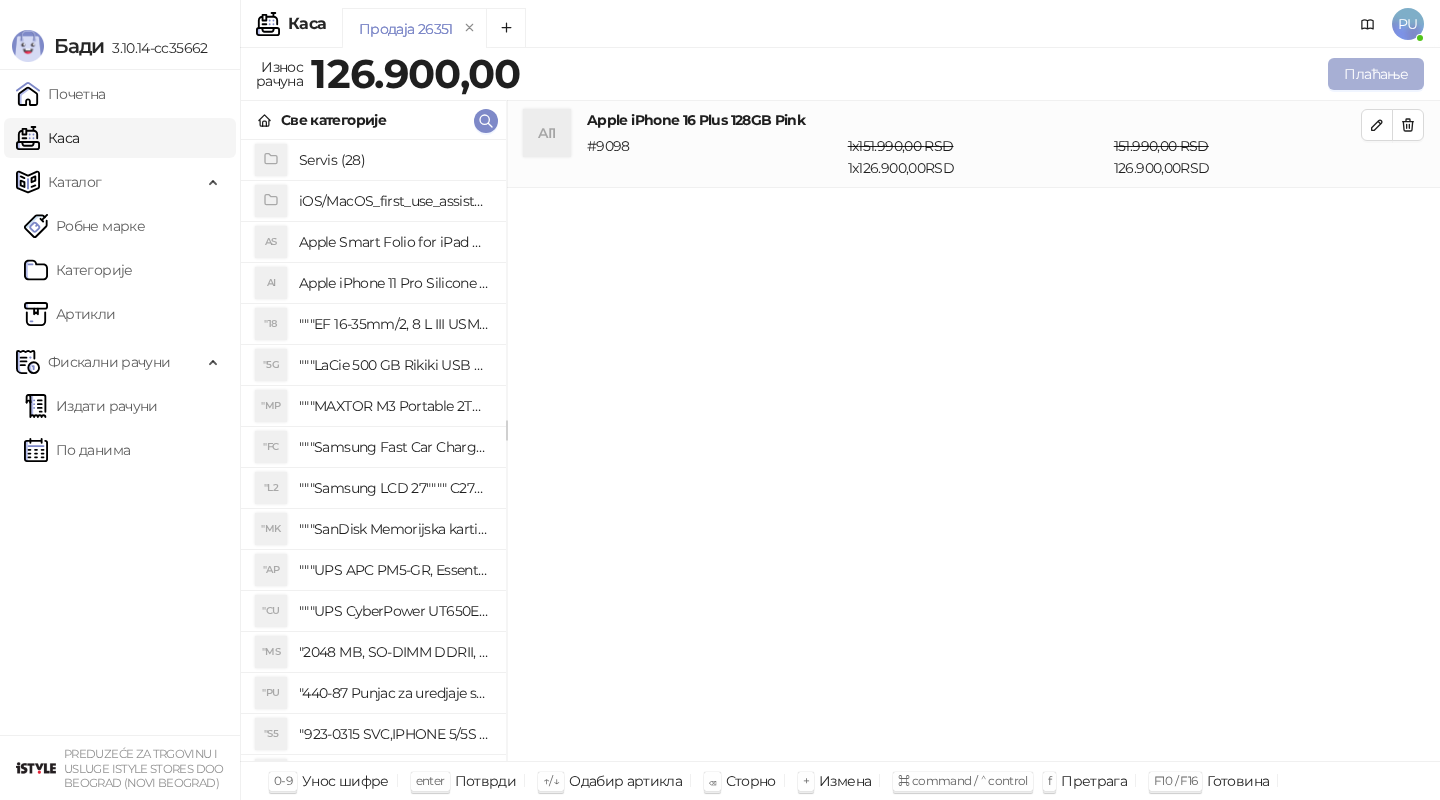 click on "Плаћање" at bounding box center [1376, 74] 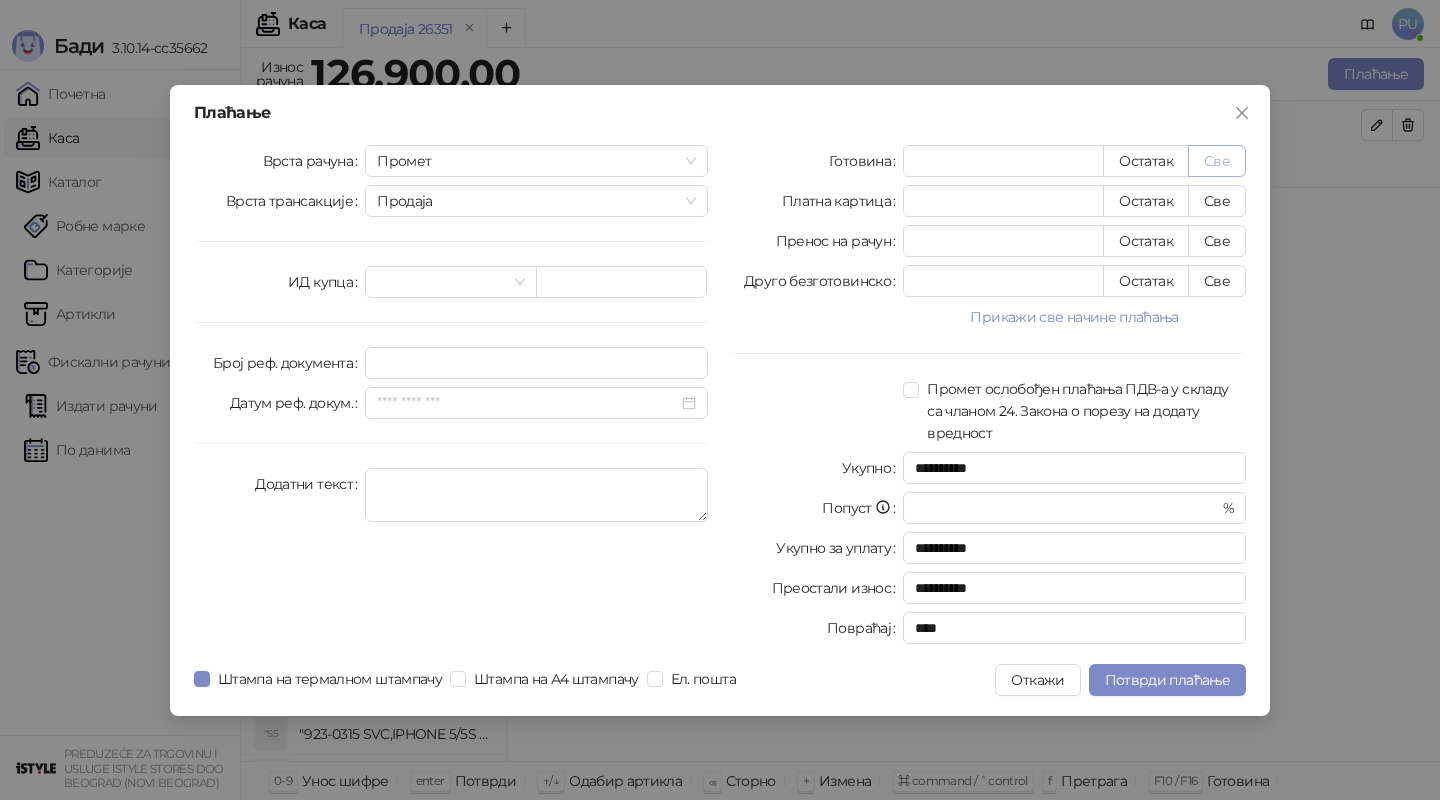 click on "Све" at bounding box center [1217, 161] 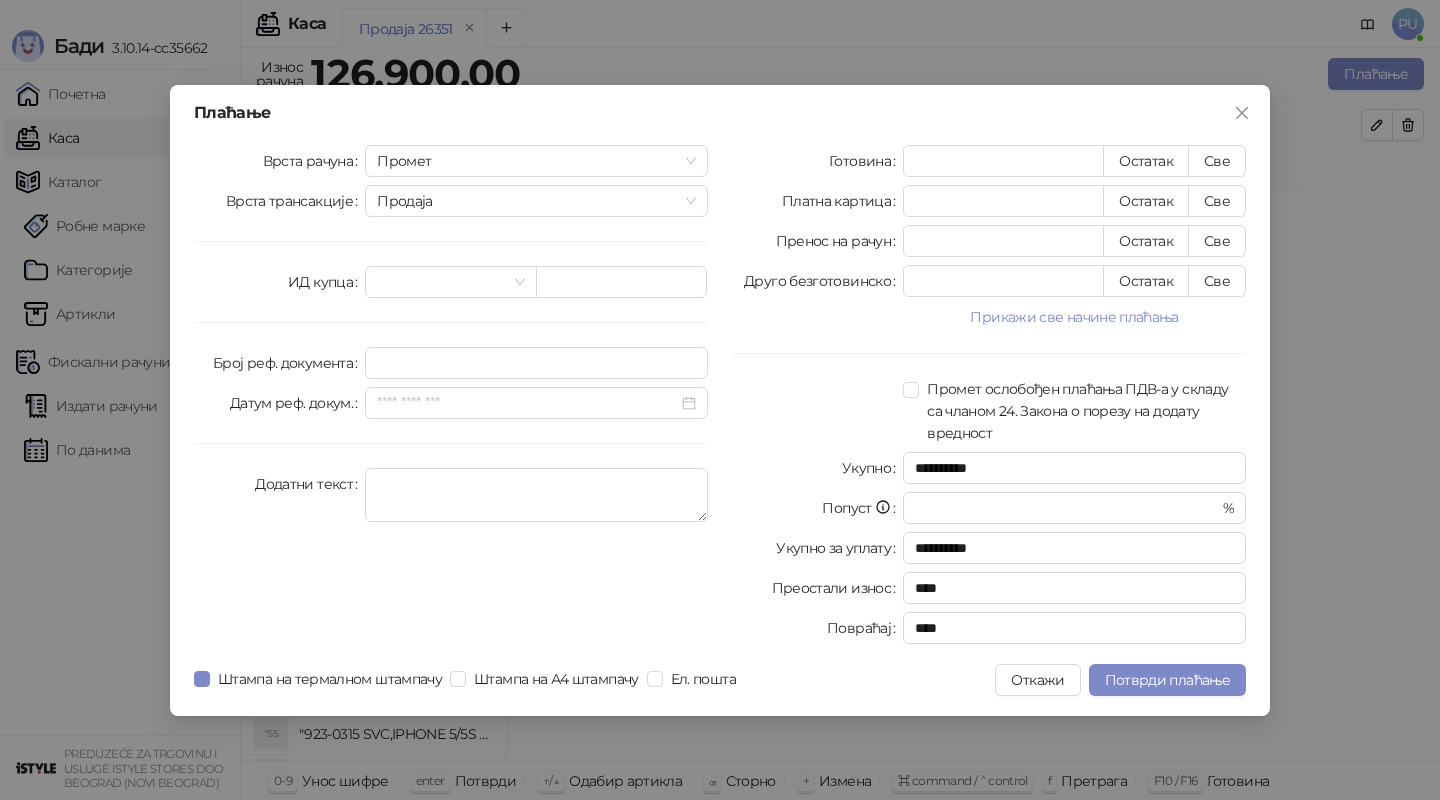 click on "Преостали износ" at bounding box center [838, 588] 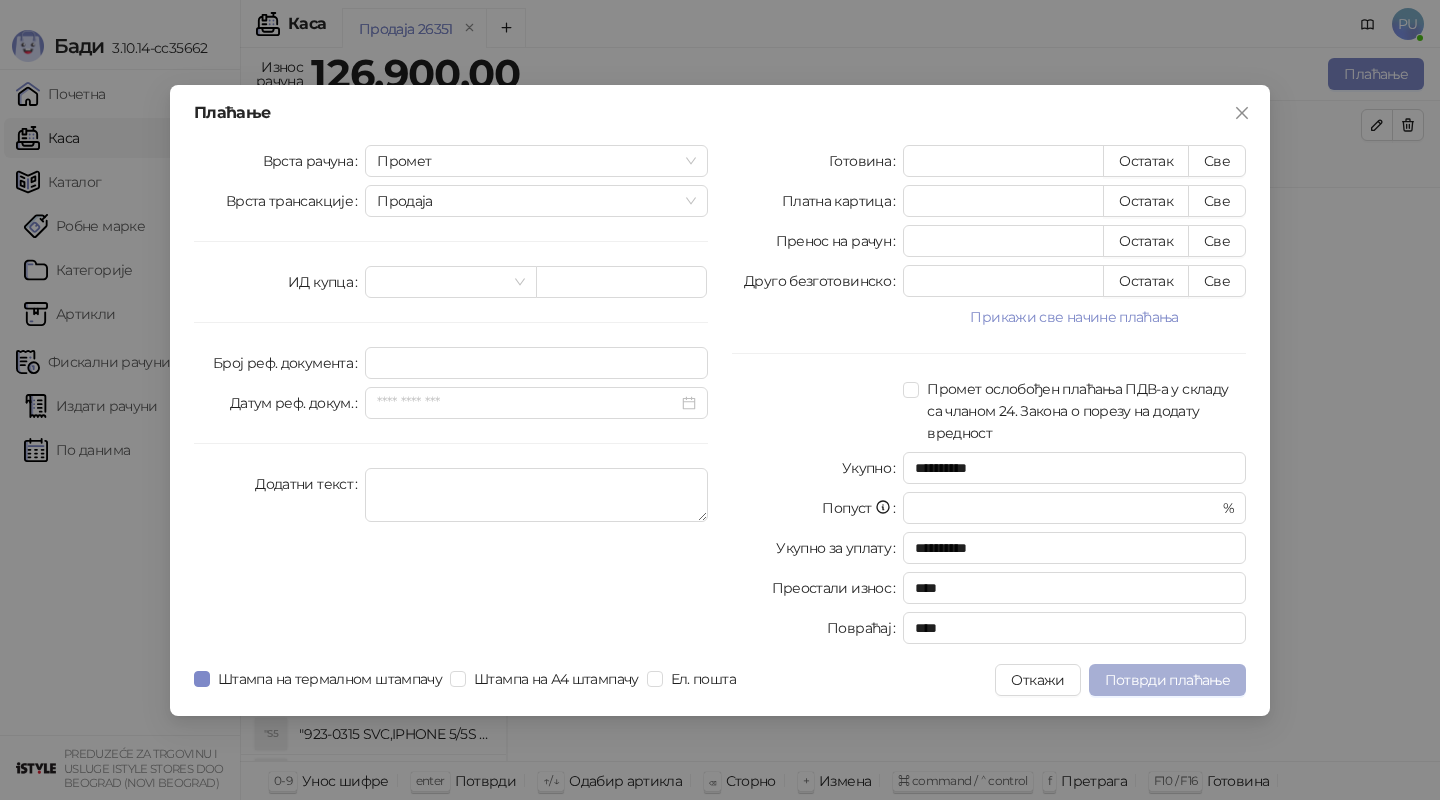 click on "Потврди плаћање" at bounding box center [1167, 680] 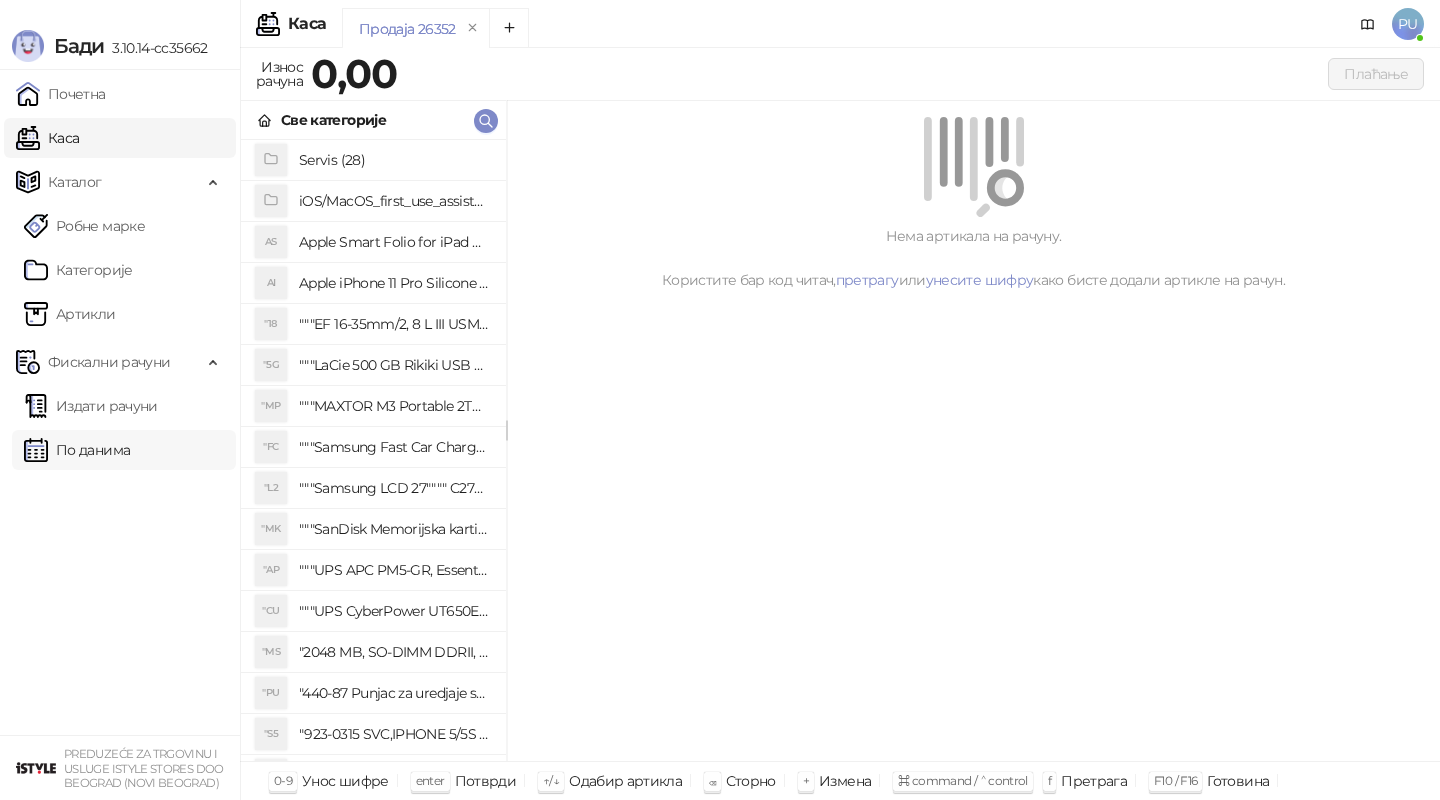 click on "По данима" at bounding box center (77, 450) 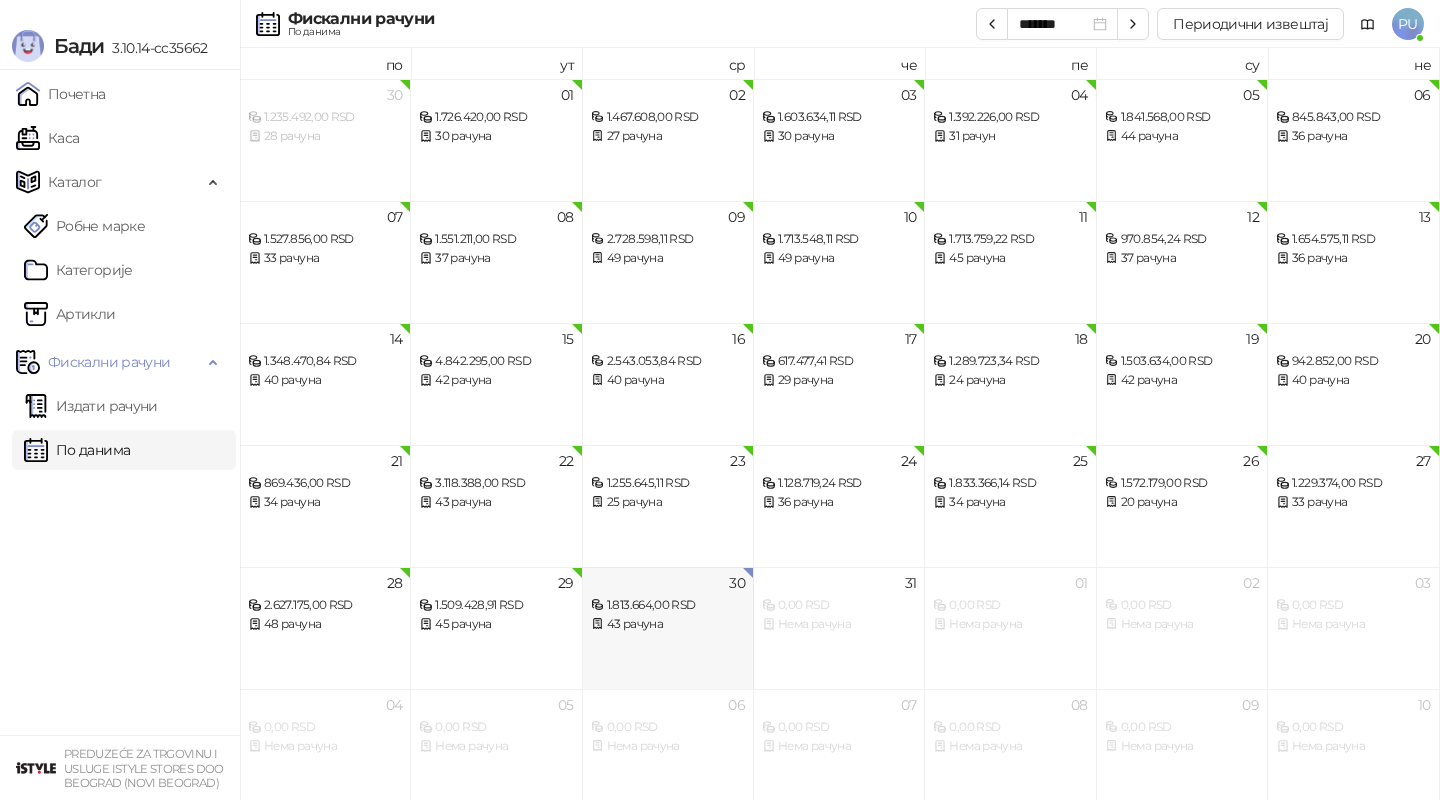 click on "1.813.664,00 RSD" at bounding box center (668, 605) 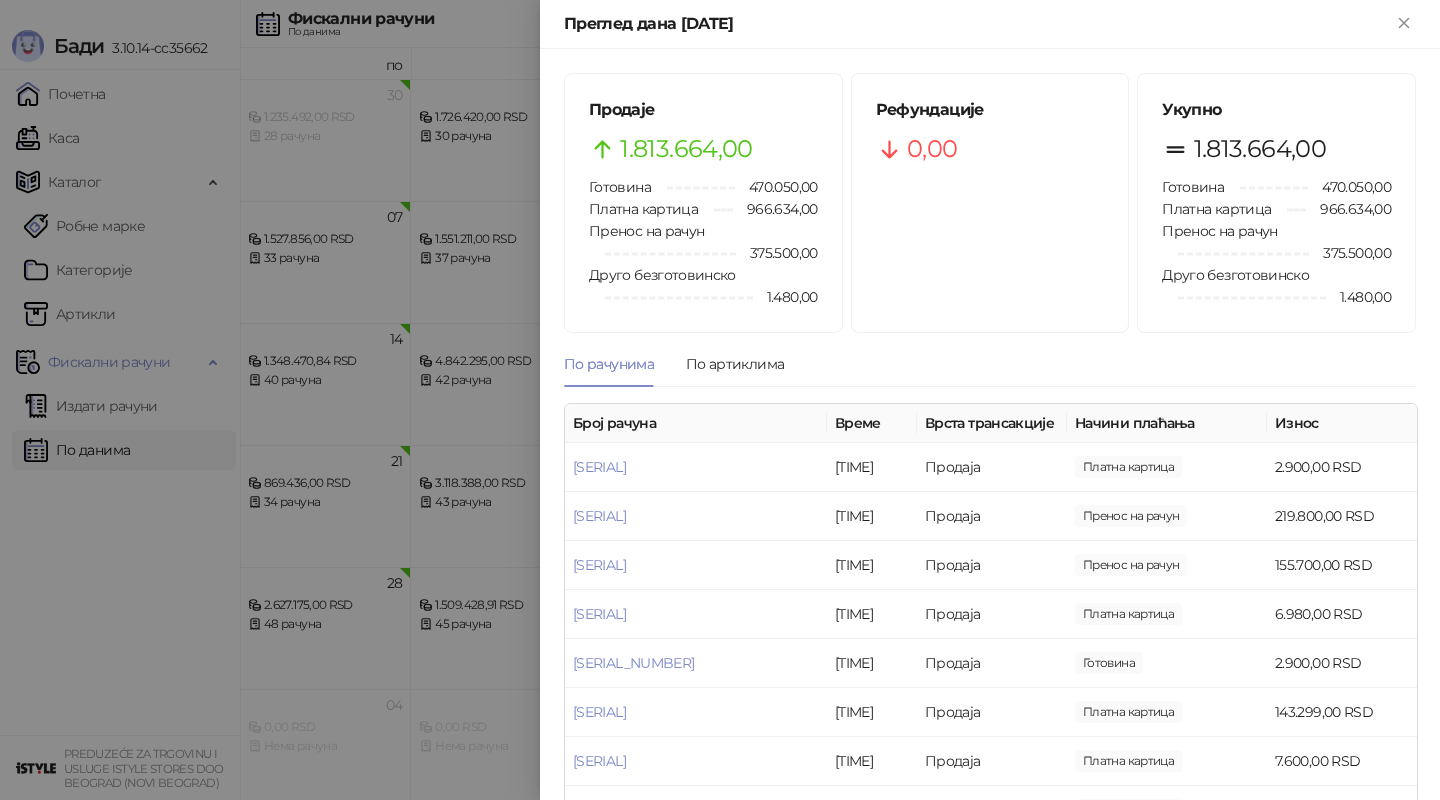 click at bounding box center [720, 400] 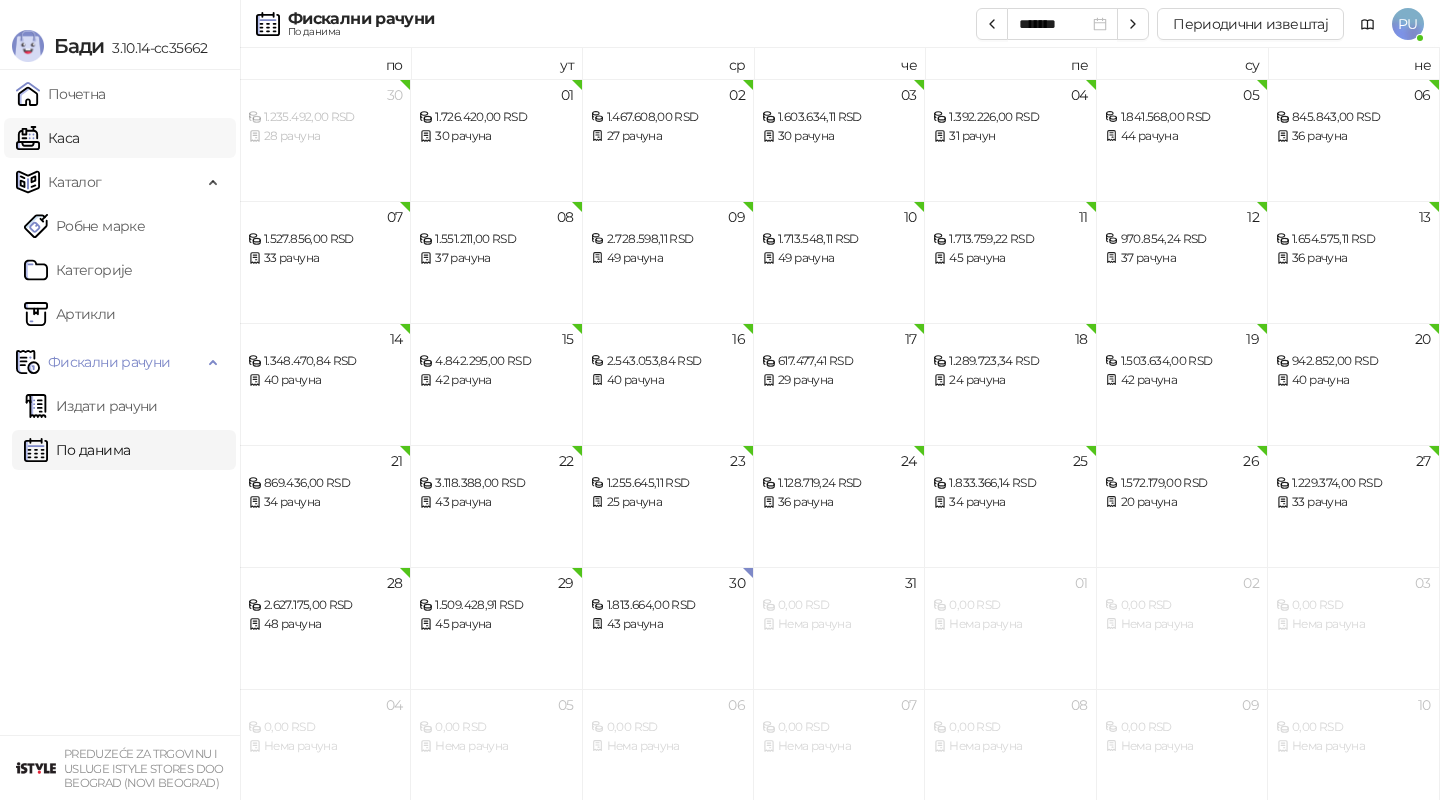 click on "Каса" at bounding box center [47, 138] 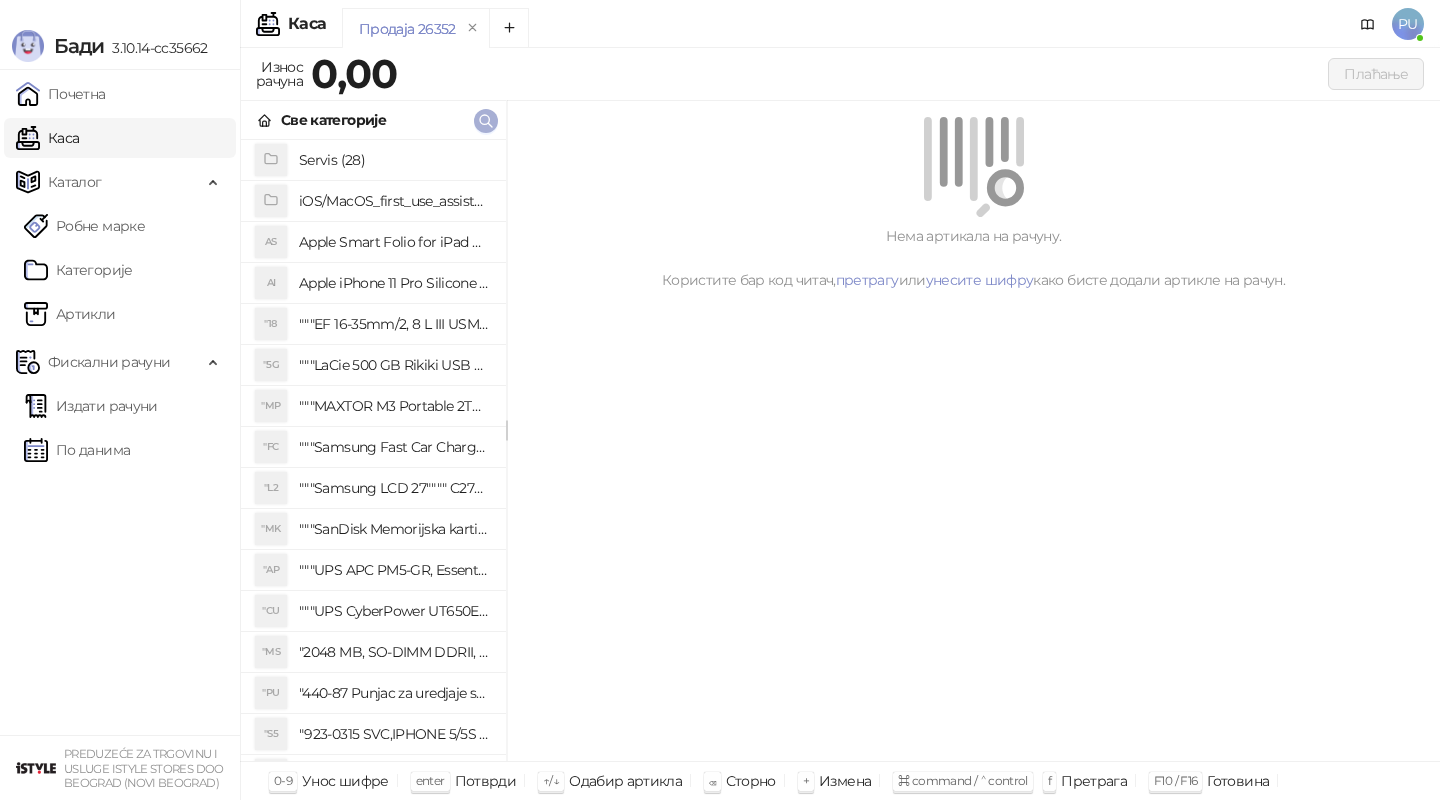click 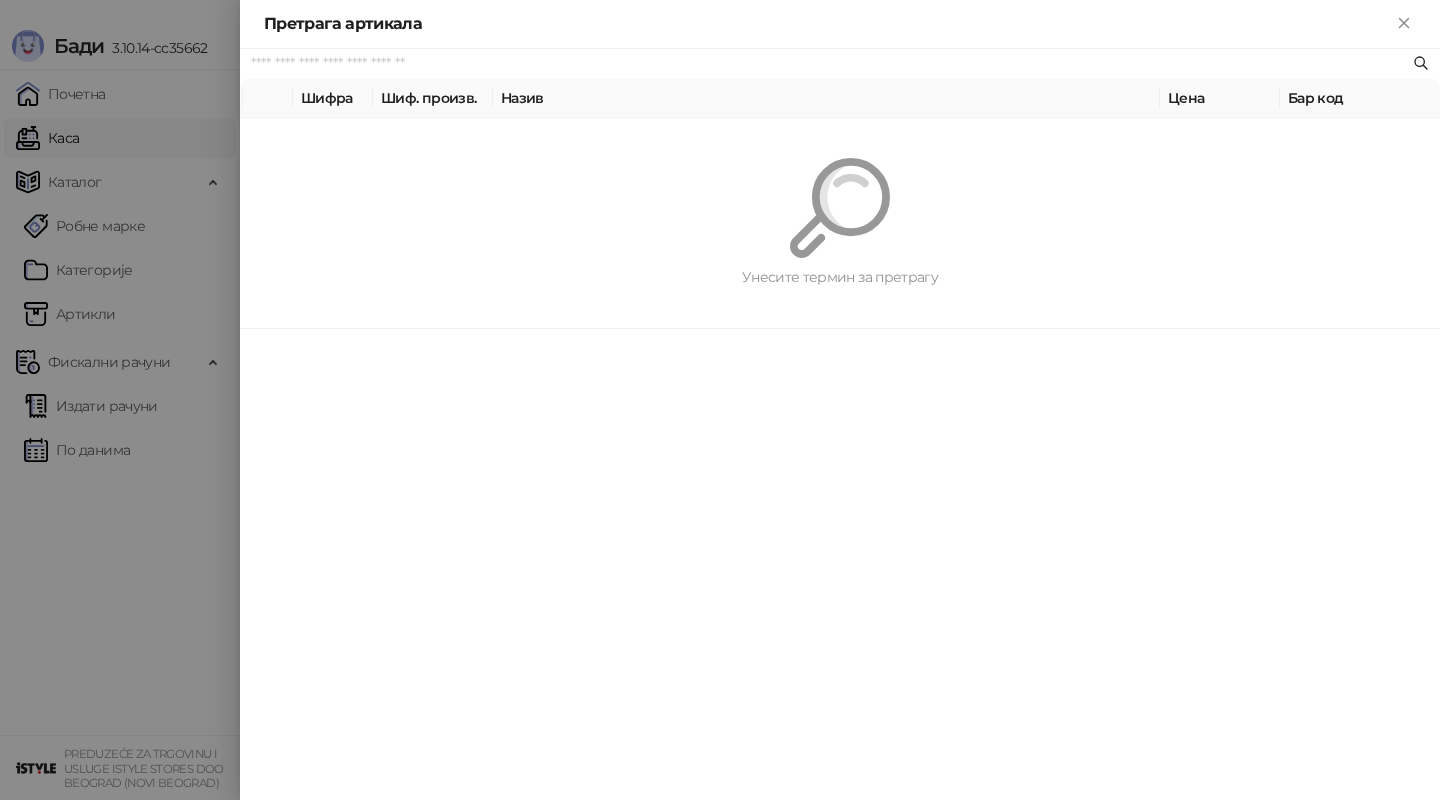 paste on "*********" 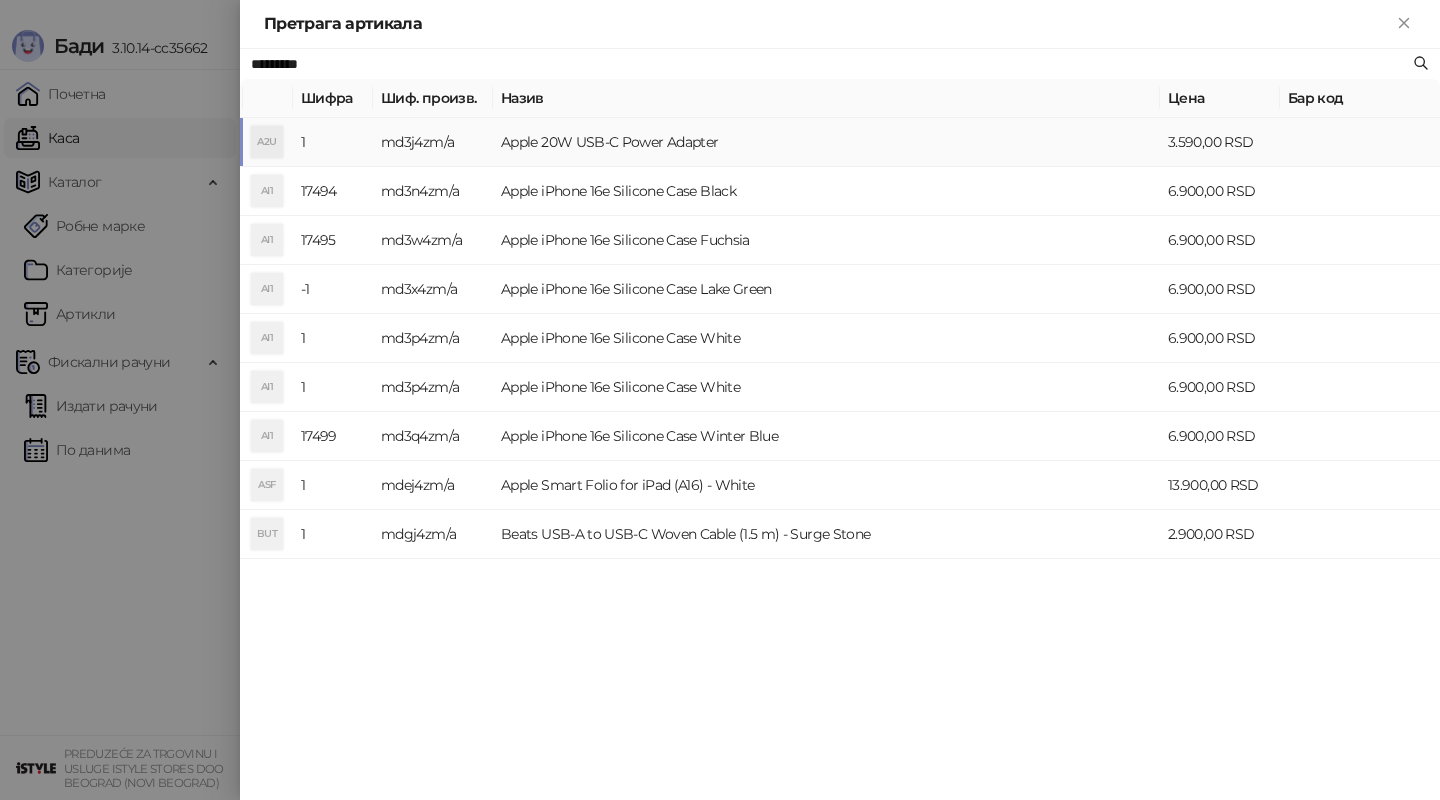 type on "*********" 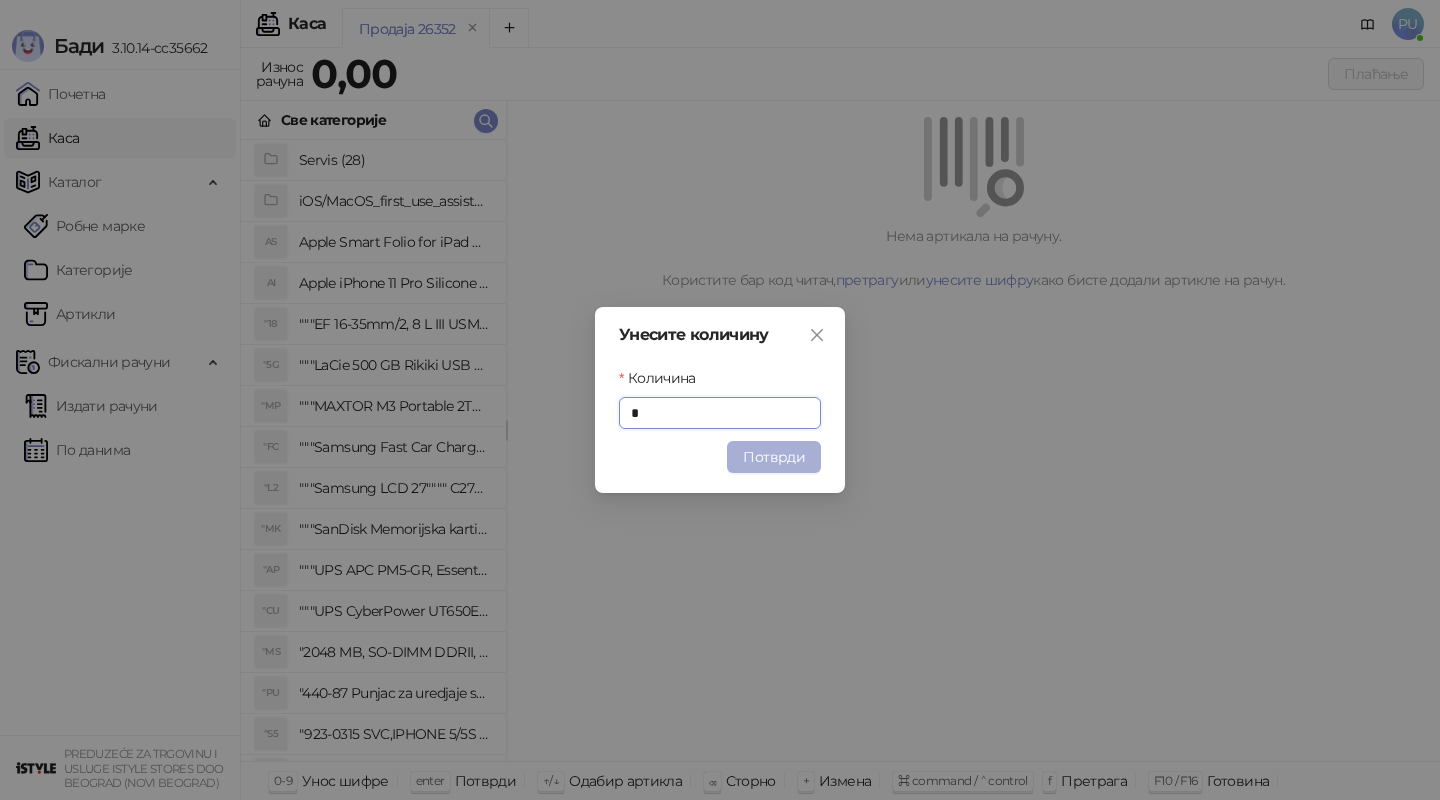 click on "Потврди" at bounding box center [774, 457] 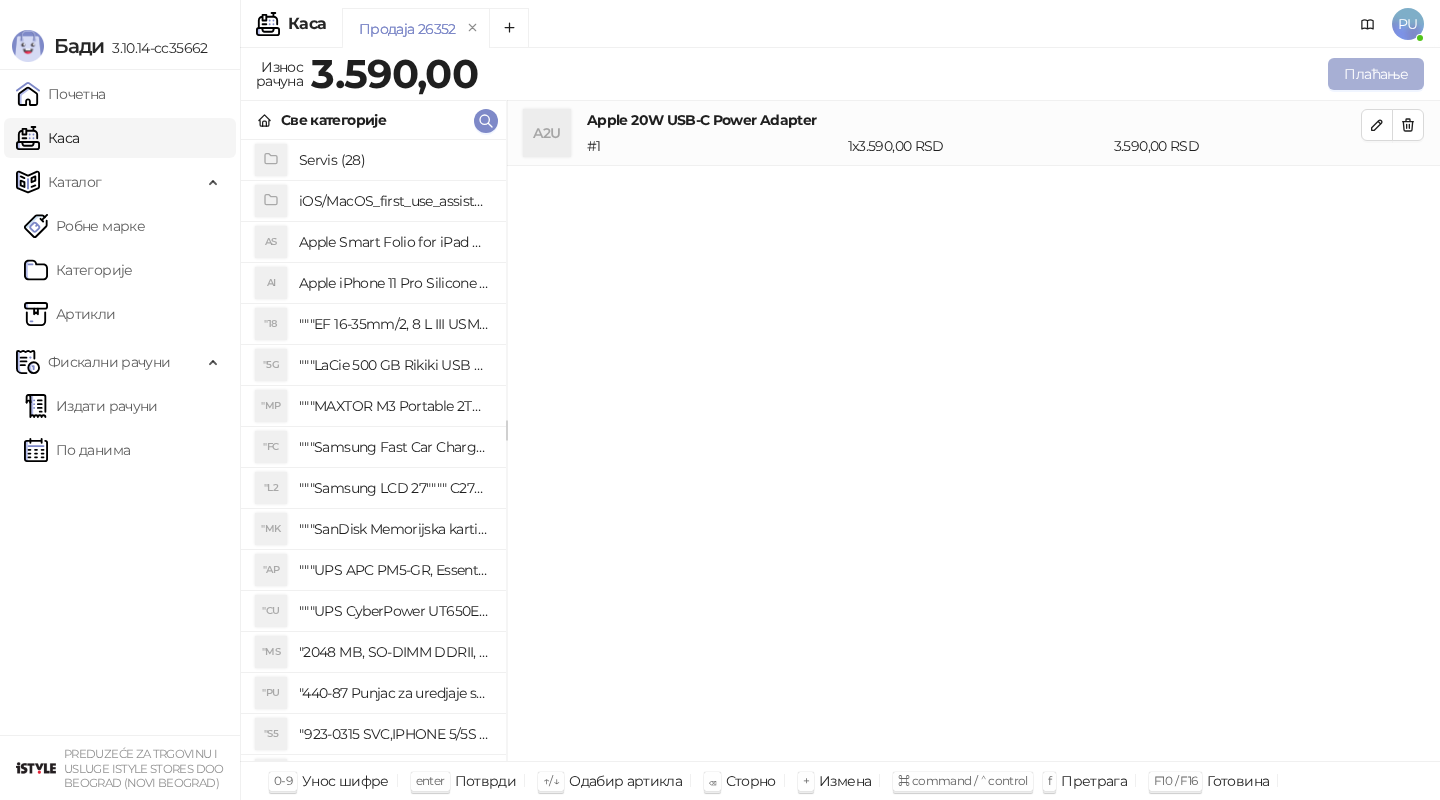 click on "Плаћање" at bounding box center [1376, 74] 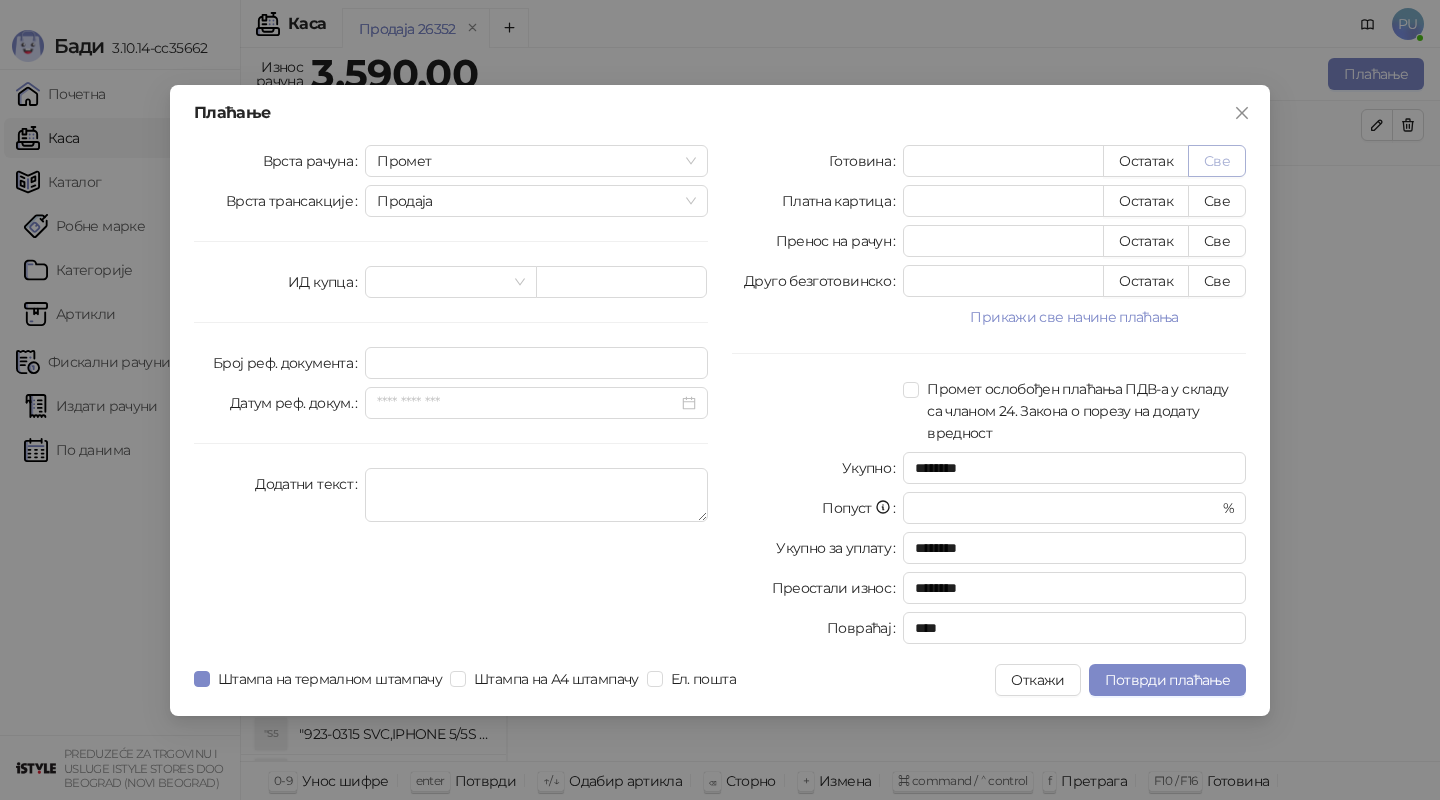 click on "Све" at bounding box center (1217, 161) 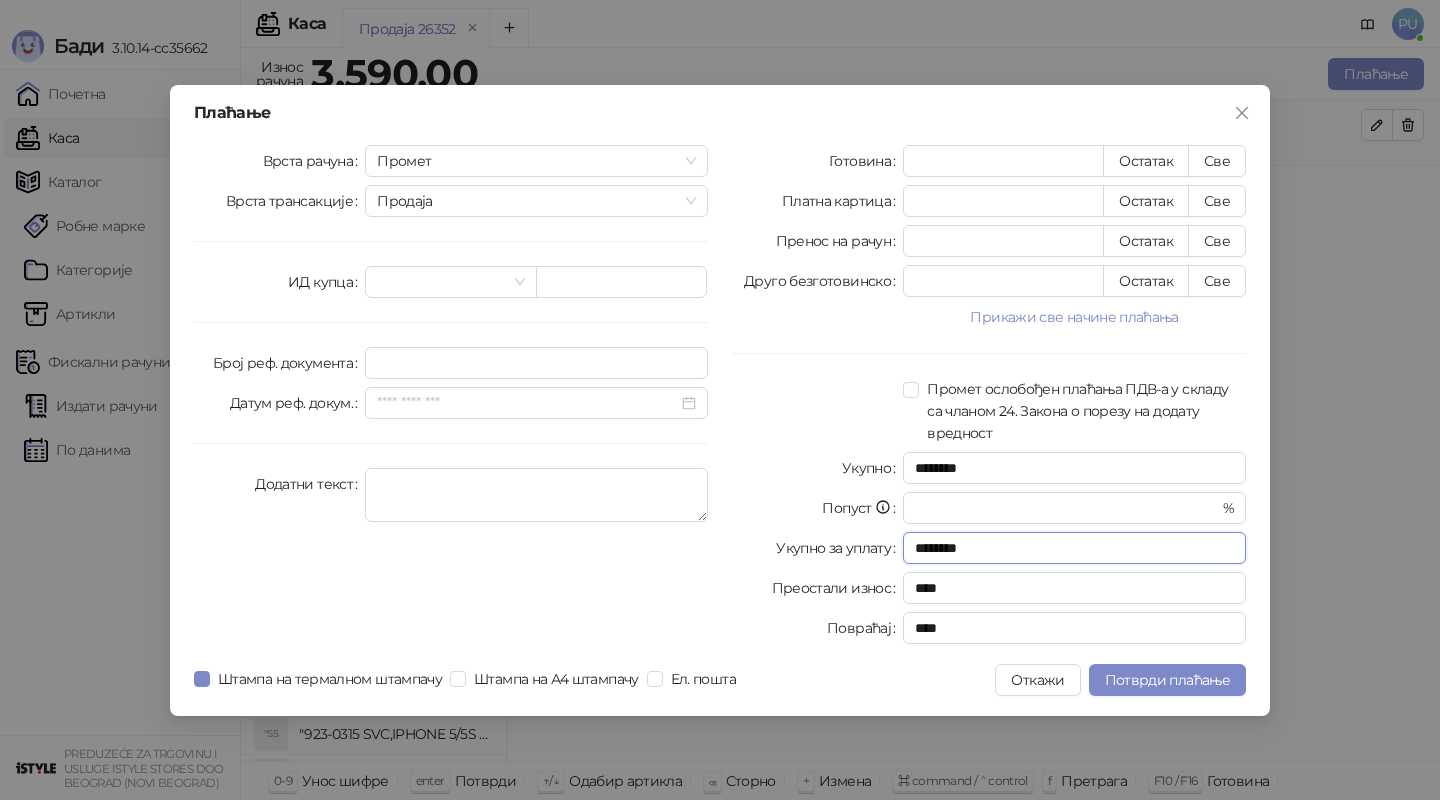 drag, startPoint x: 997, startPoint y: 549, endPoint x: 755, endPoint y: 549, distance: 242 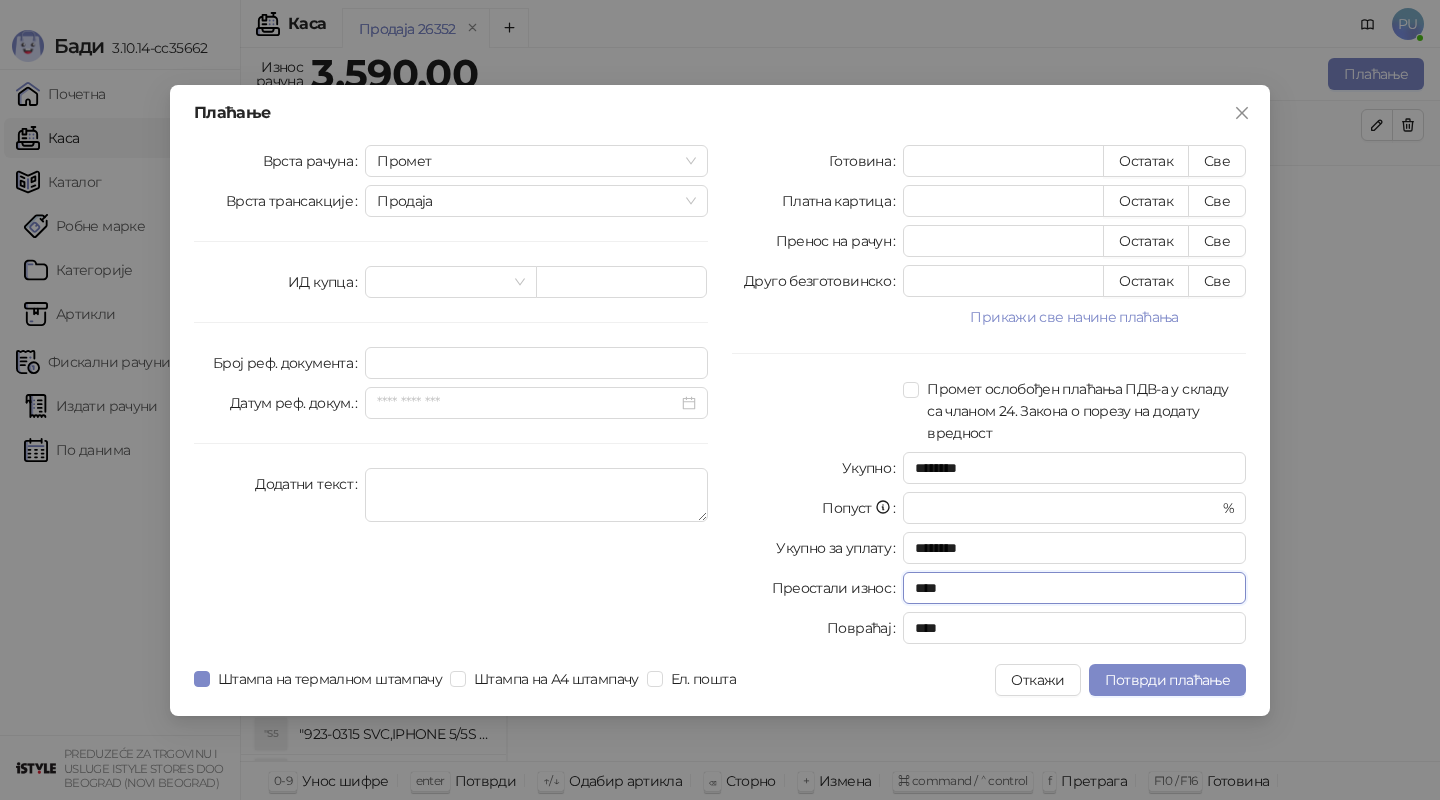 drag, startPoint x: 976, startPoint y: 592, endPoint x: 838, endPoint y: 592, distance: 138 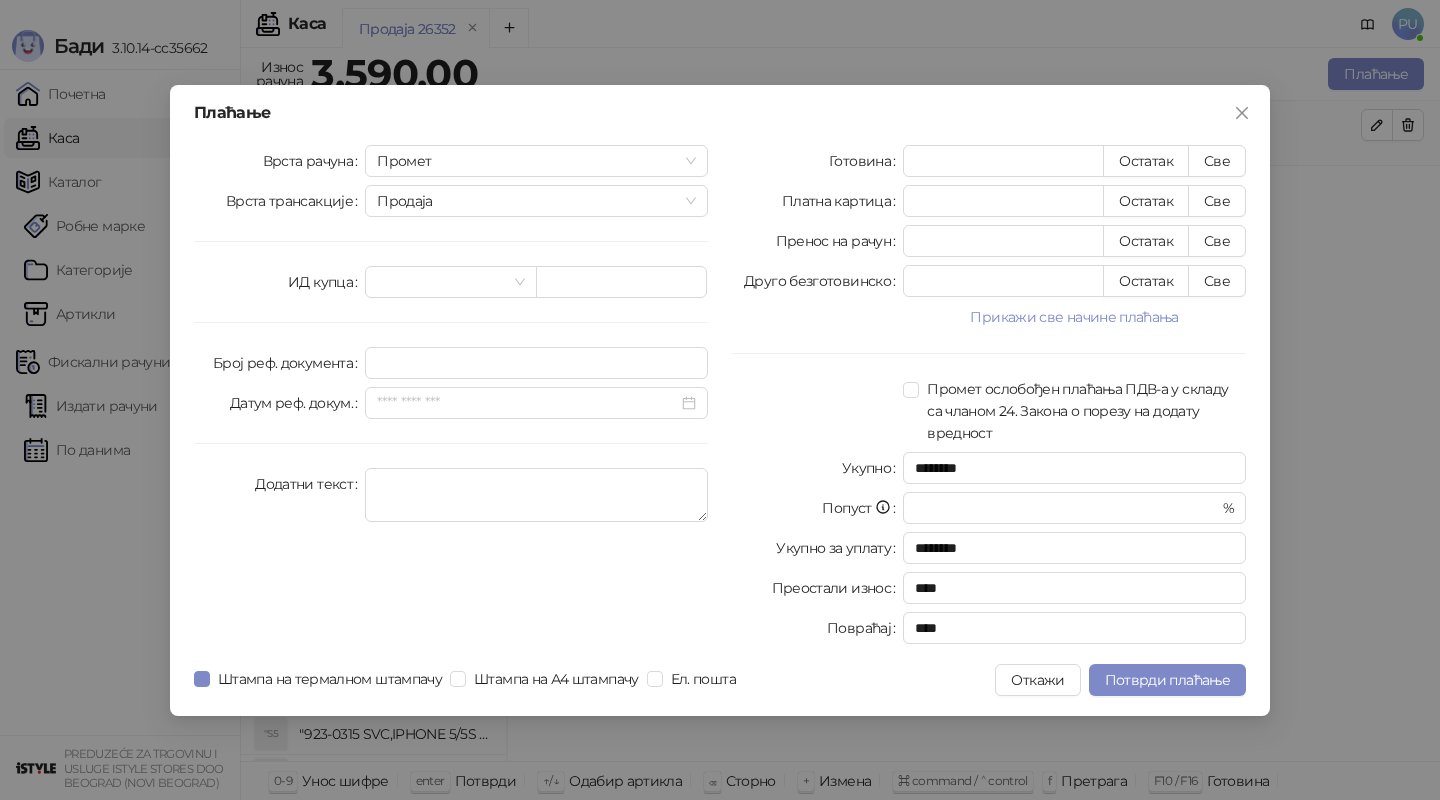 click on "Готовина **** Остатак Све Платна картица * Остатак Све Пренос на рачун * Остатак Све Друго безготовинско * Остатак Све Прикажи све начине плаћања Чек * Остатак Све Ваучер * Остатак Све Инстант плаћање * Остатак Све   Промет ослобођен плаћања ПДВ-а у складу са чланом 24. Закона о порезу на додату вредност Укупно ******** Попуст   * % Укупно за уплату ******** Преостали износ **** Повраћај ****" at bounding box center (989, 398) 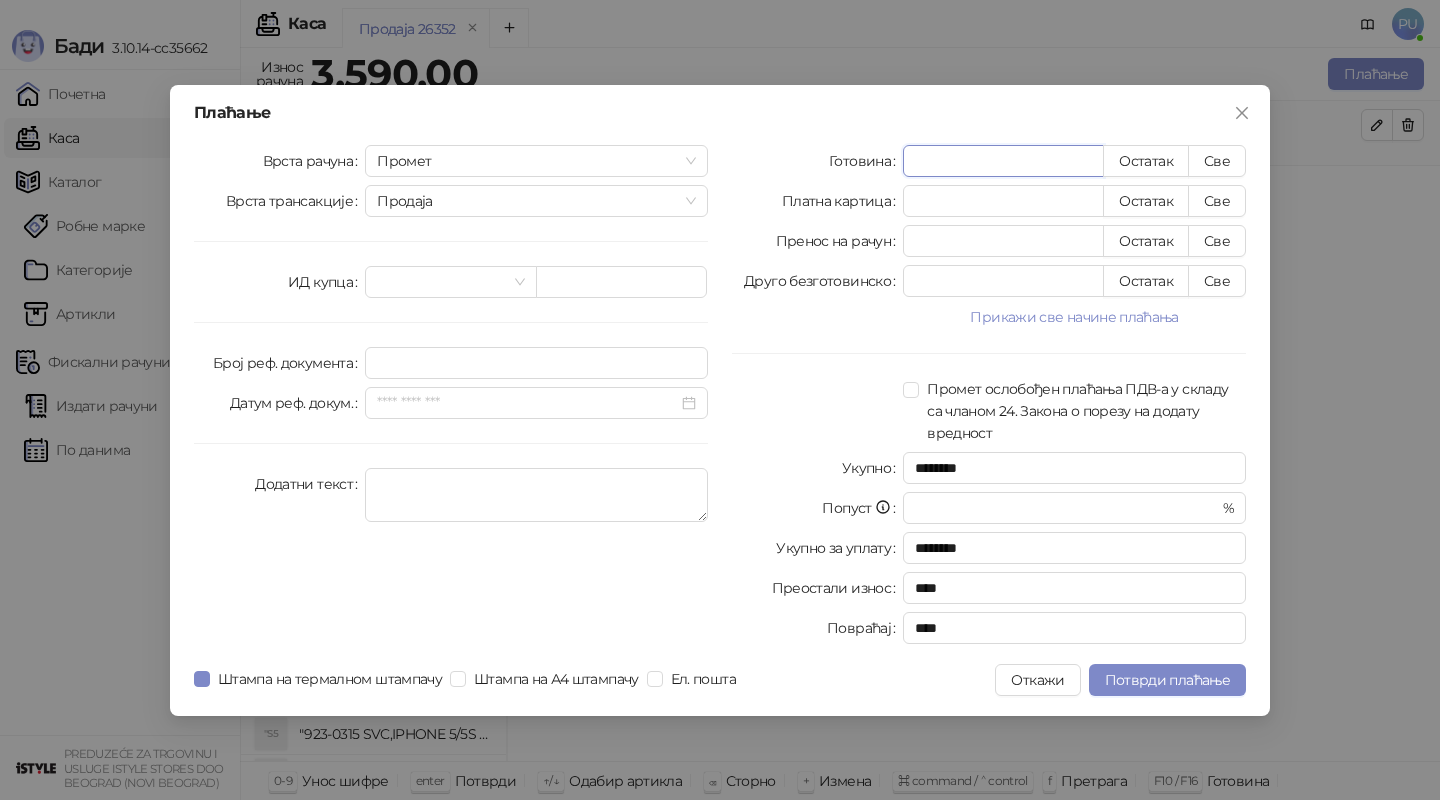 drag, startPoint x: 983, startPoint y: 156, endPoint x: 759, endPoint y: 172, distance: 224.5707 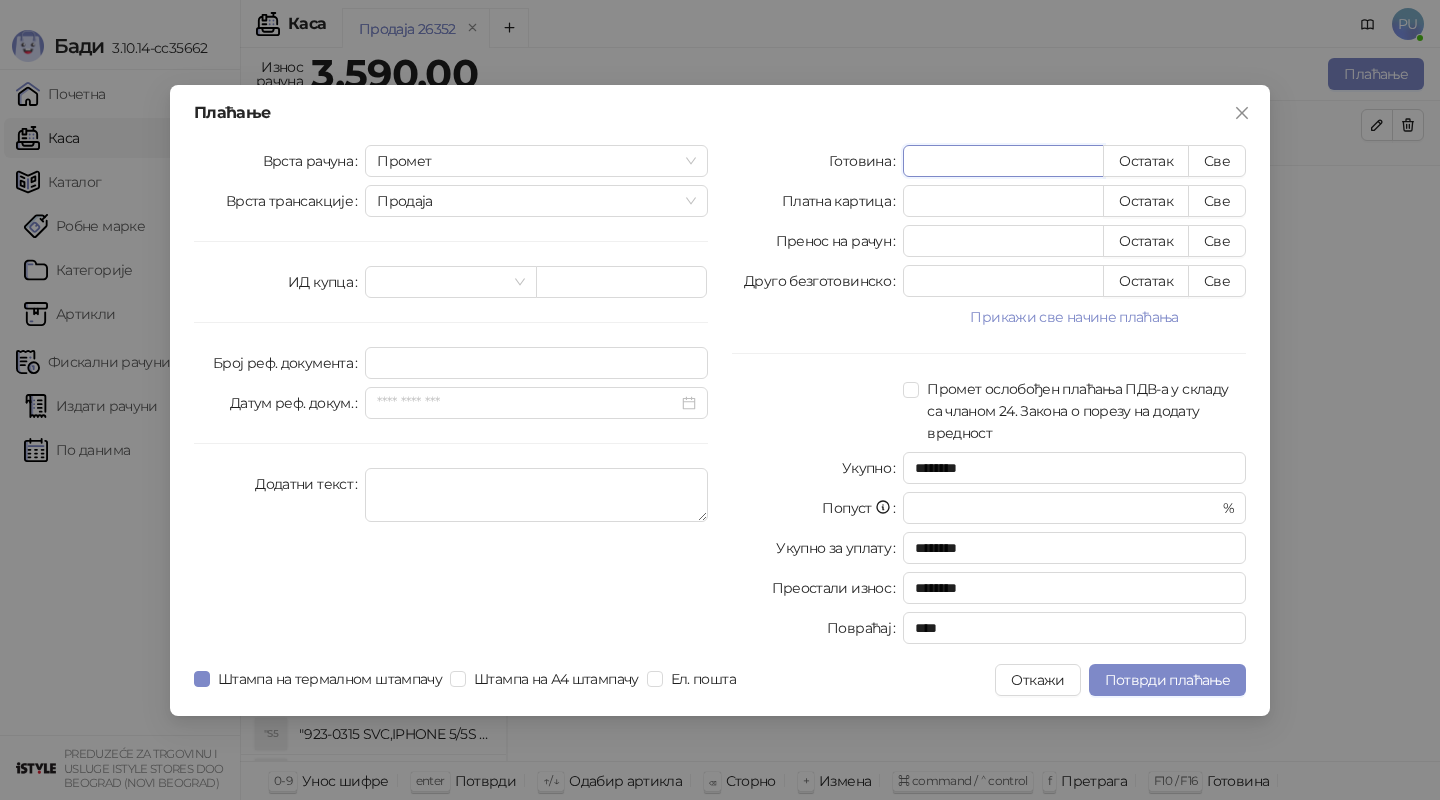 type on "**" 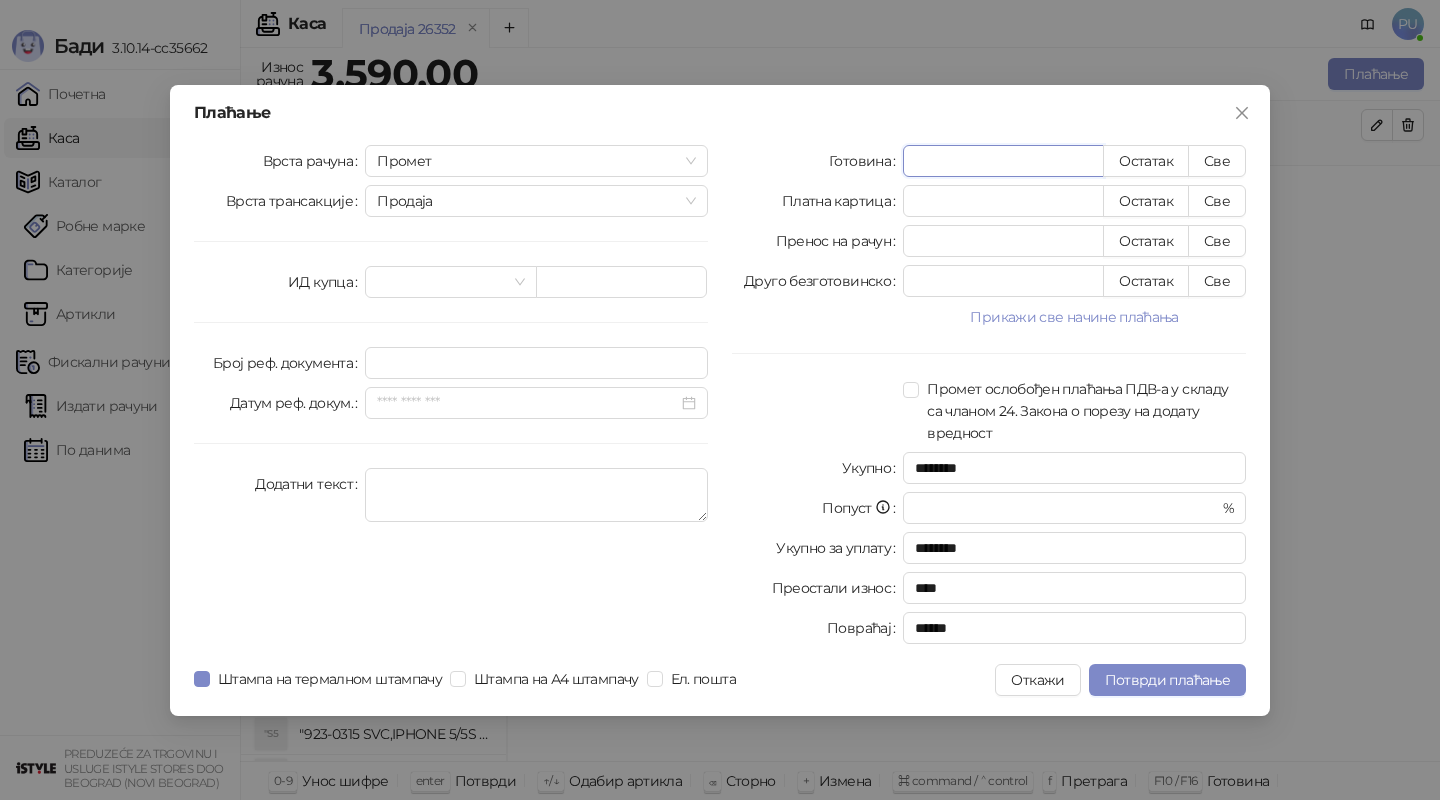 drag, startPoint x: 974, startPoint y: 162, endPoint x: 743, endPoint y: 162, distance: 231 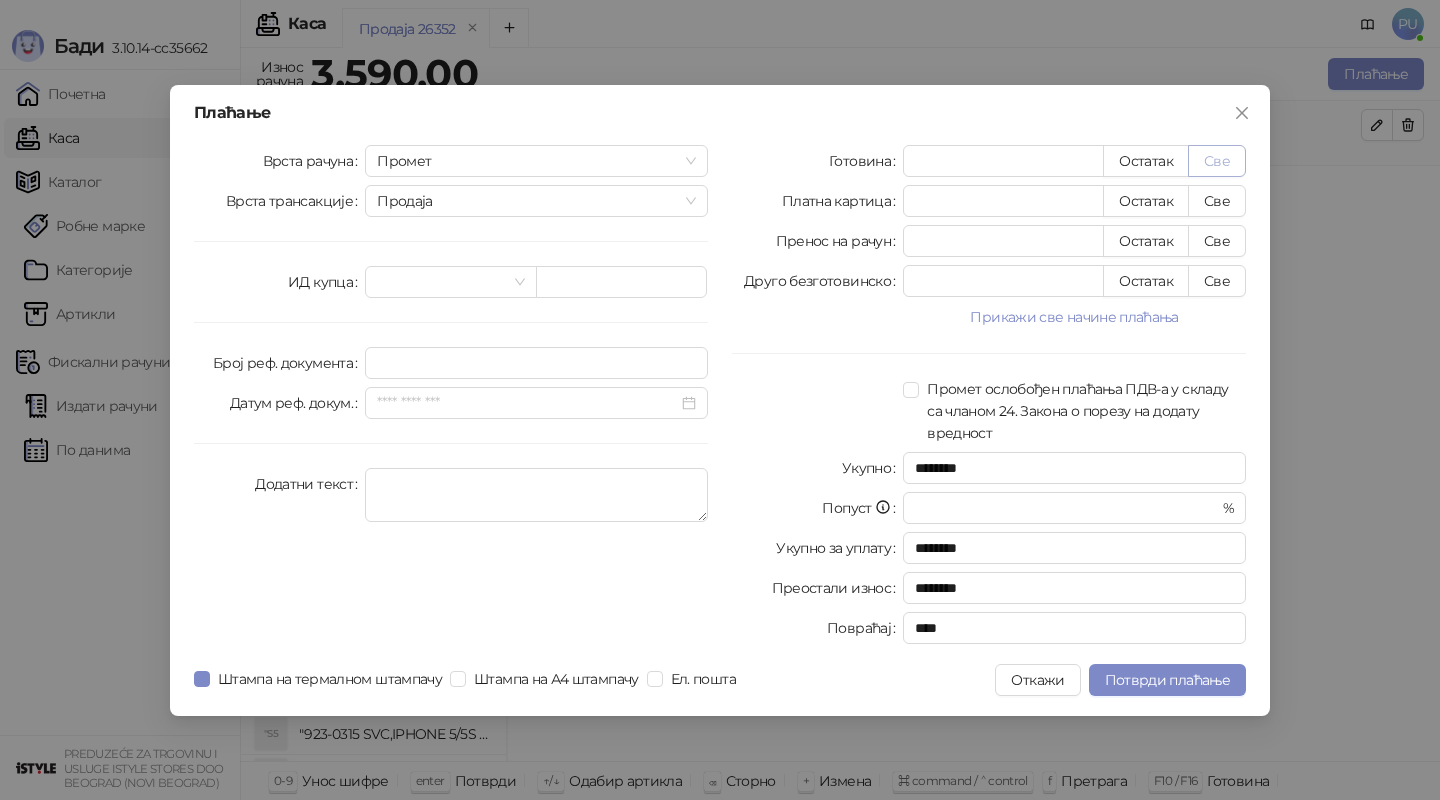 click on "Све" at bounding box center (1217, 161) 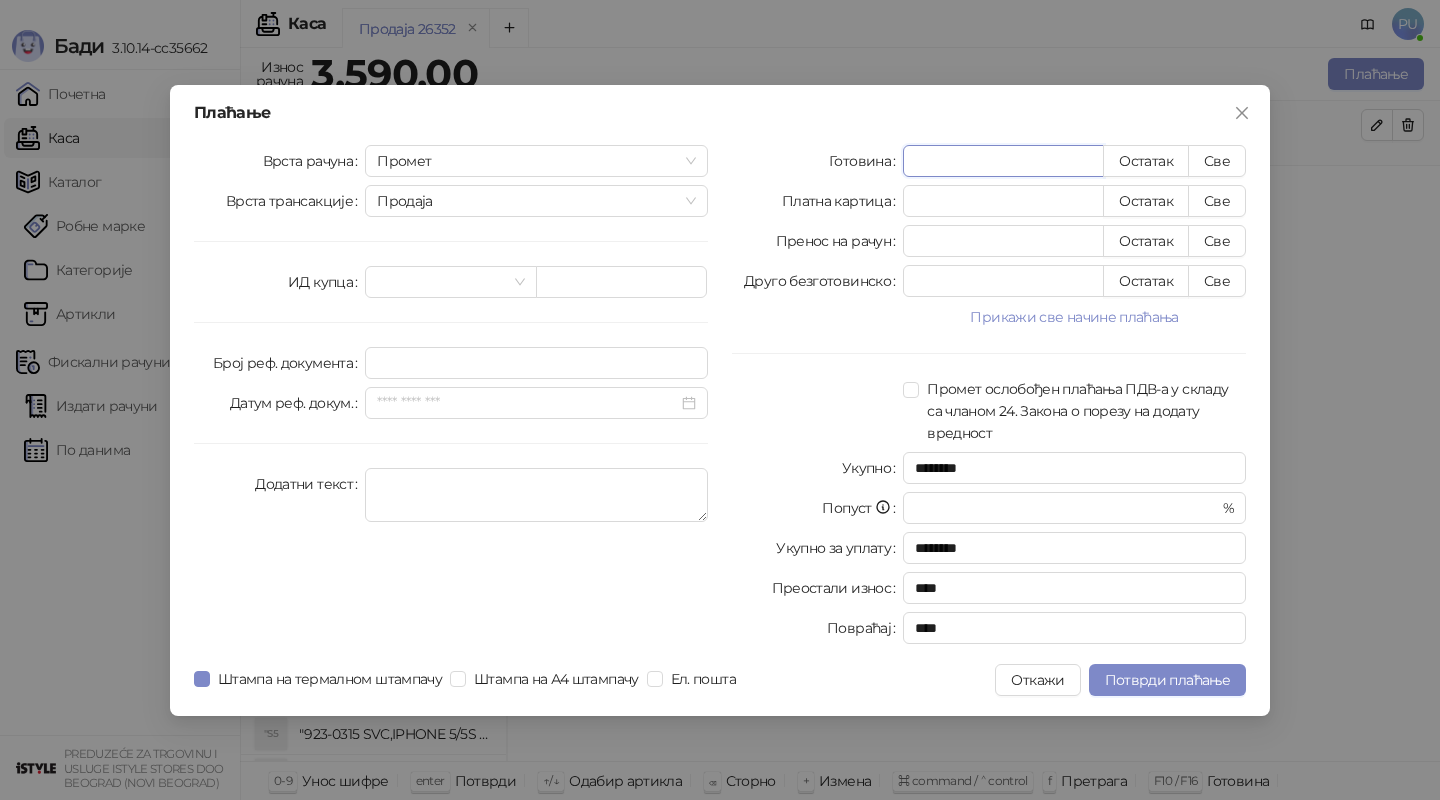 drag, startPoint x: 1049, startPoint y: 159, endPoint x: 765, endPoint y: 173, distance: 284.34485 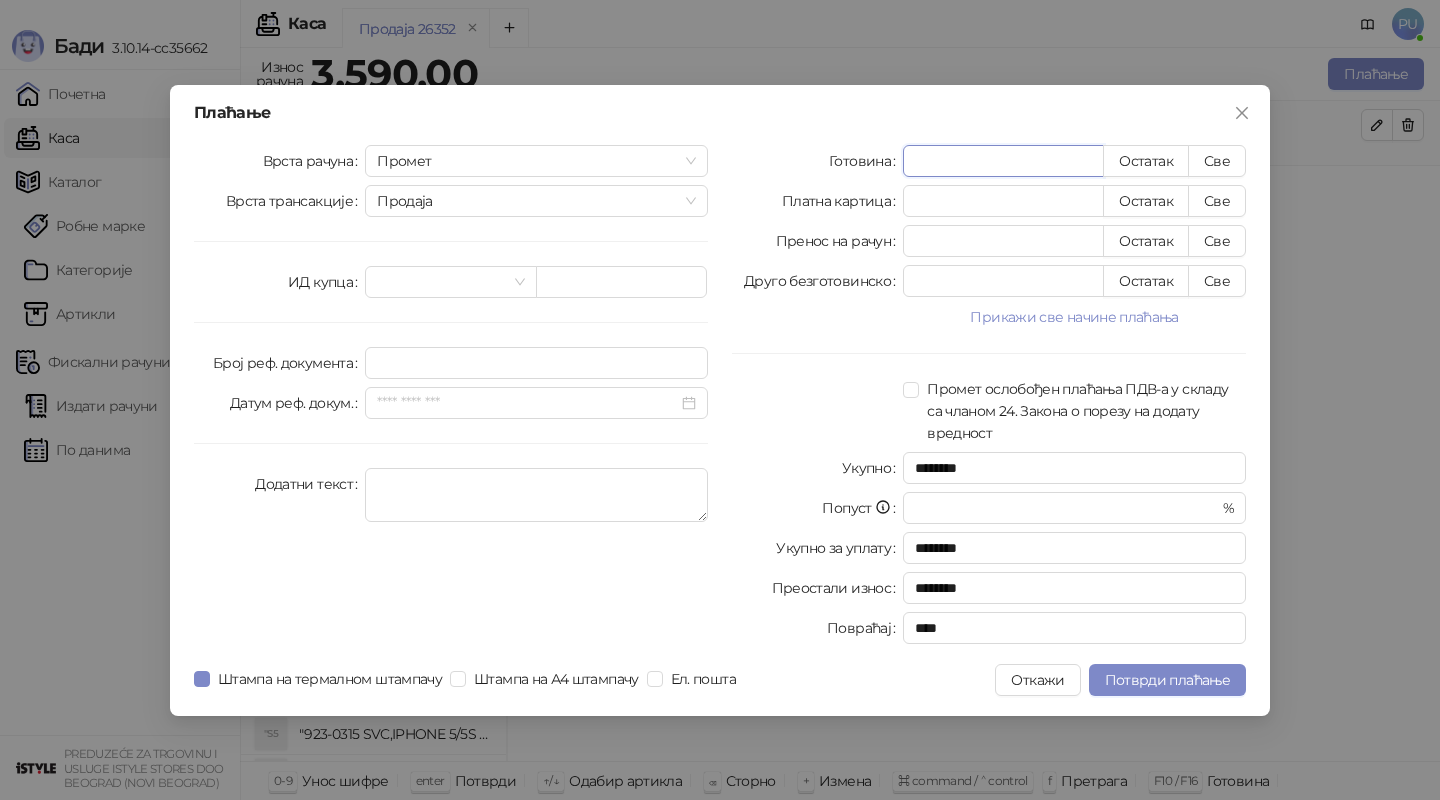 type on "**" 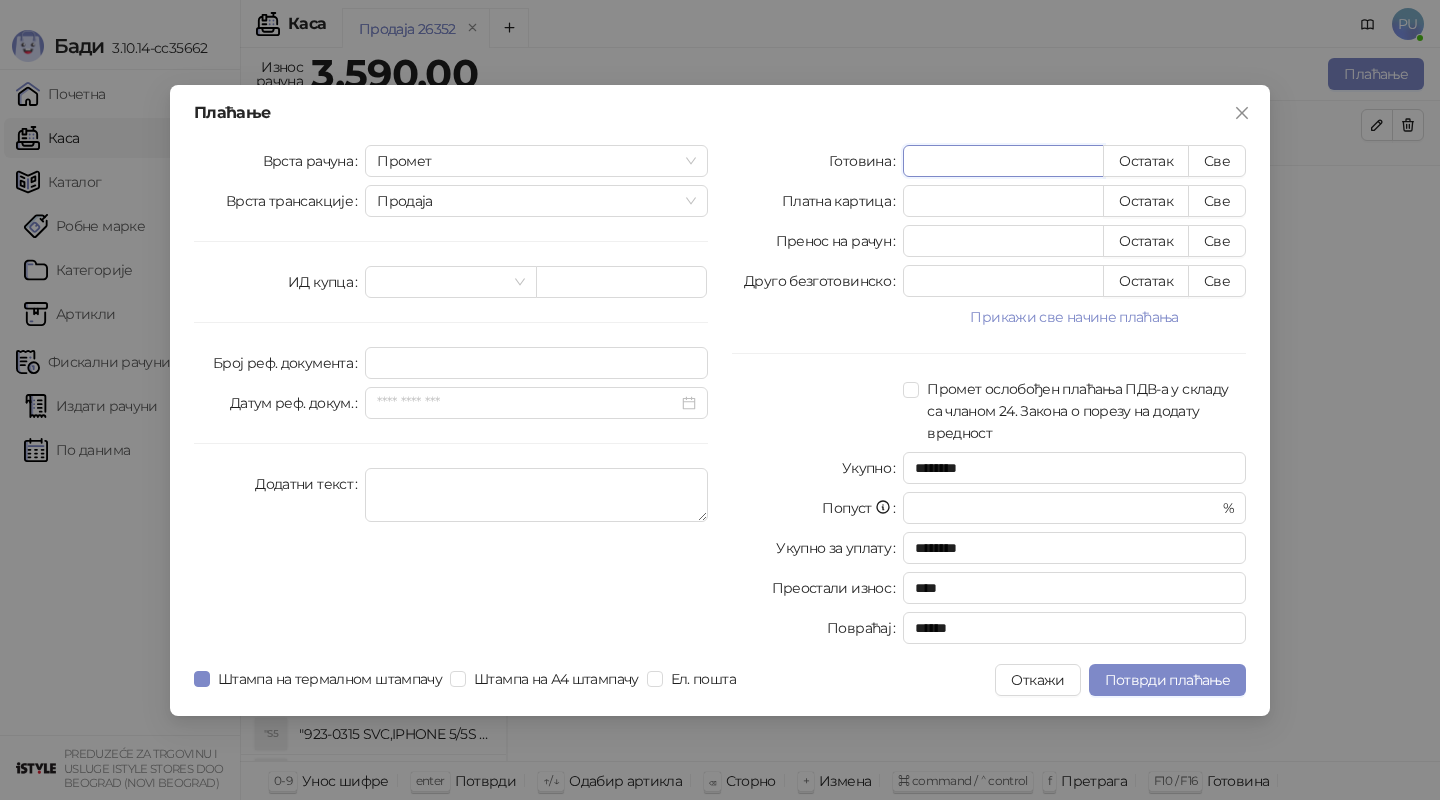 drag, startPoint x: 983, startPoint y: 166, endPoint x: 859, endPoint y: 166, distance: 124 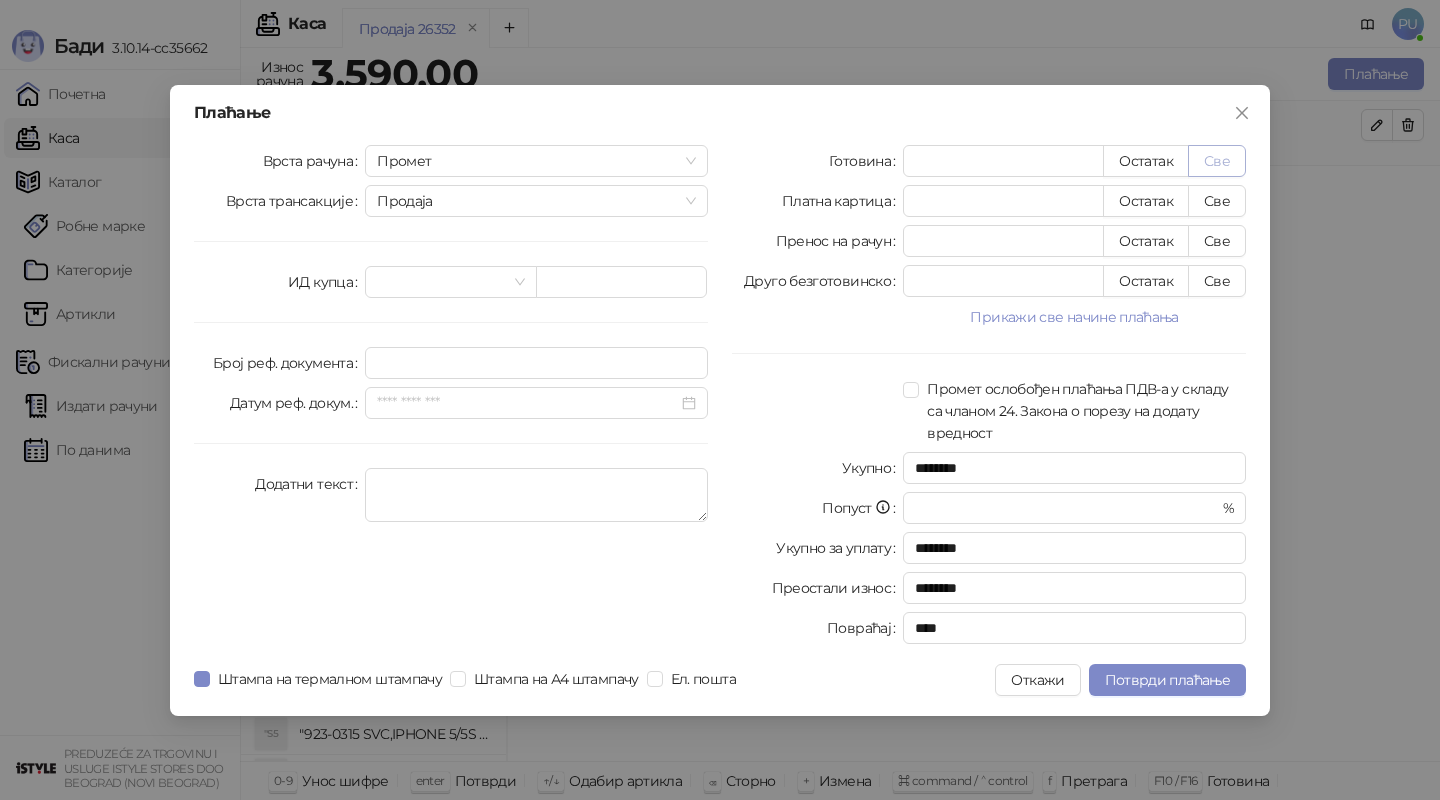 click on "Све" at bounding box center [1217, 161] 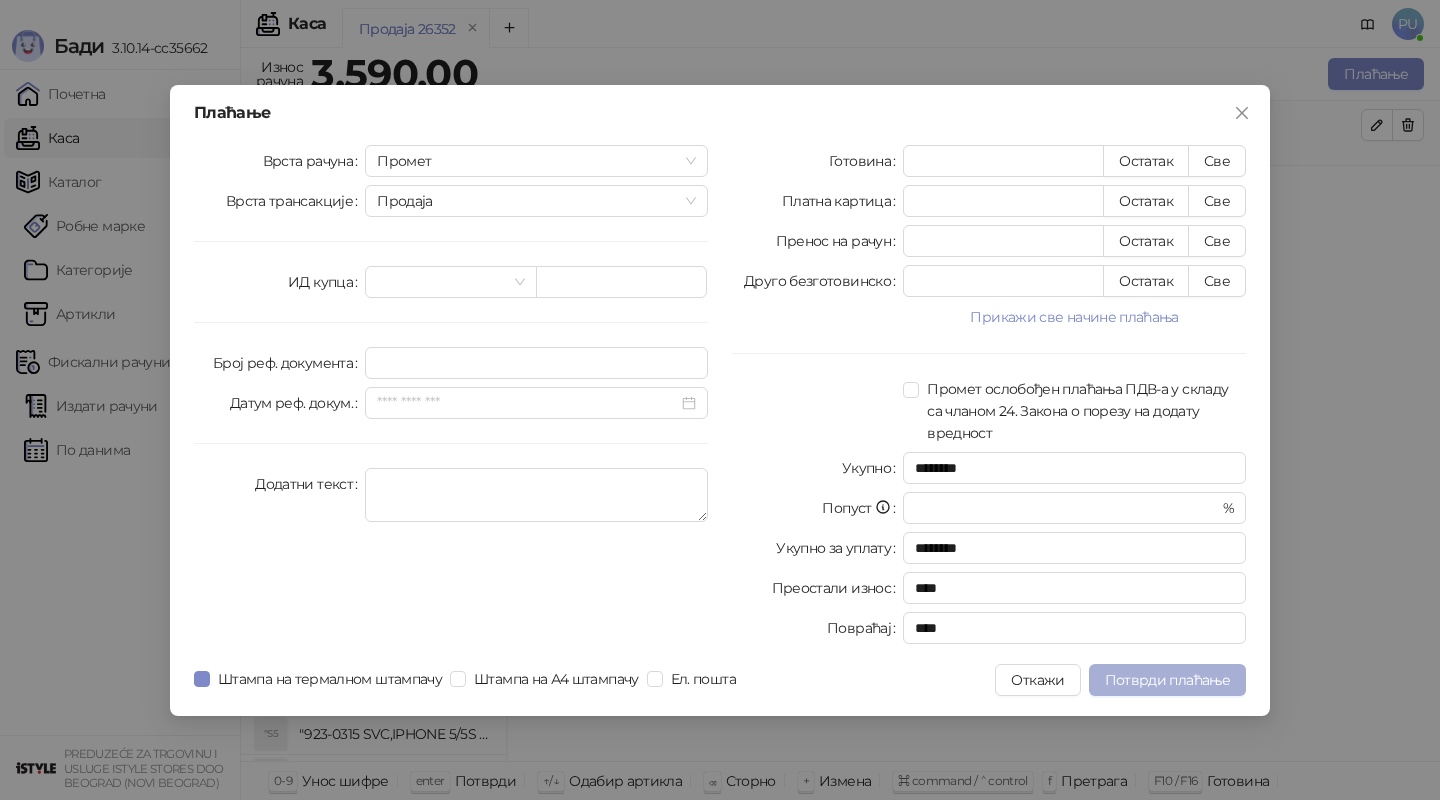 click on "Потврди плаћање" at bounding box center (1167, 680) 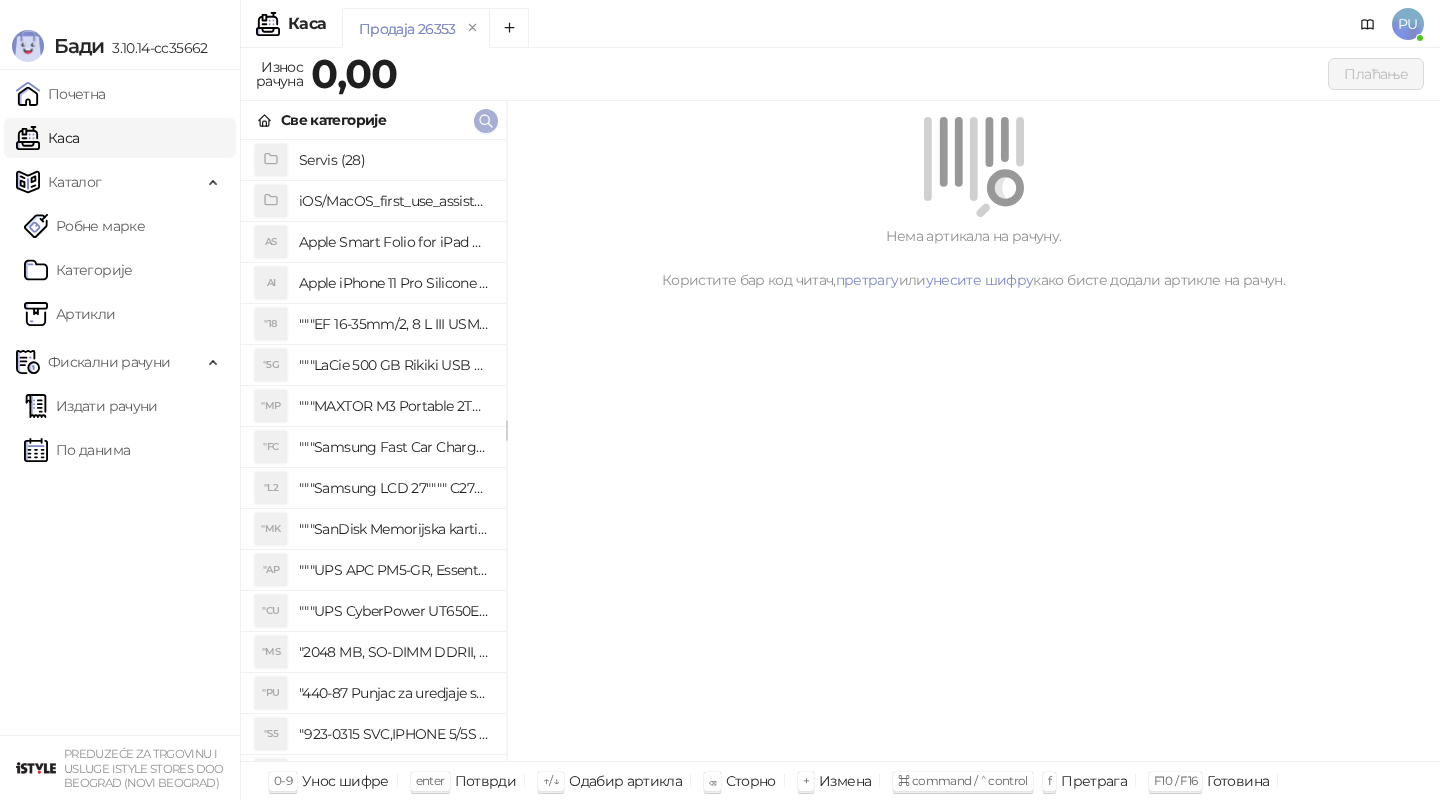 click 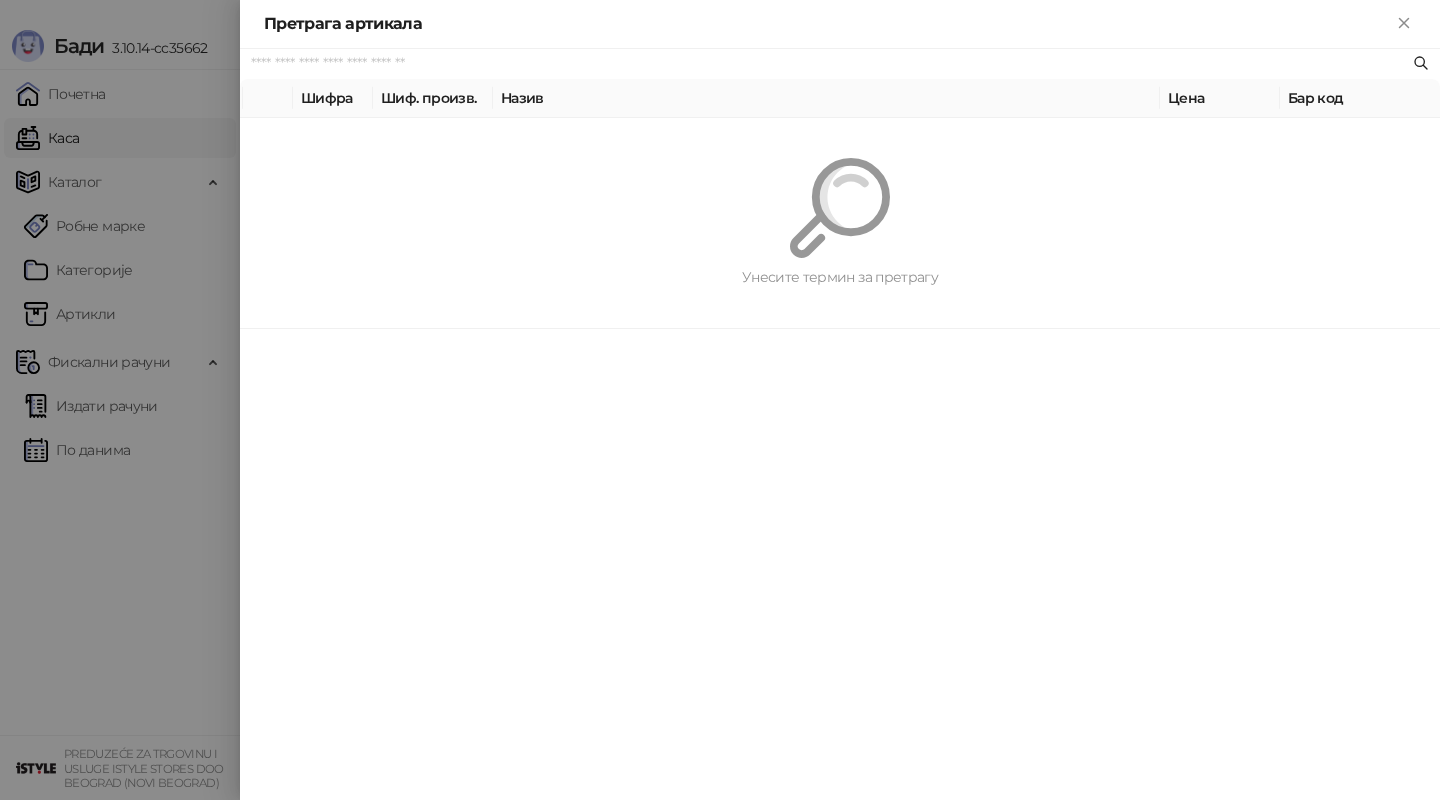 paste on "*********" 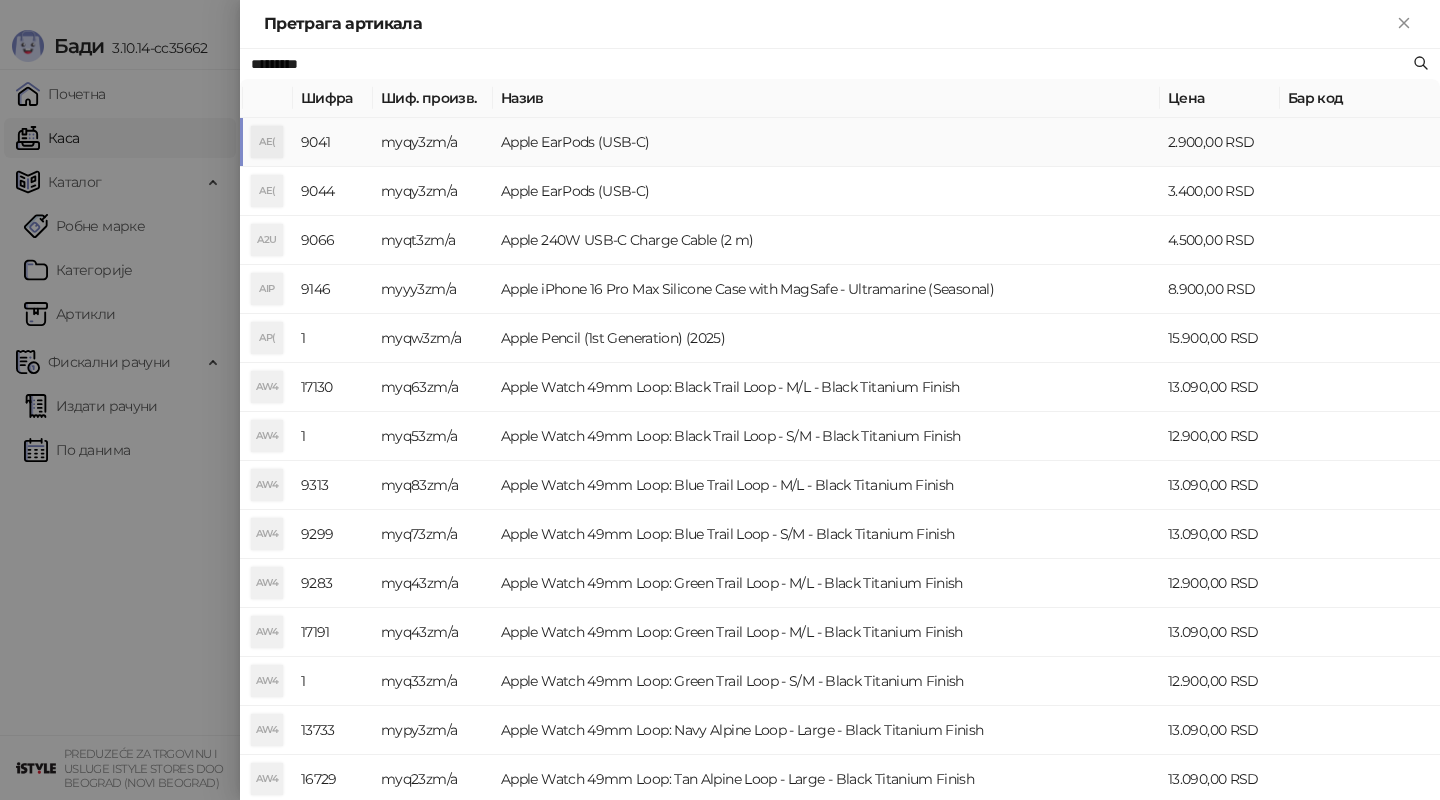 type on "*********" 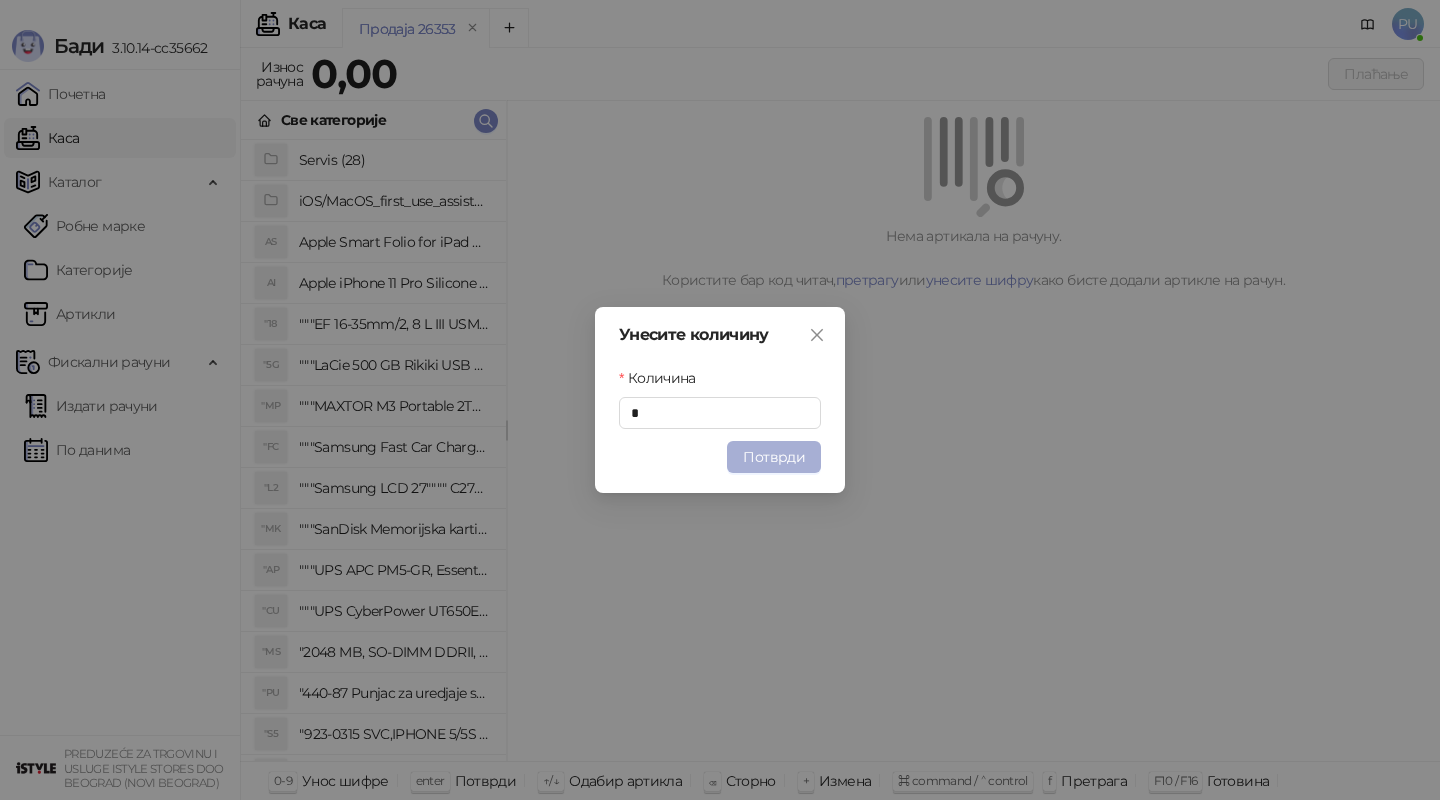 click on "Потврди" at bounding box center (774, 457) 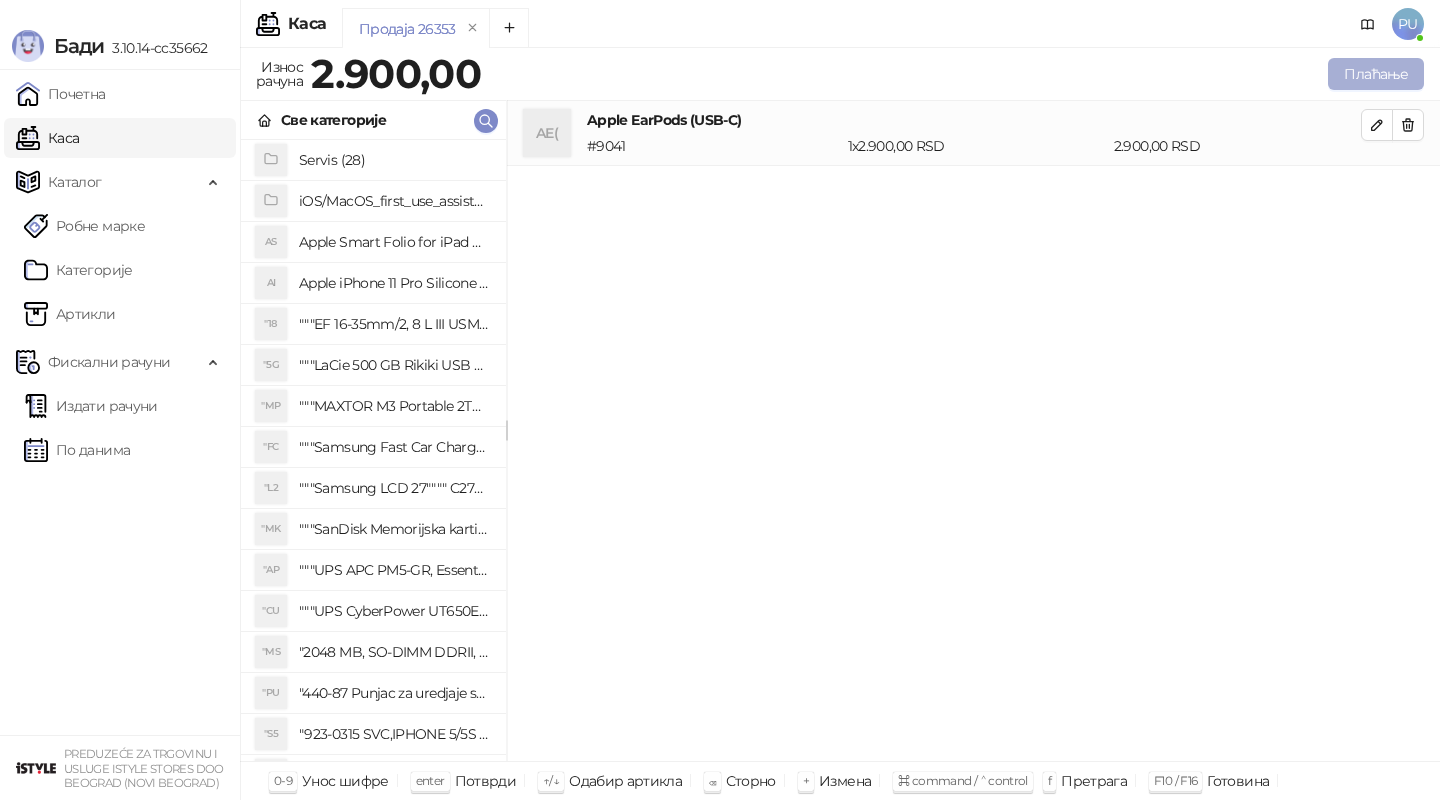 click on "Плаћање" at bounding box center [1376, 74] 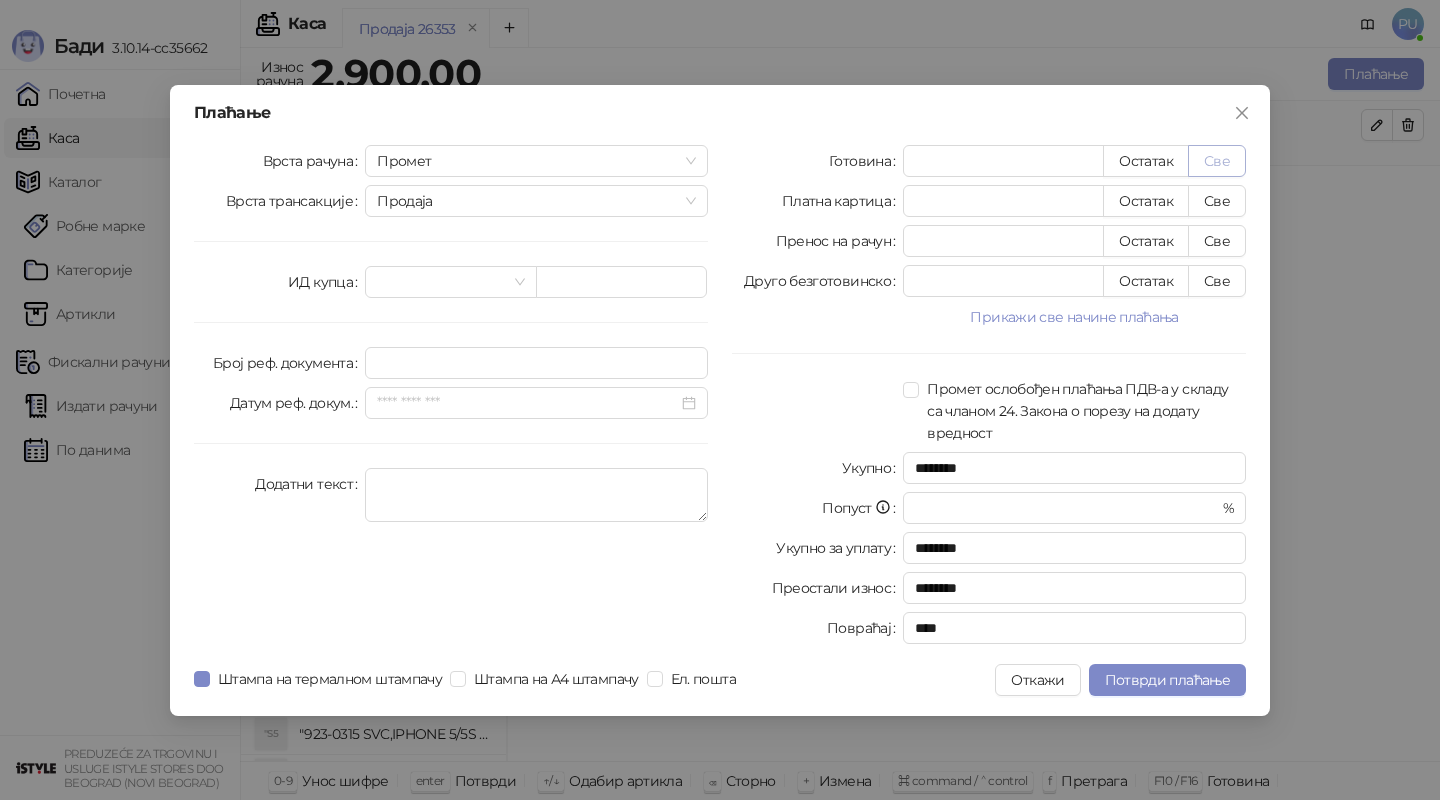 click on "Све" at bounding box center [1217, 161] 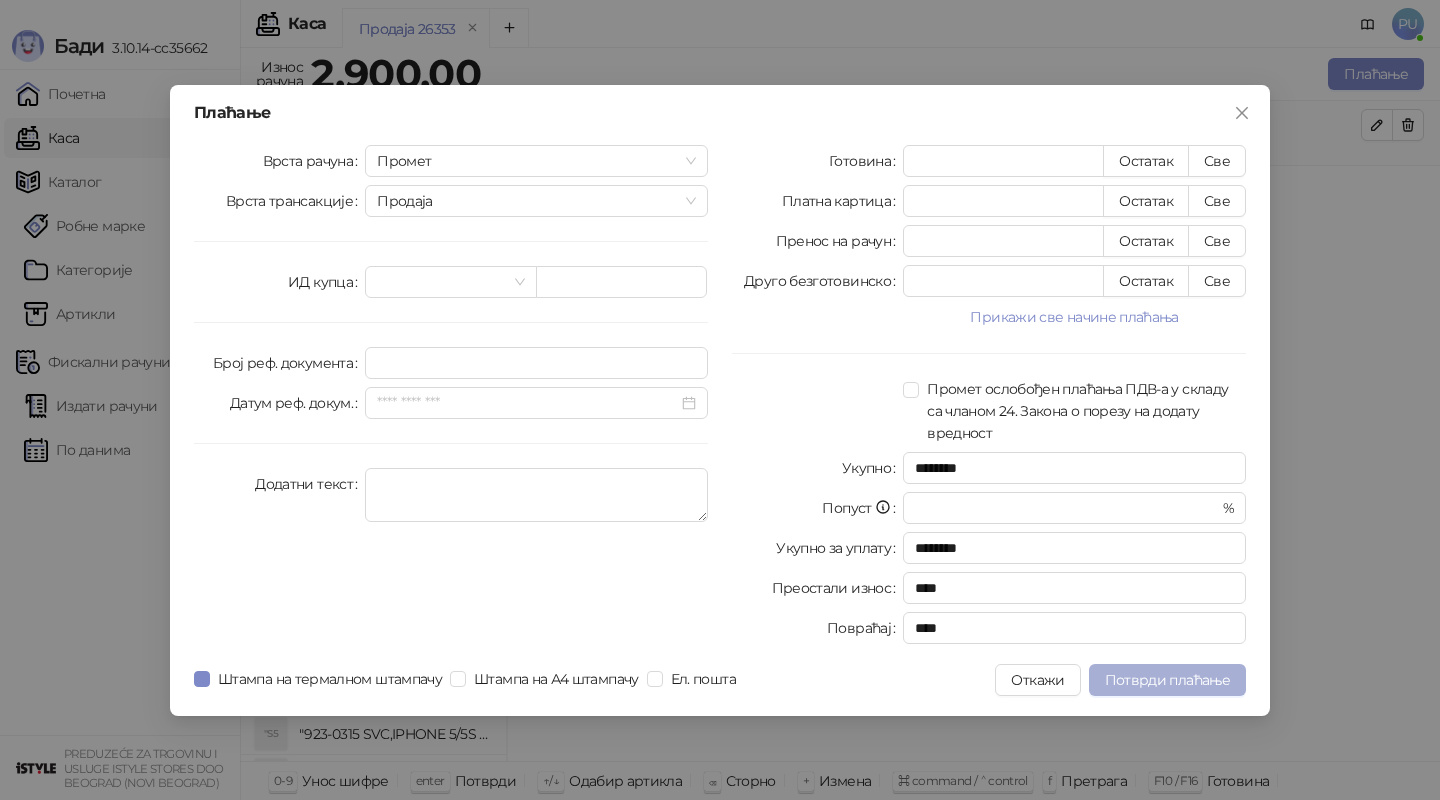 click on "Потврди плаћање" at bounding box center (1167, 680) 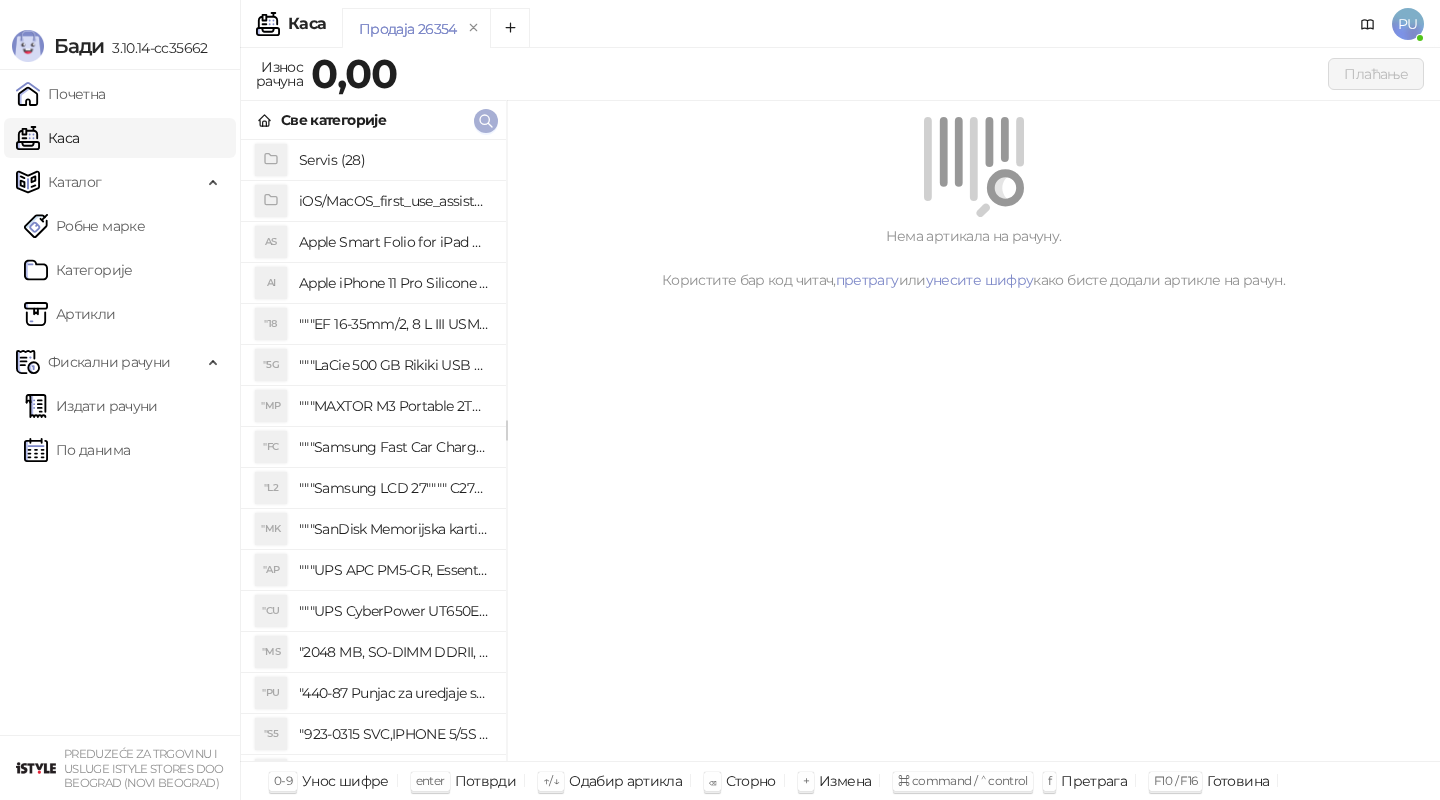 click 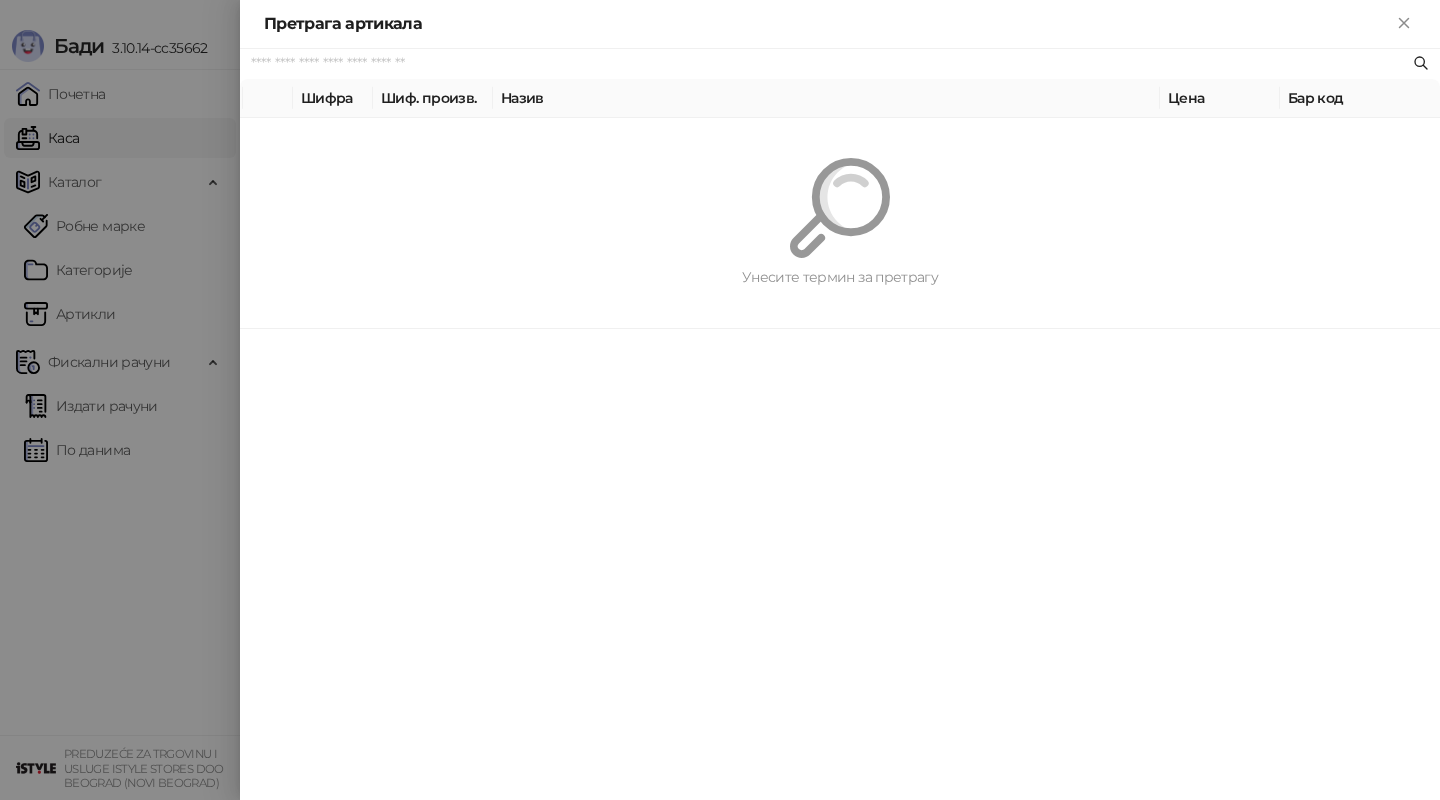 paste on "*********" 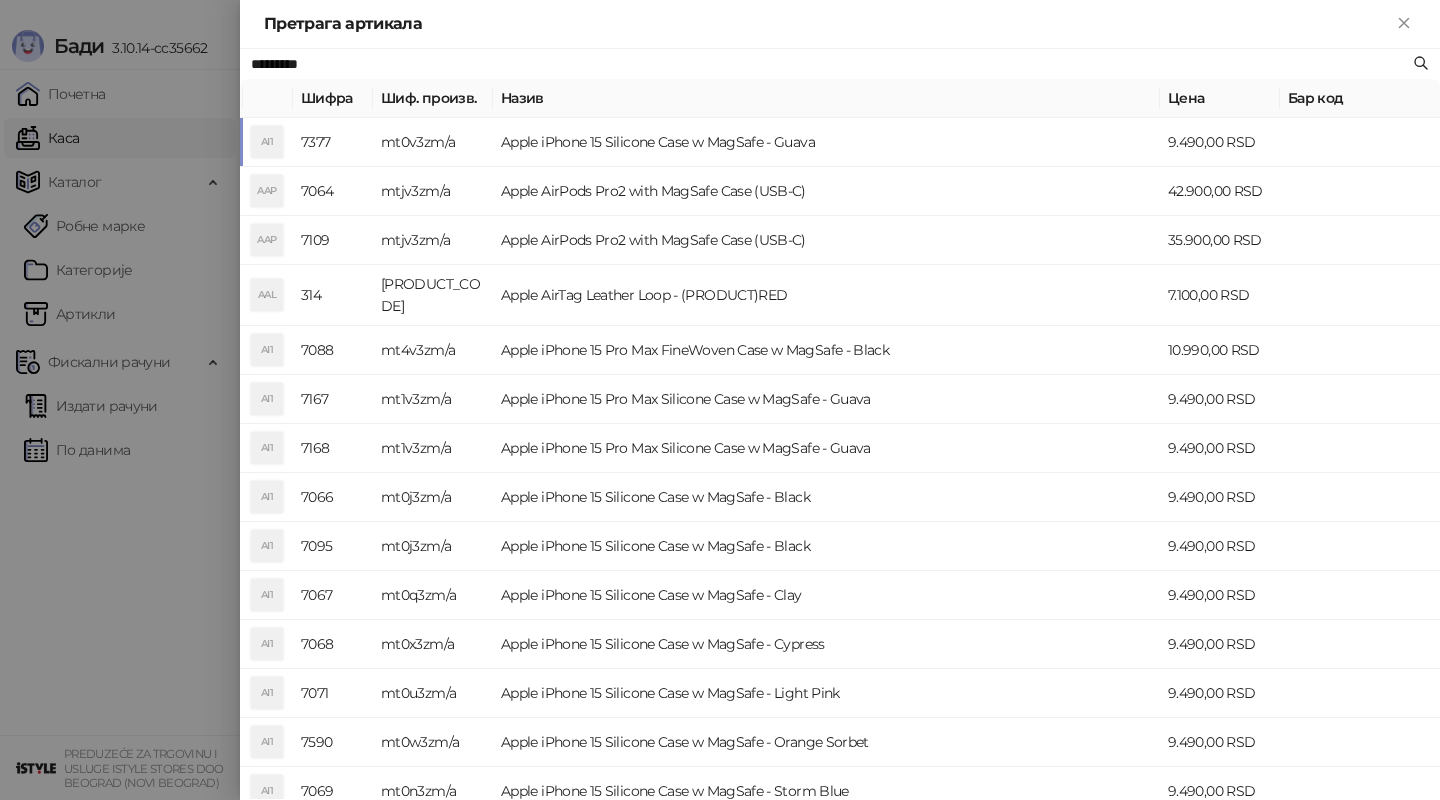 type on "*********" 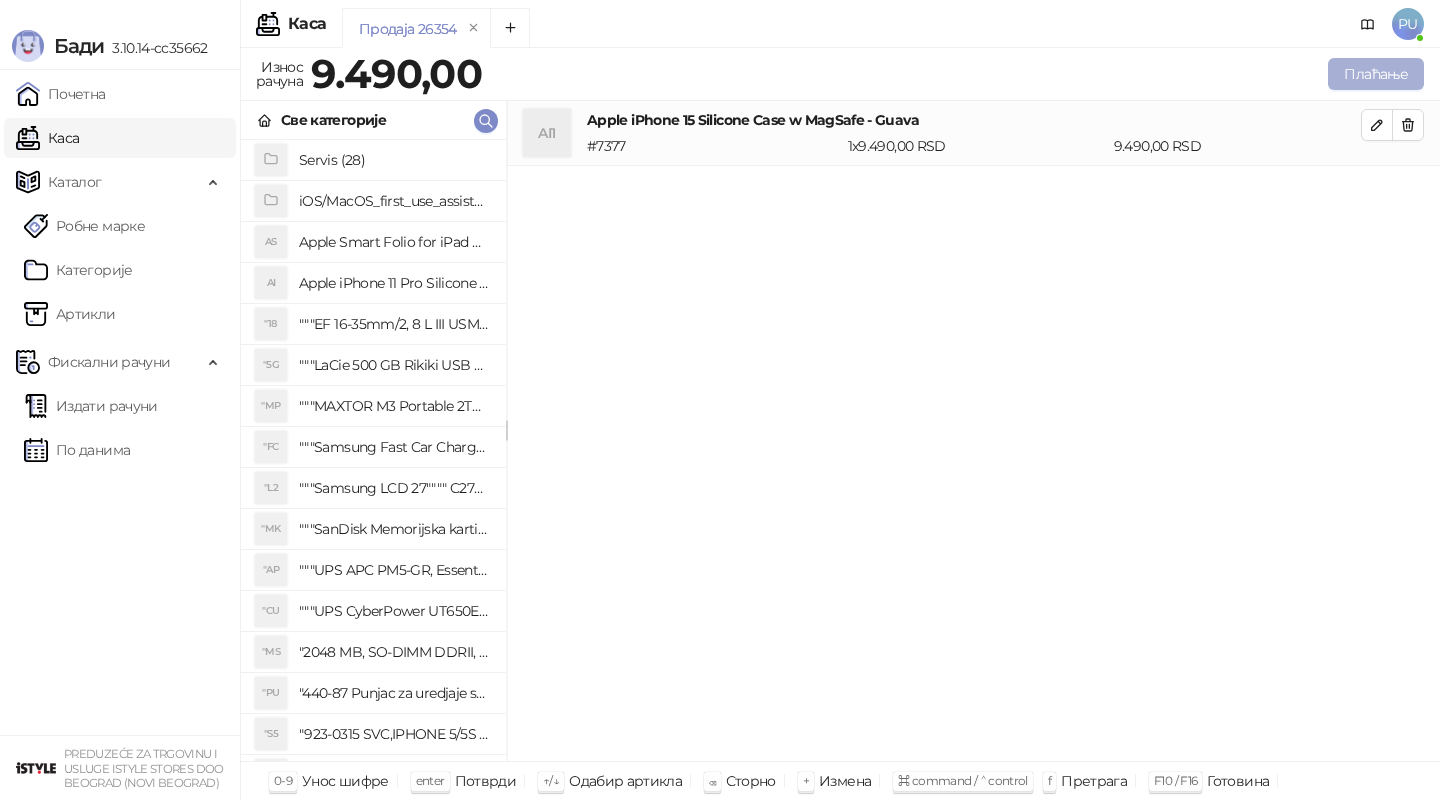 click on "Плаћање" at bounding box center [1376, 74] 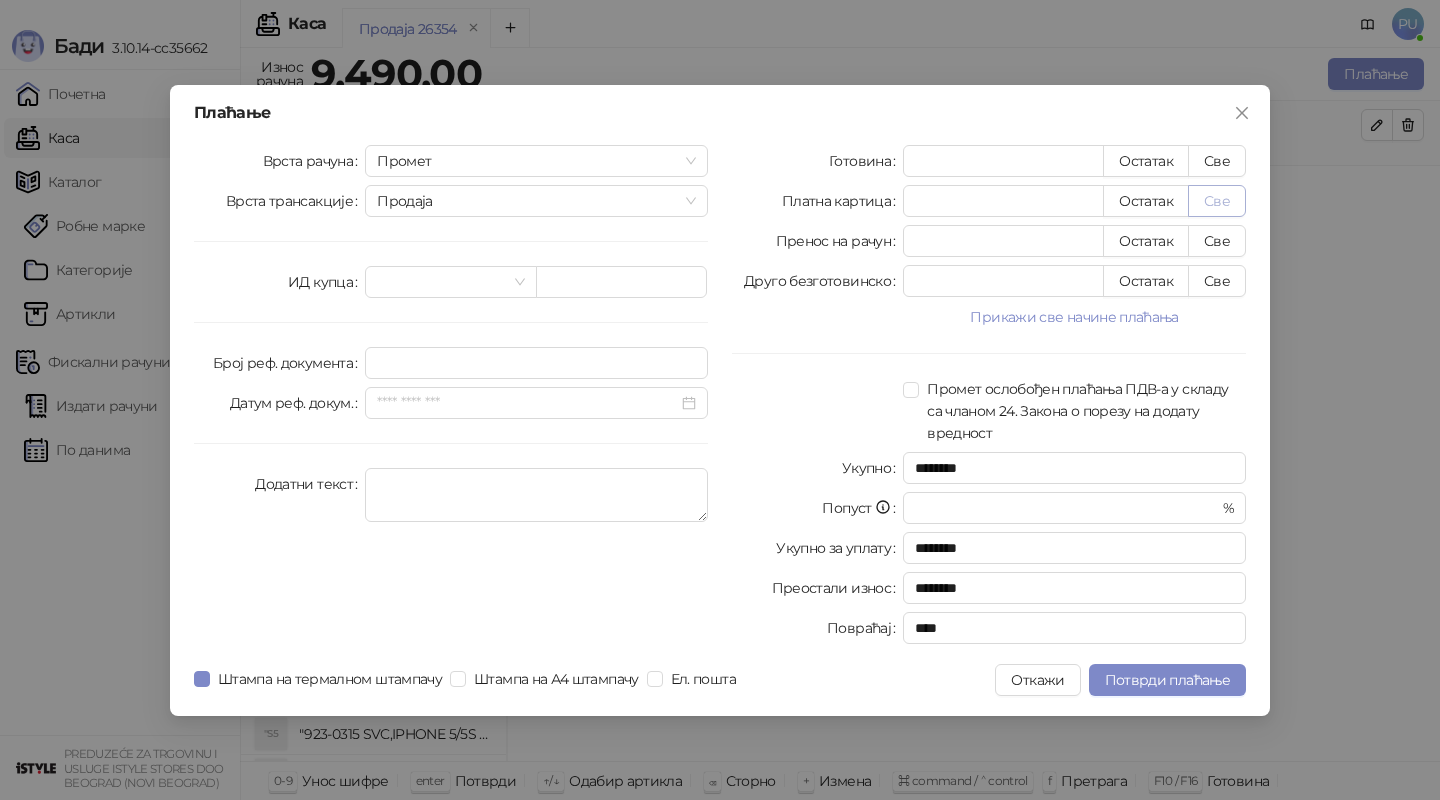 click on "Све" at bounding box center [1217, 201] 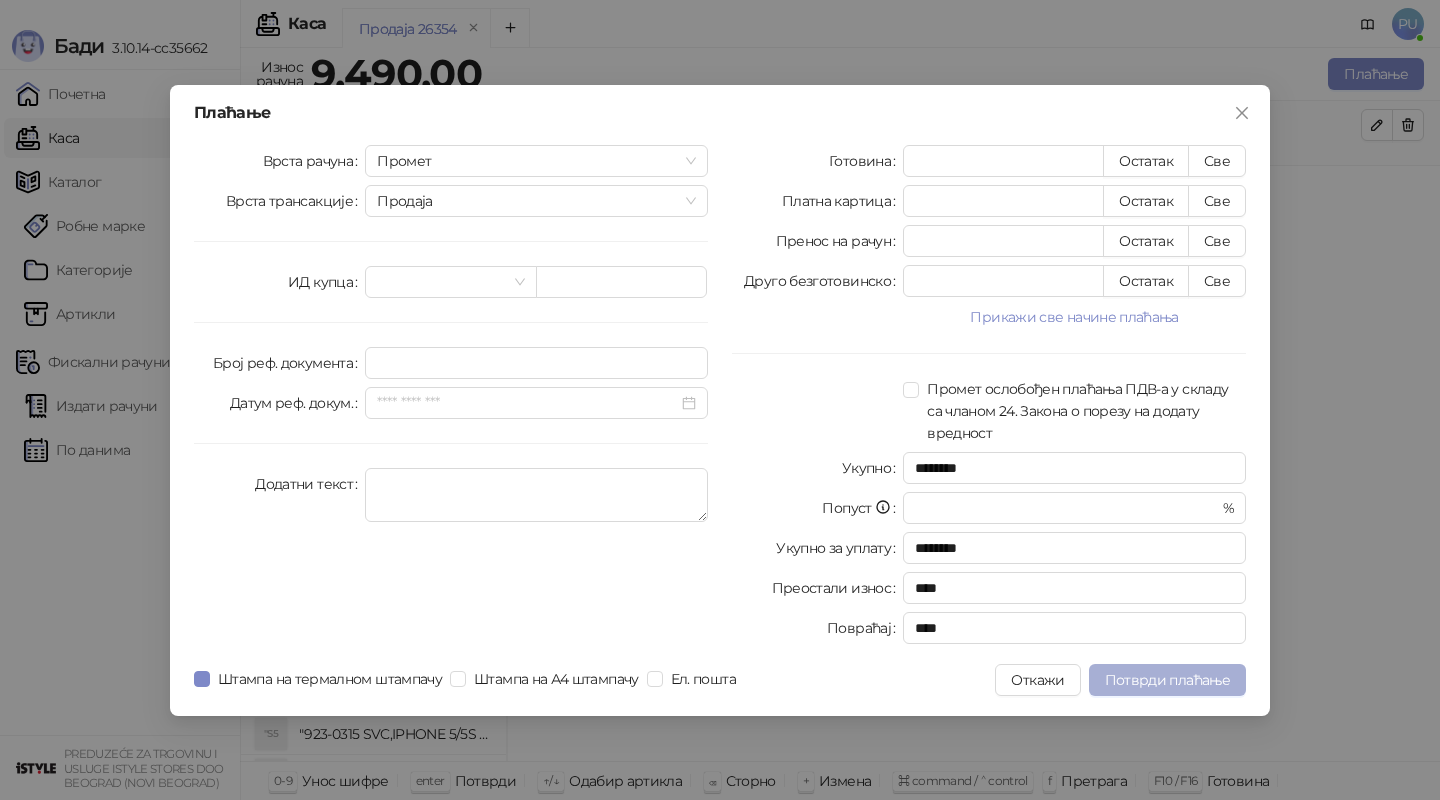 click on "Потврди плаћање" at bounding box center [1167, 680] 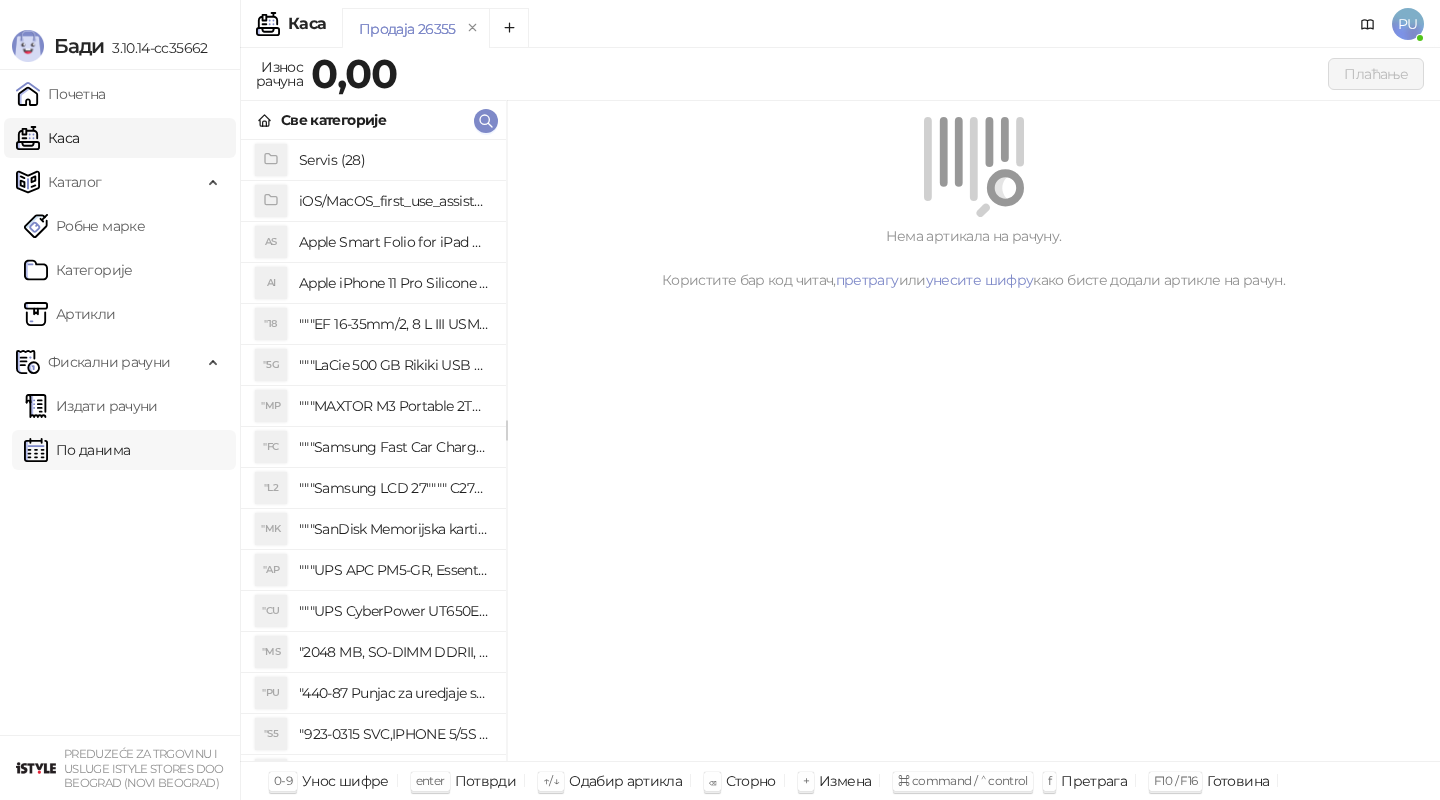 click on "По данима" at bounding box center (77, 450) 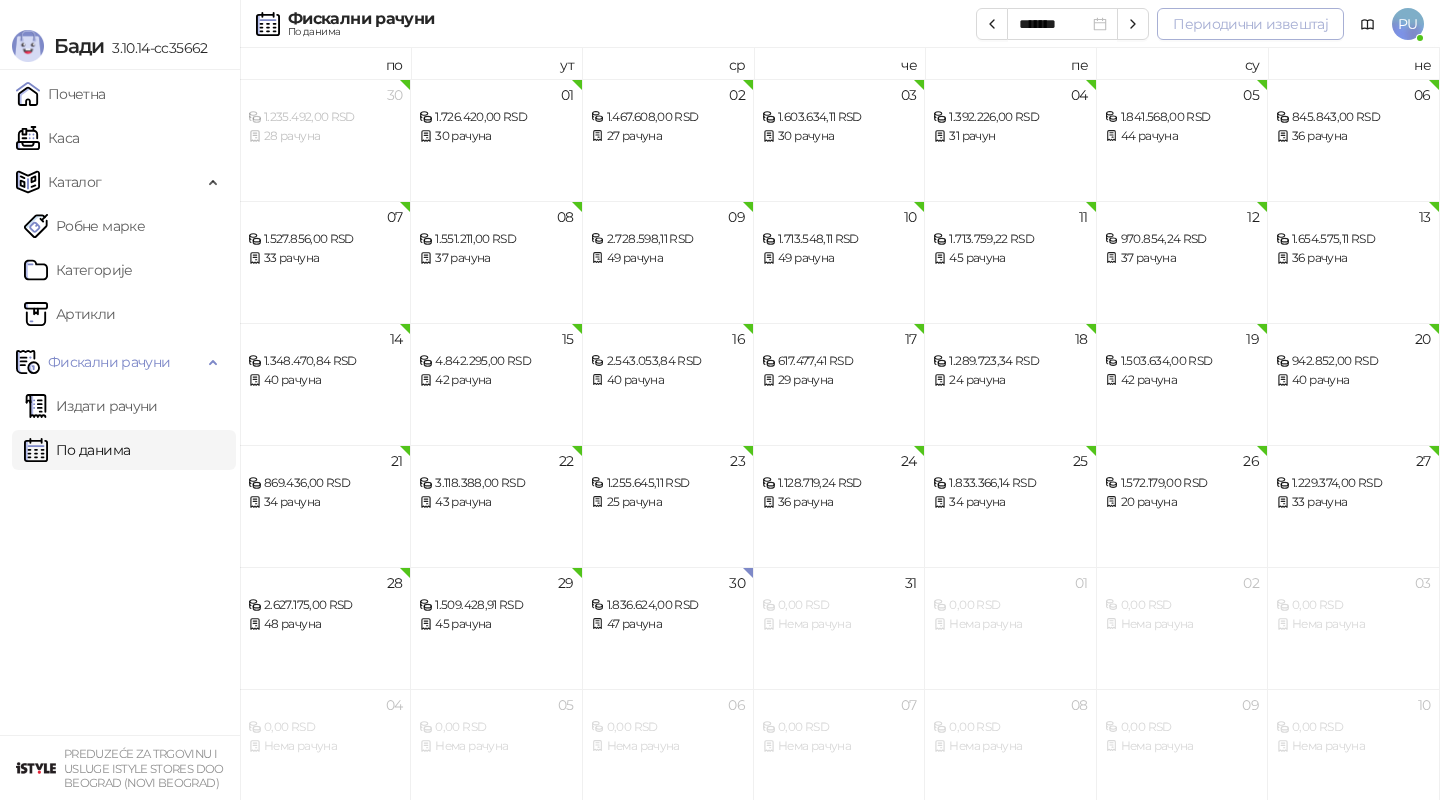 click on "Периодични извештај" at bounding box center [1250, 24] 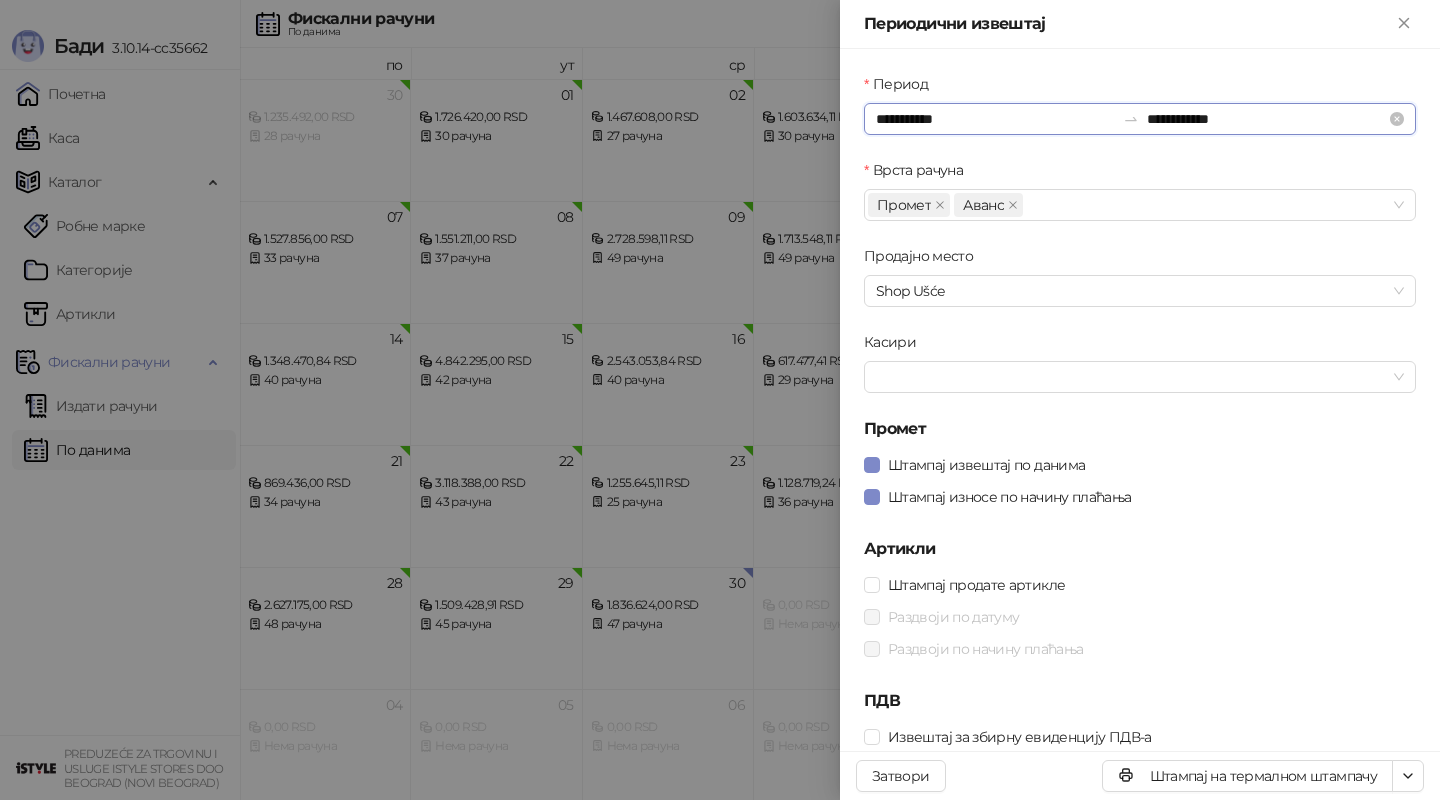 click on "**********" at bounding box center (995, 119) 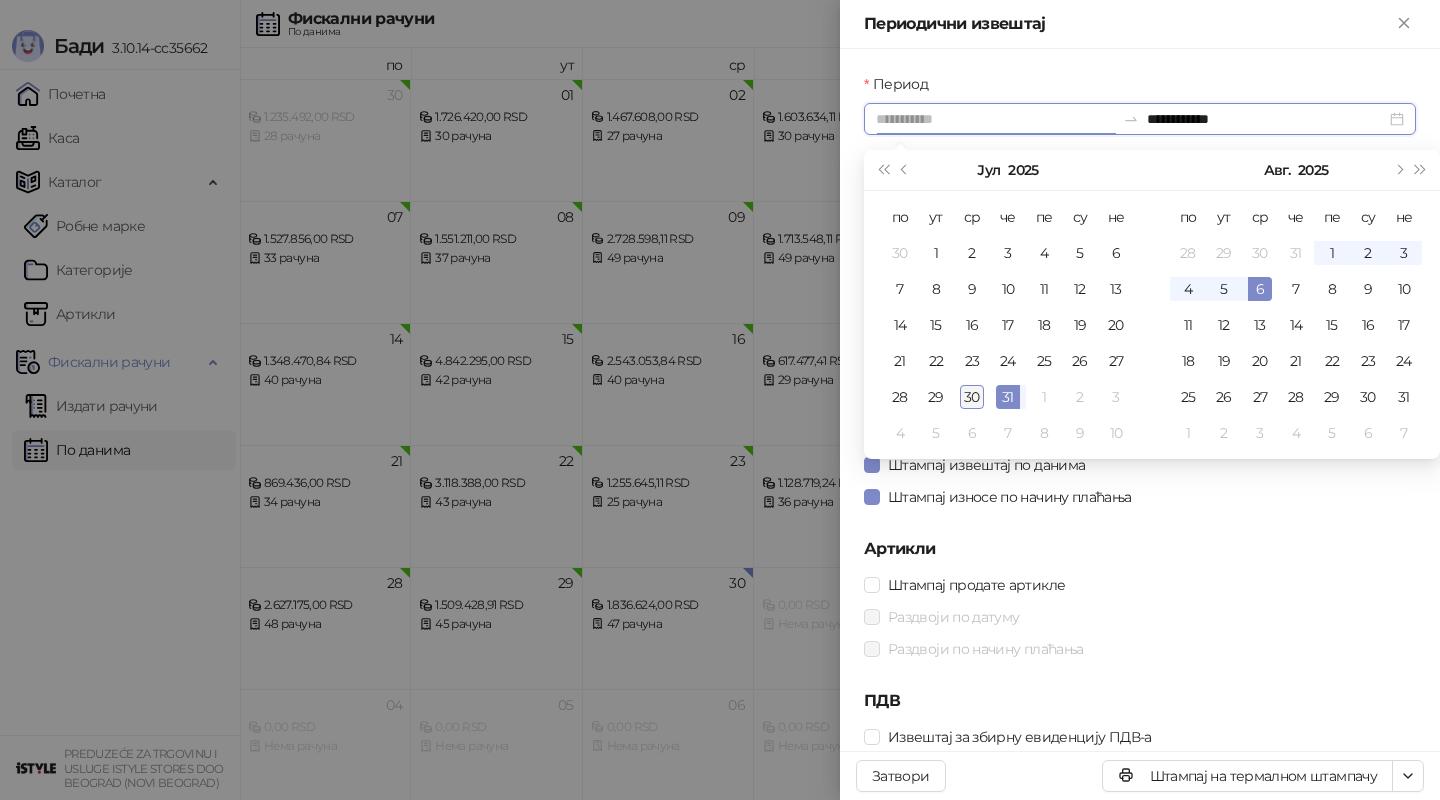 type on "**********" 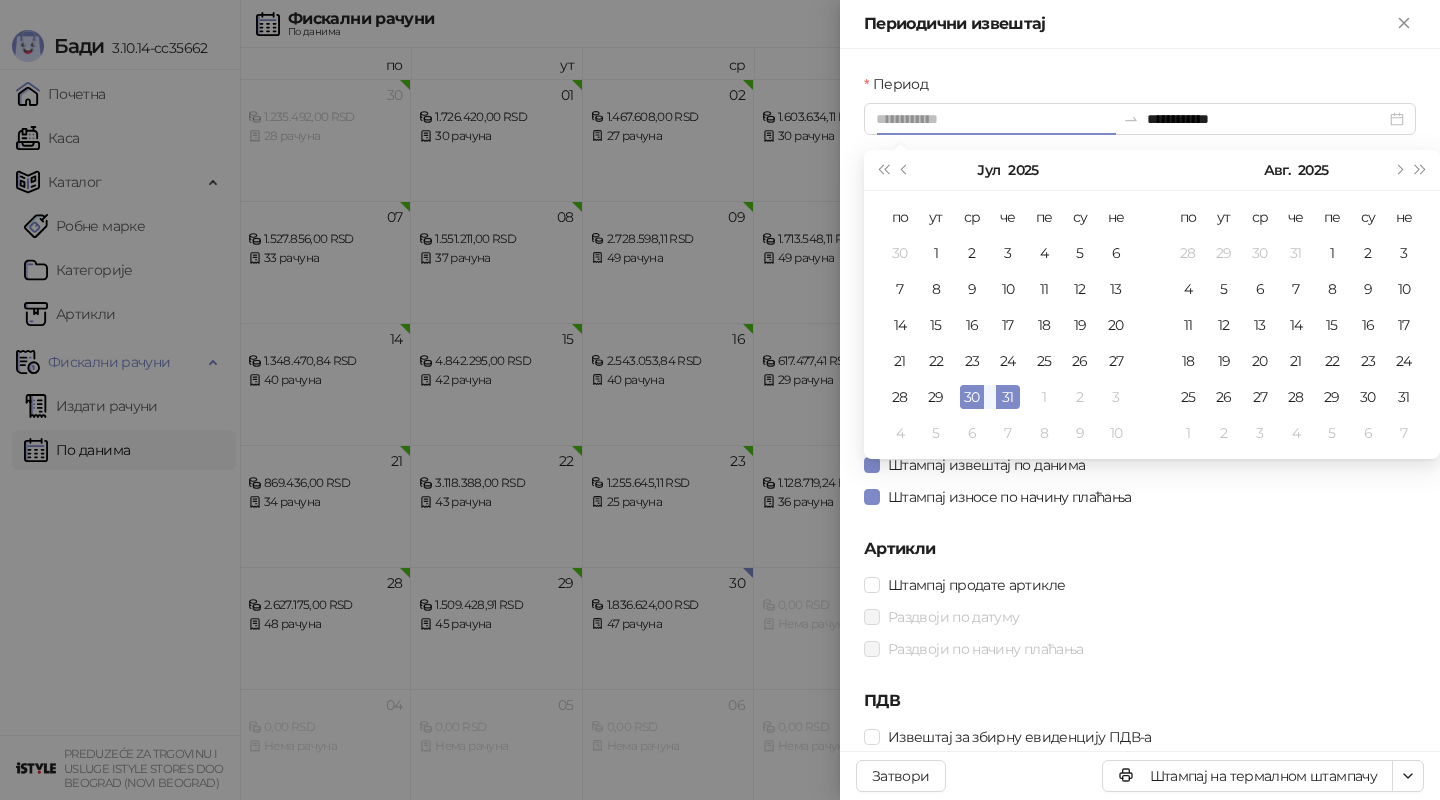 click on "30" at bounding box center (972, 397) 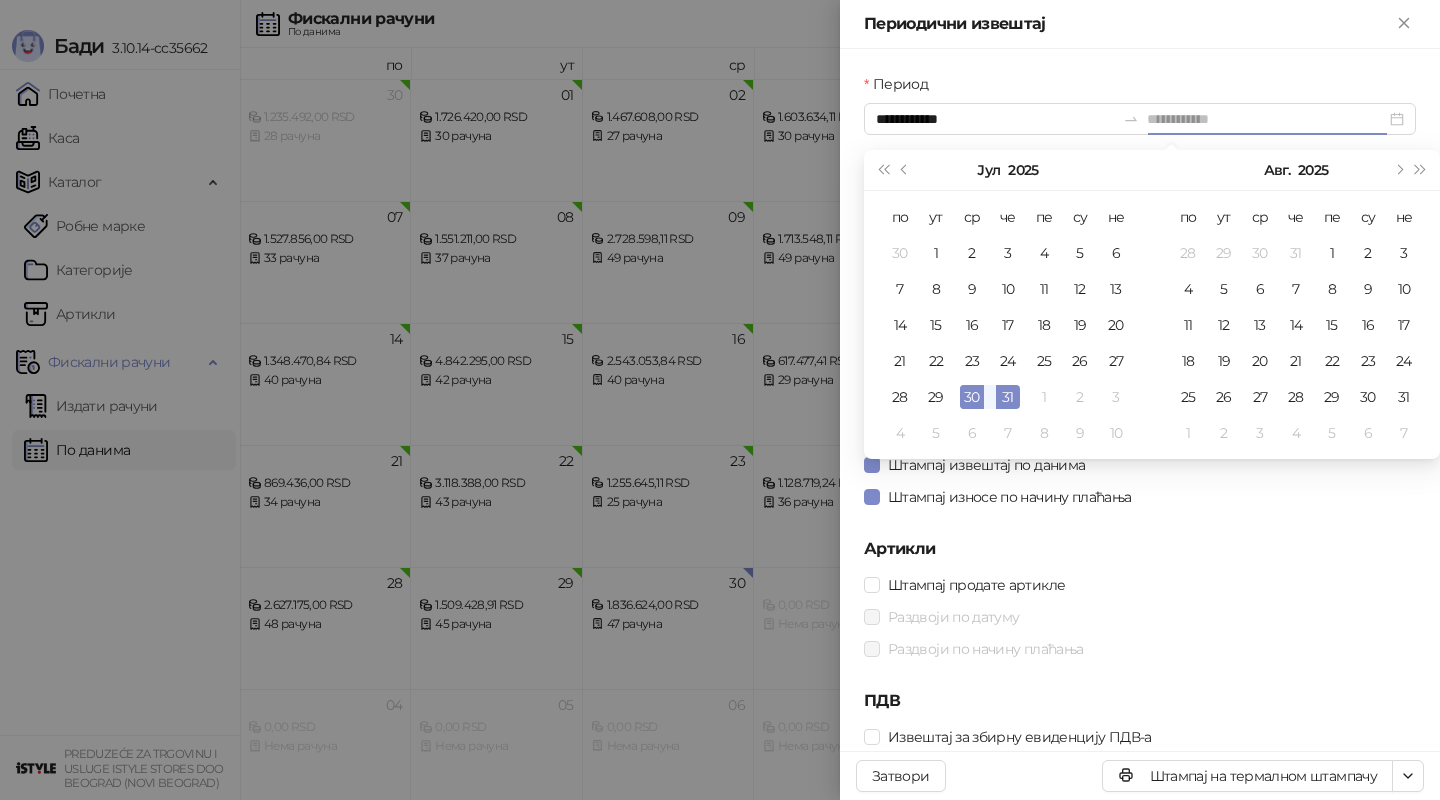 click on "30" at bounding box center [972, 397] 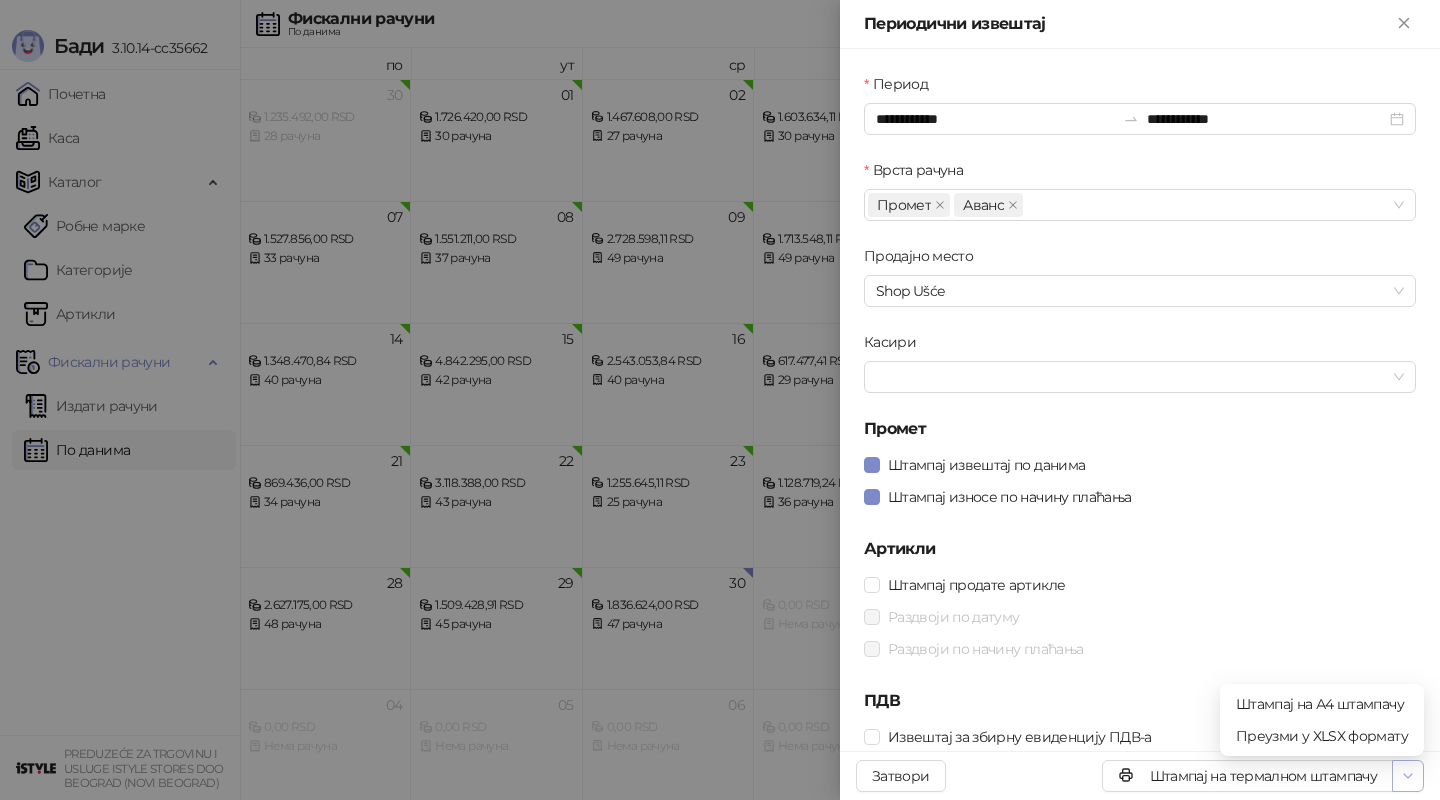 click 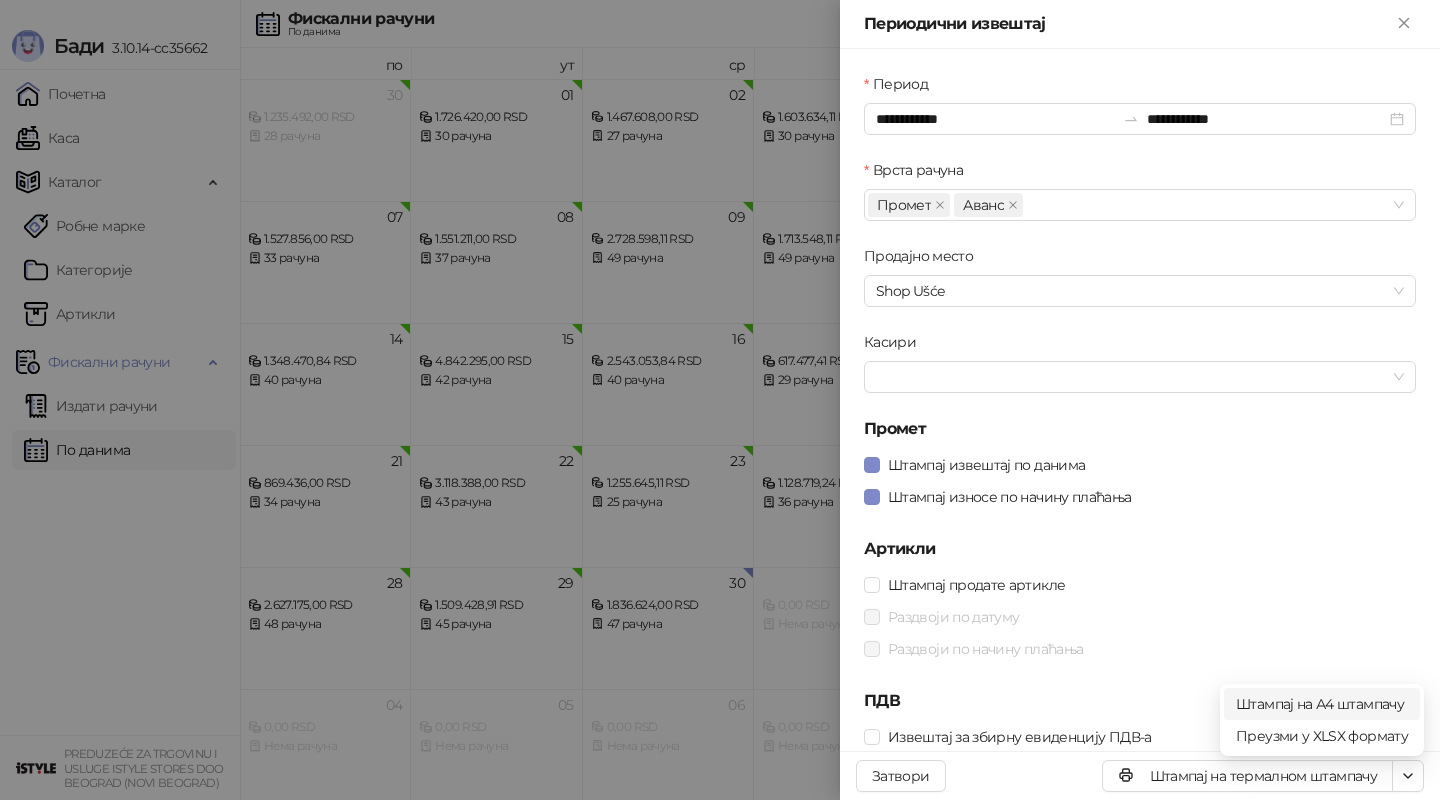 click on "Штампај на А4 штампачу" at bounding box center (1322, 704) 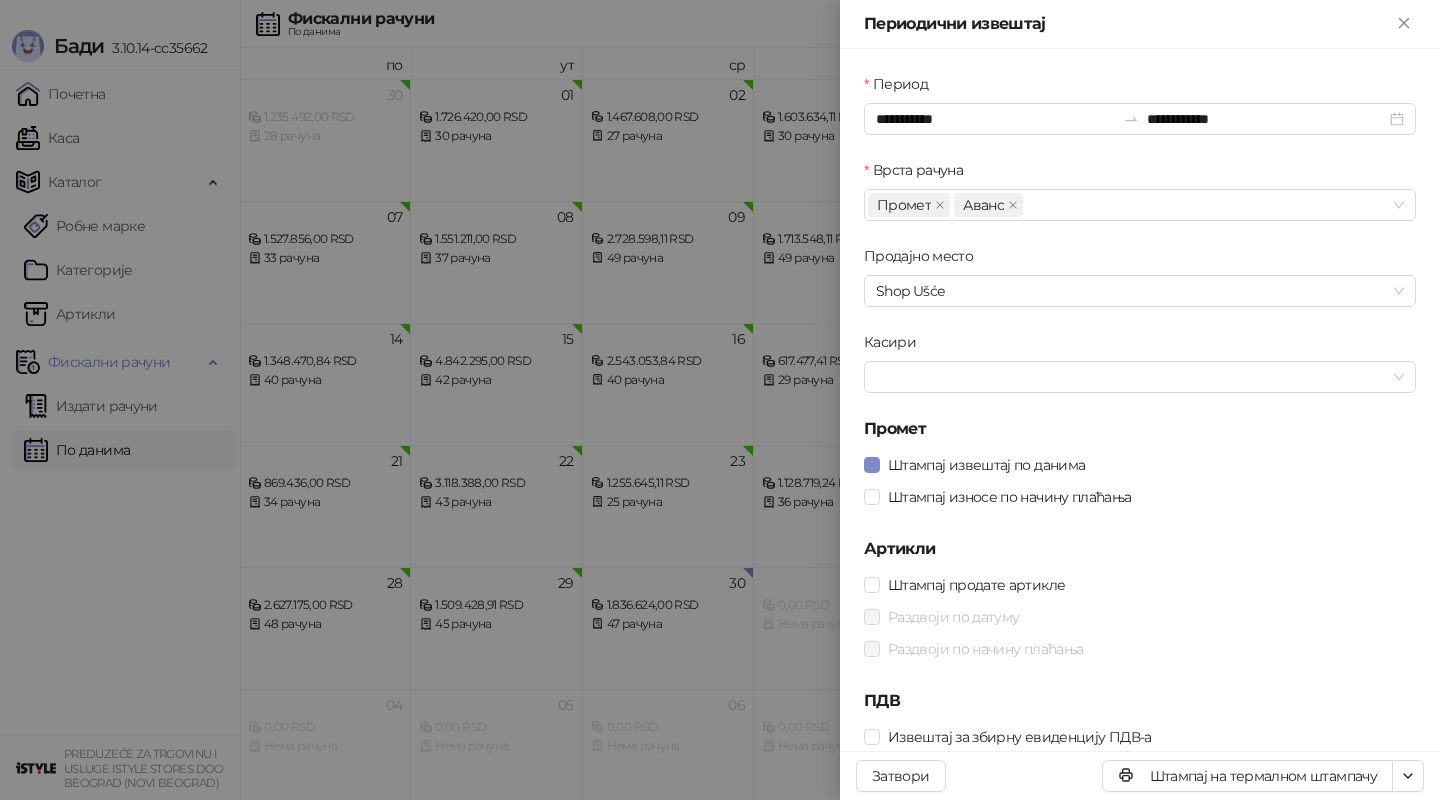 click at bounding box center [720, 400] 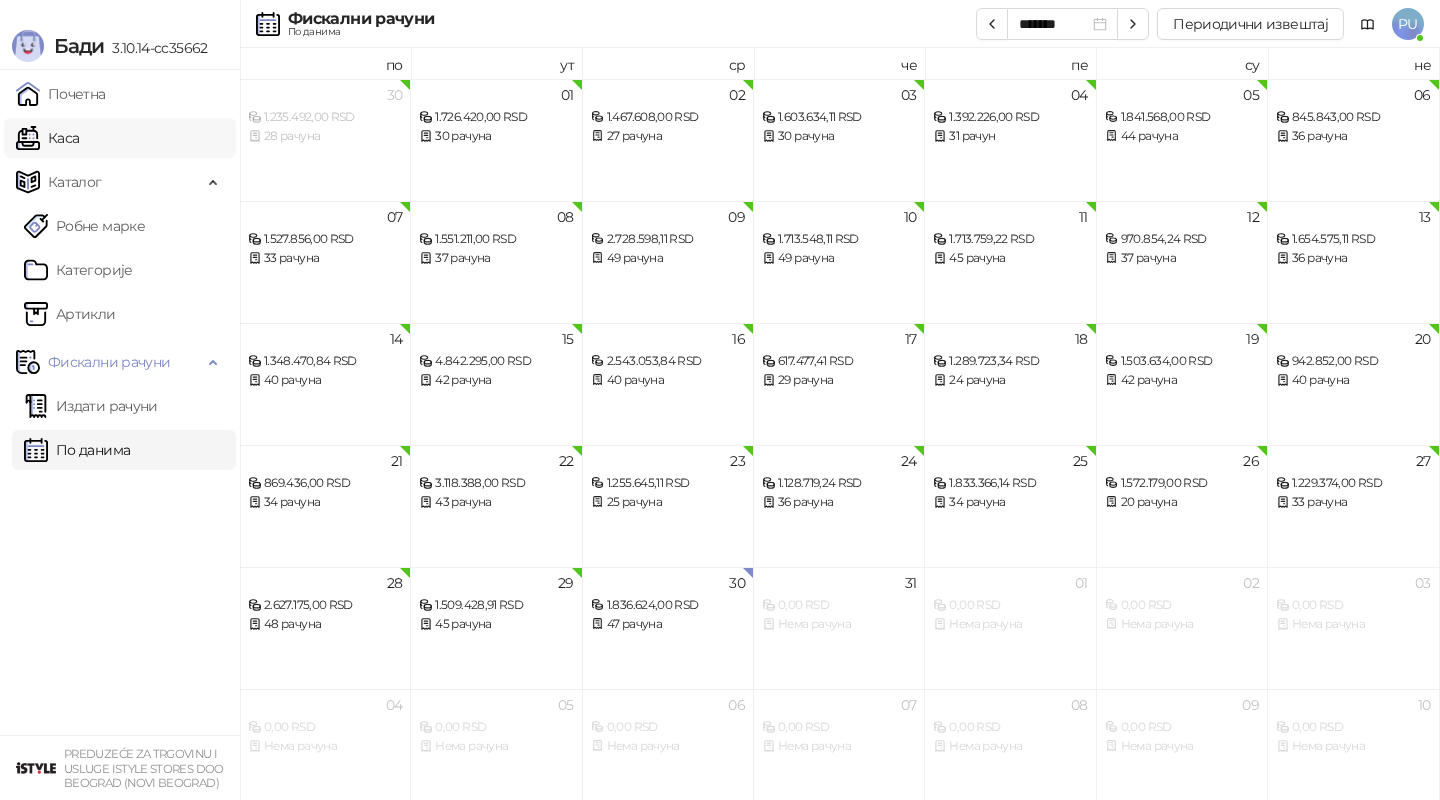 click on "Каса" at bounding box center (47, 138) 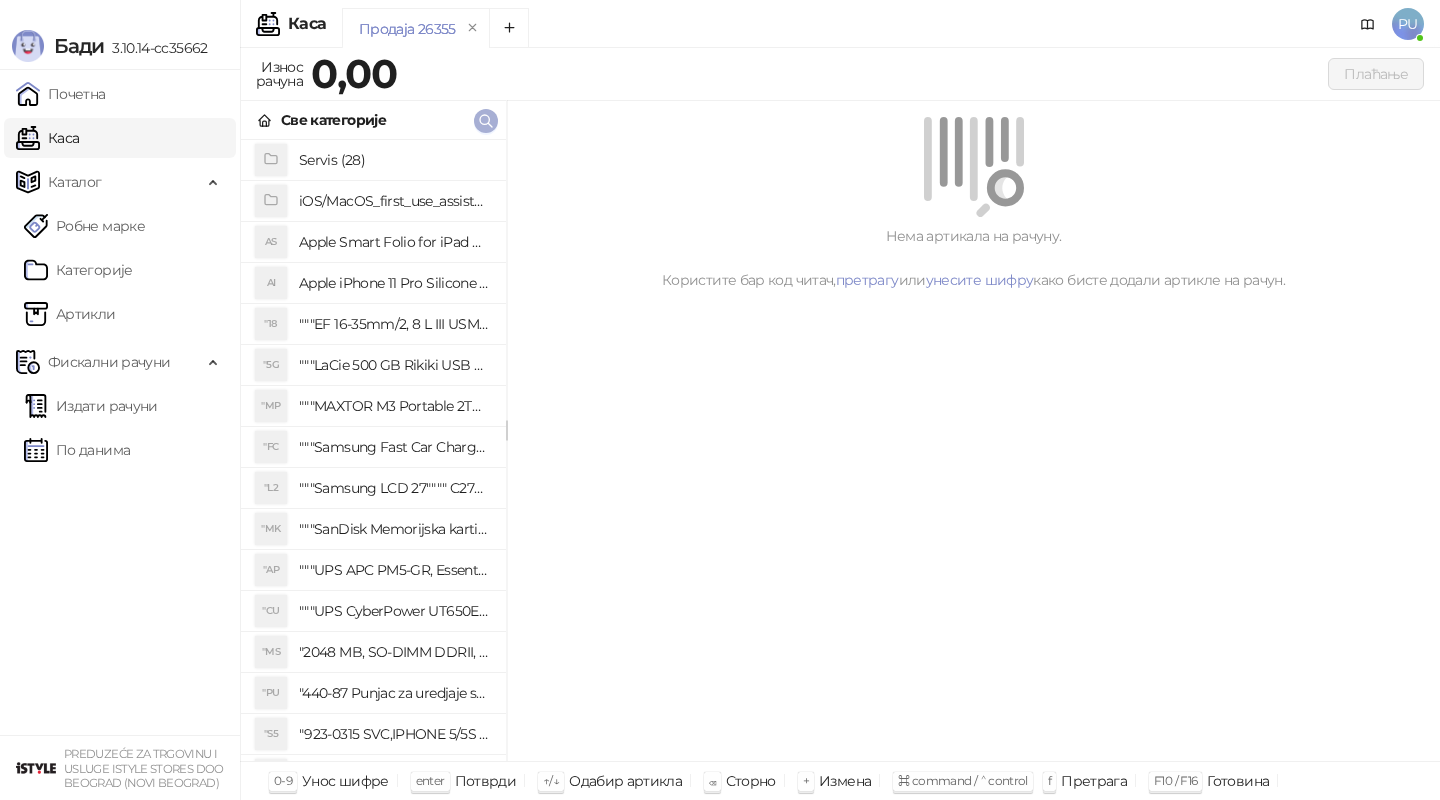 click 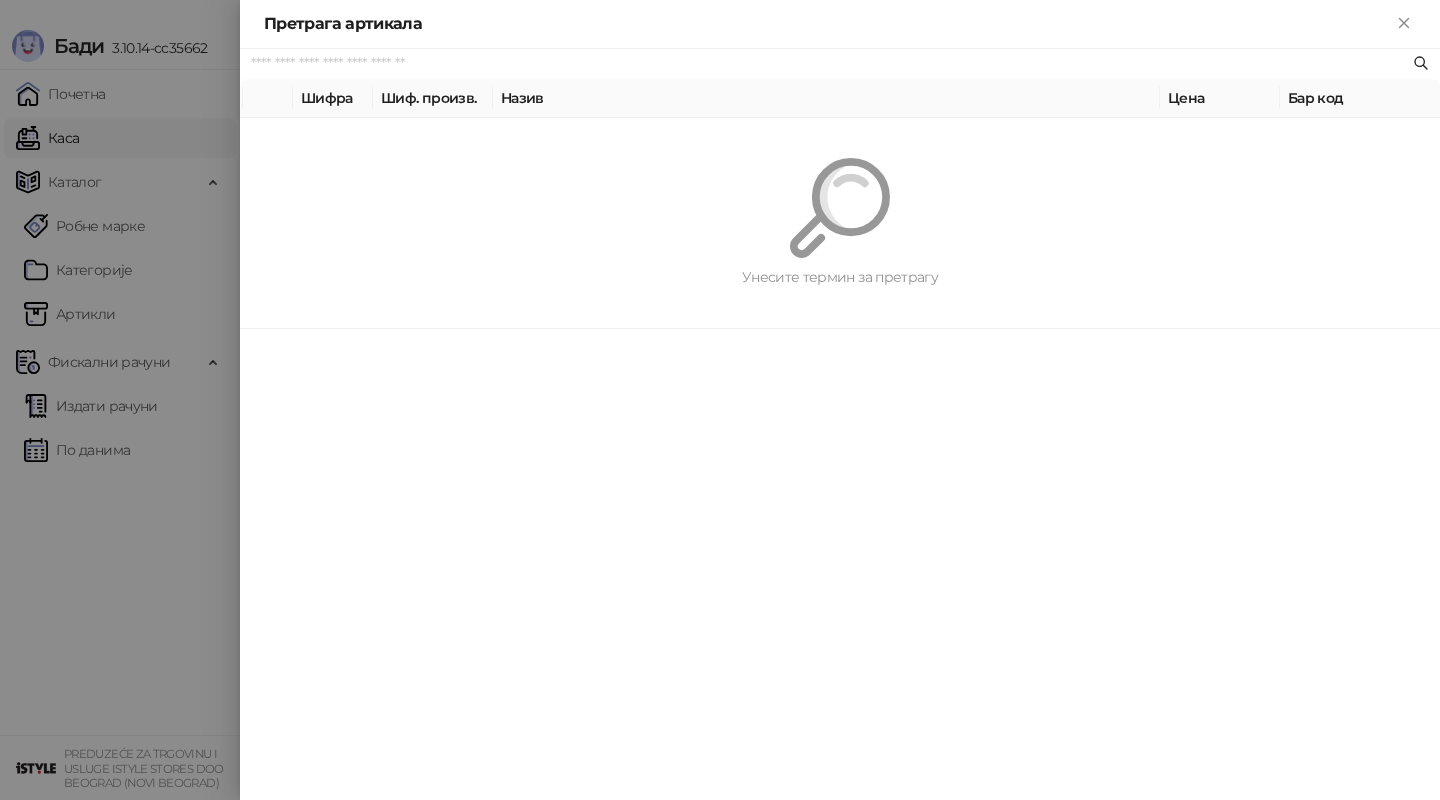 paste on "*********" 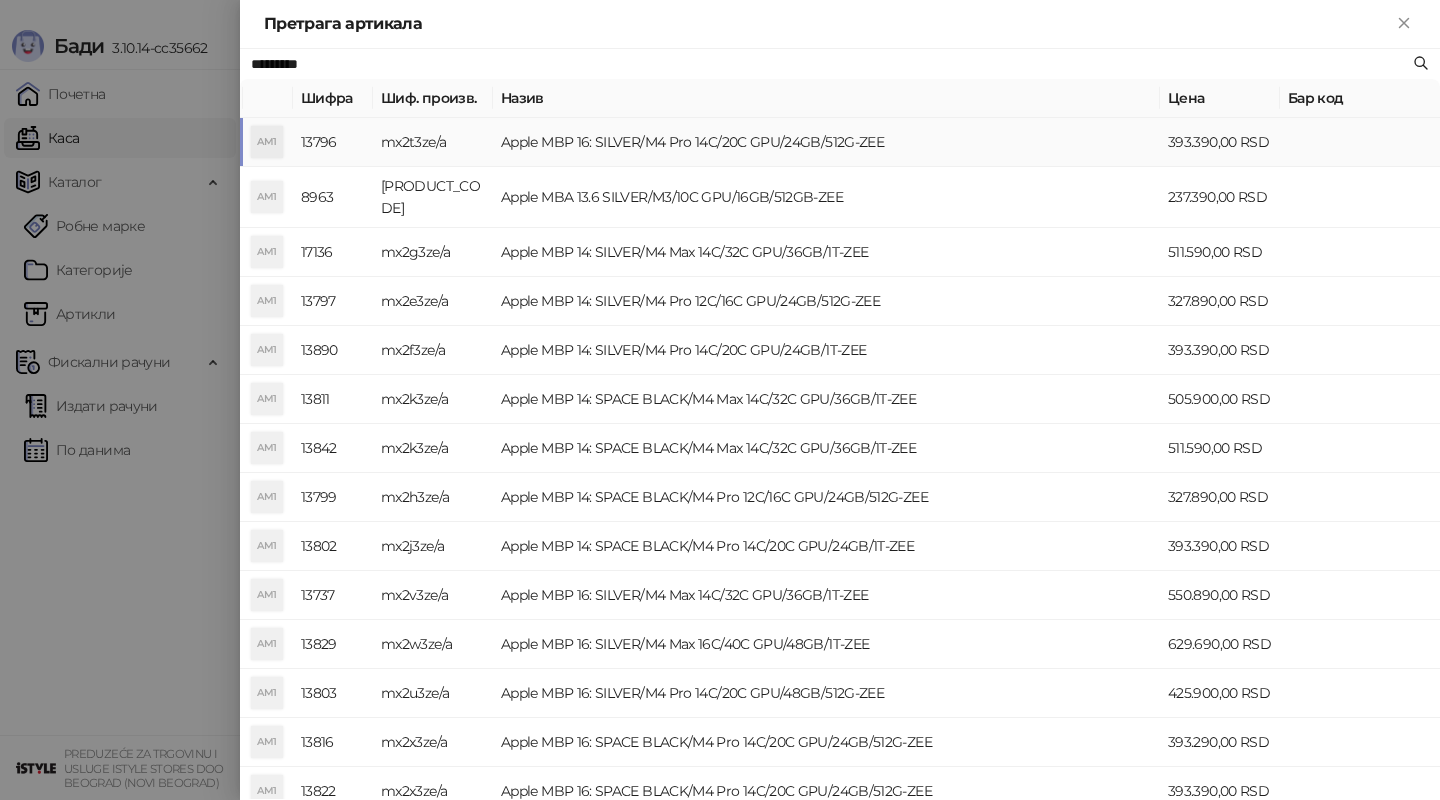 click on "Apple MBP 16: SILVER/M4 Pro 14C/20C GPU/24GB/512G-ZEE" at bounding box center [826, 142] 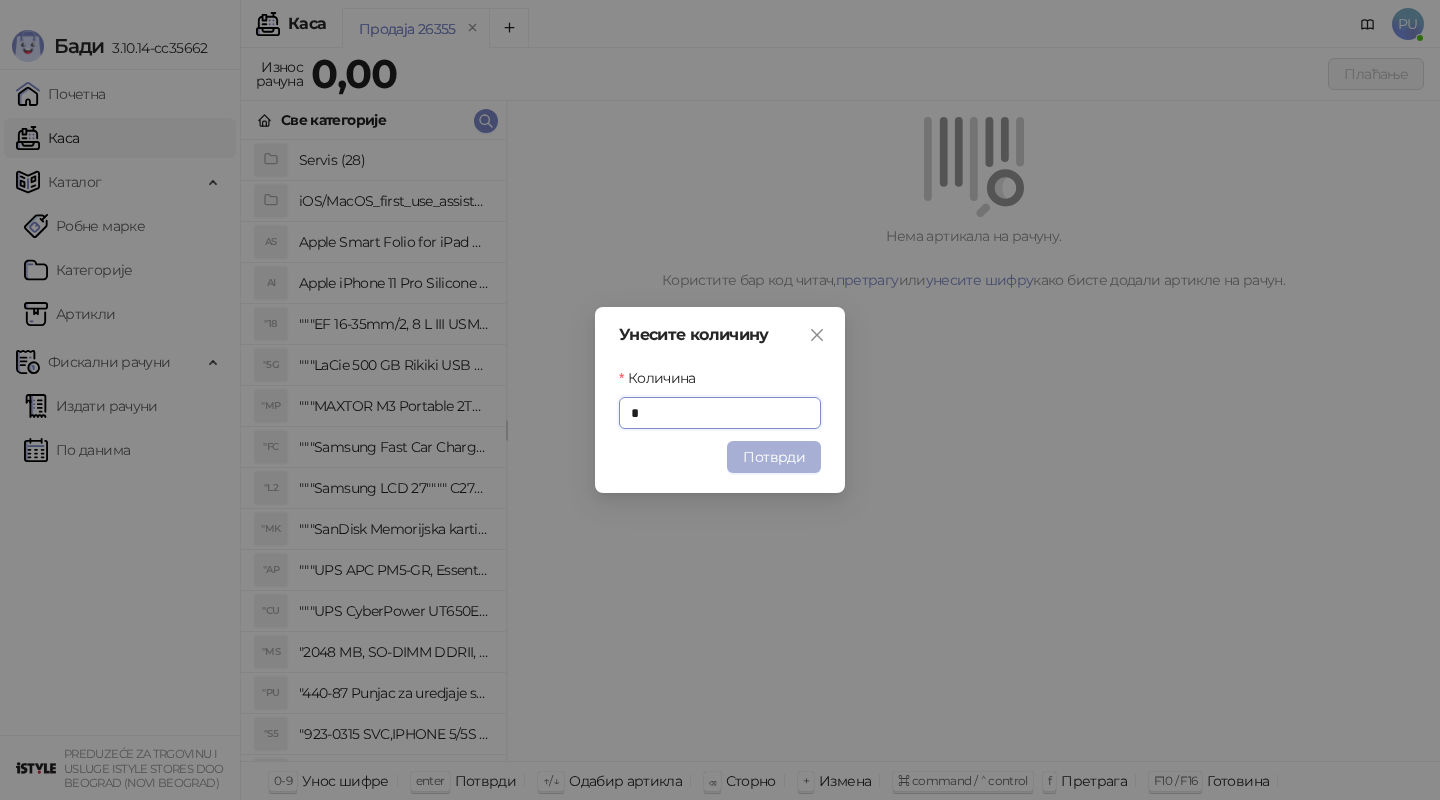 click on "Потврди" at bounding box center (774, 457) 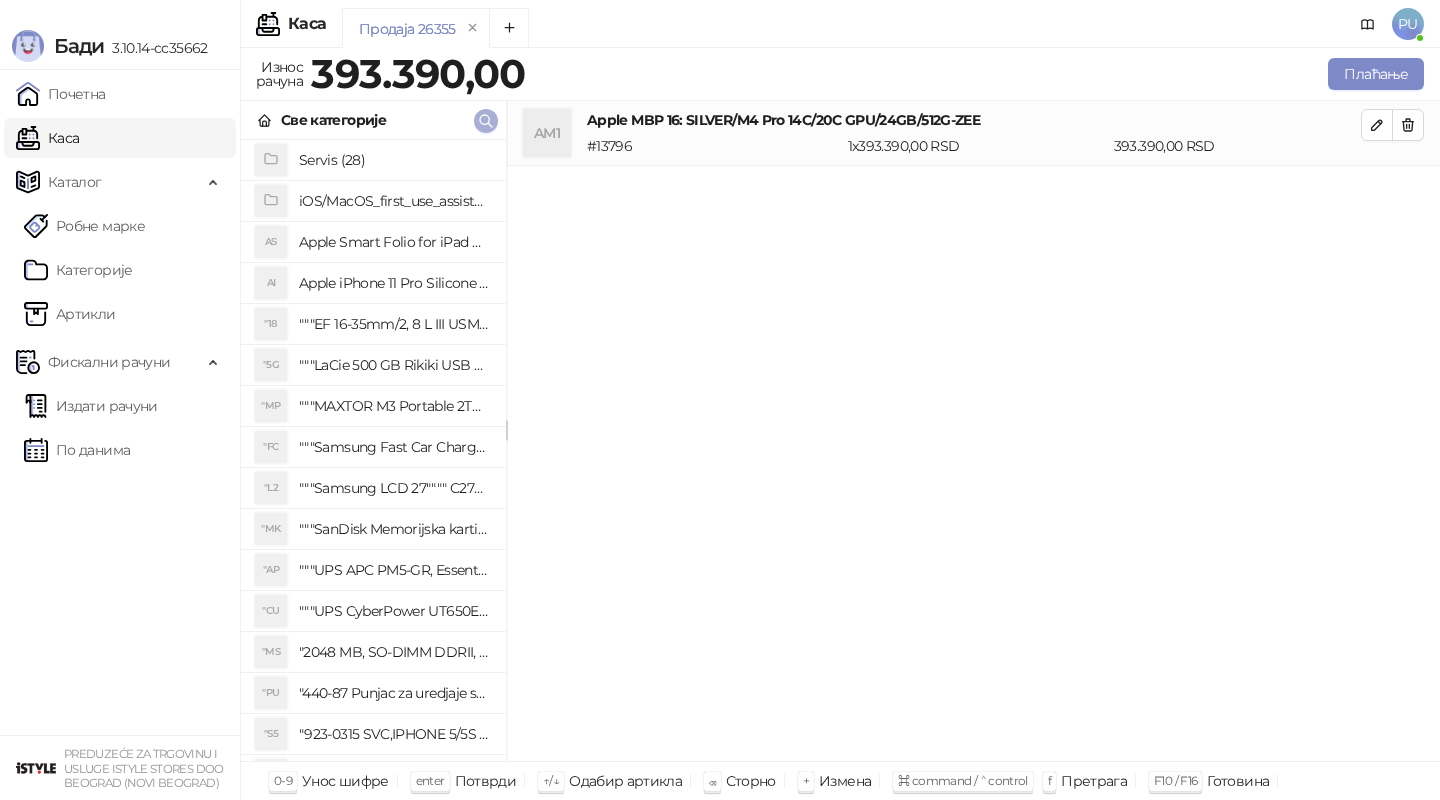 click at bounding box center [486, 121] 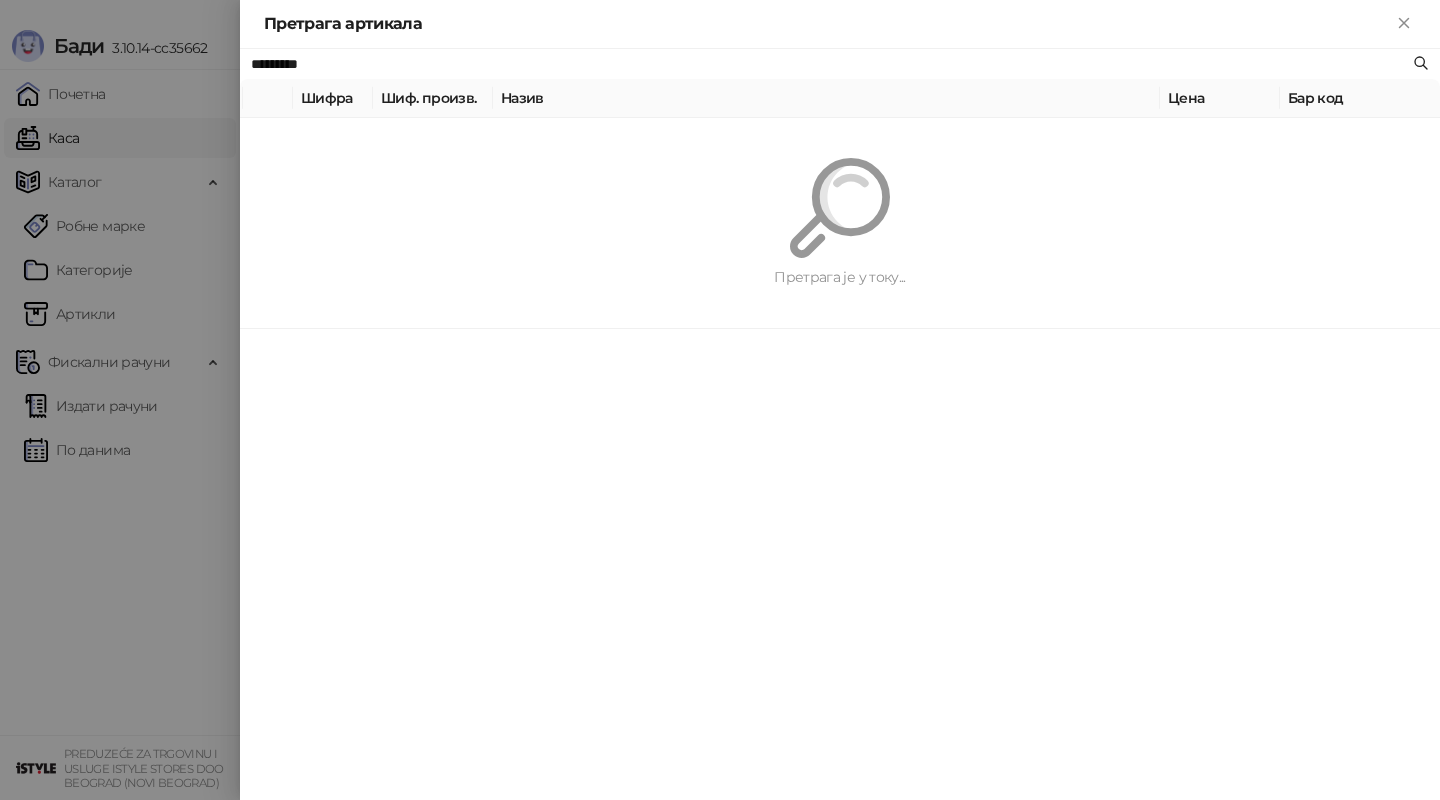 paste on "**********" 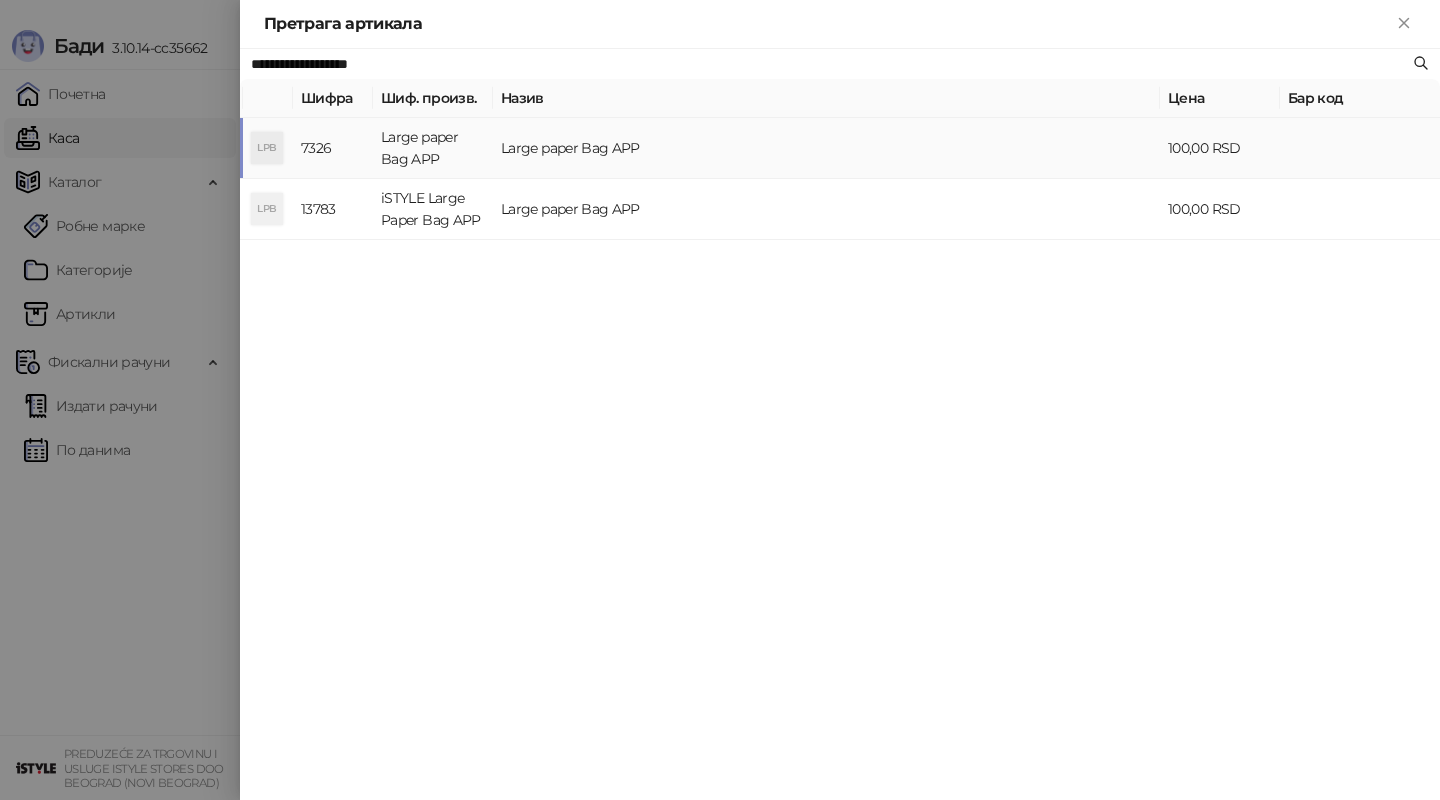 type on "**********" 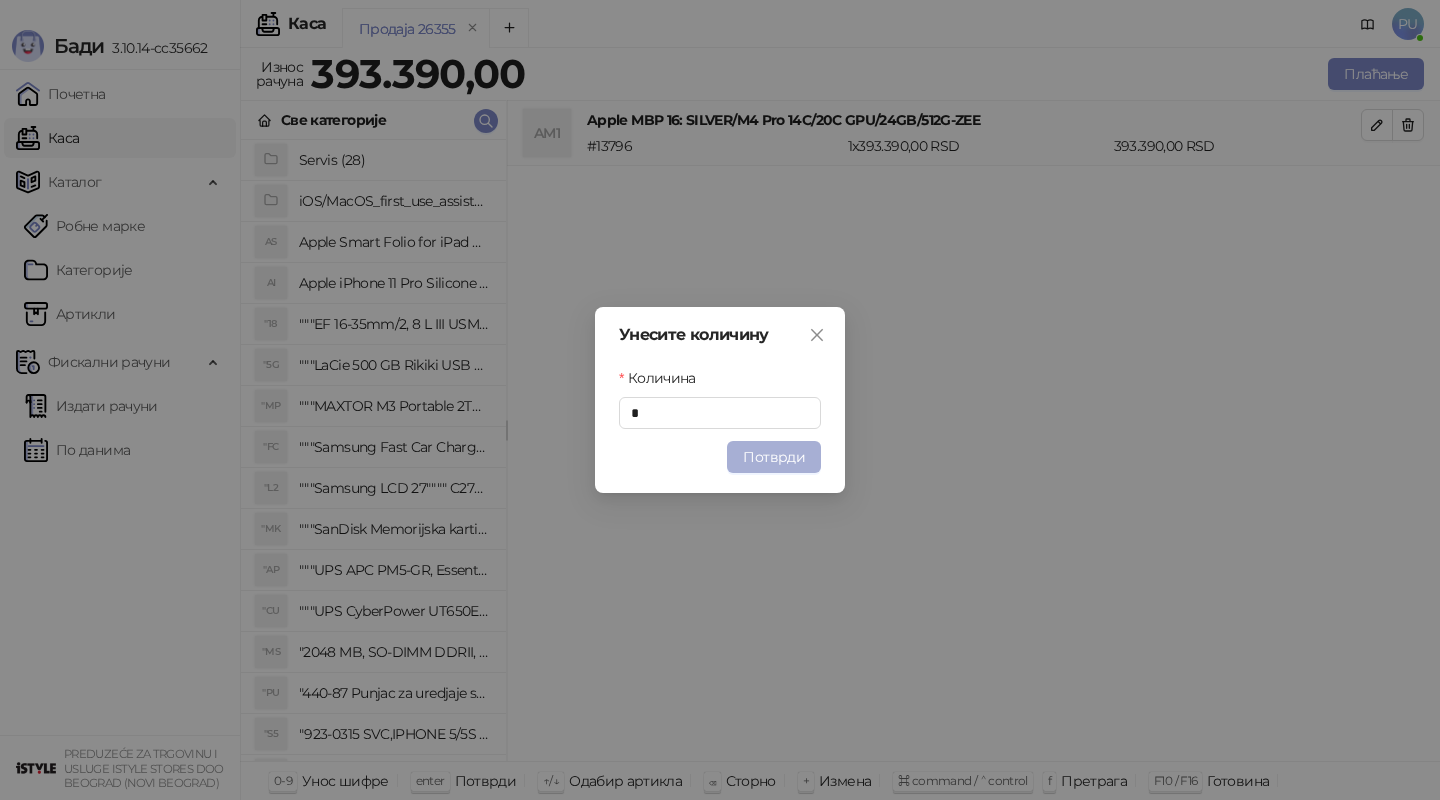 click on "Потврди" at bounding box center [774, 457] 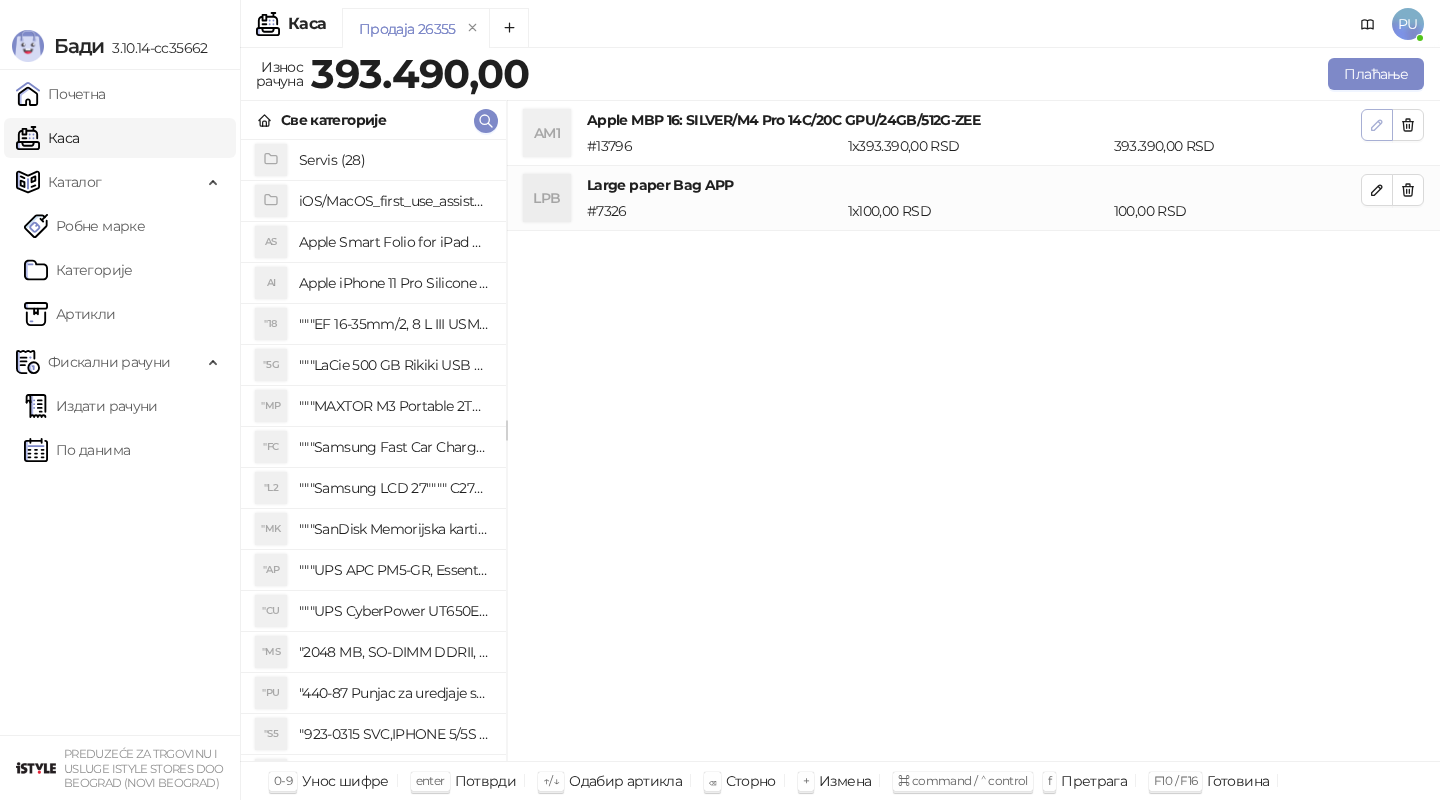 click 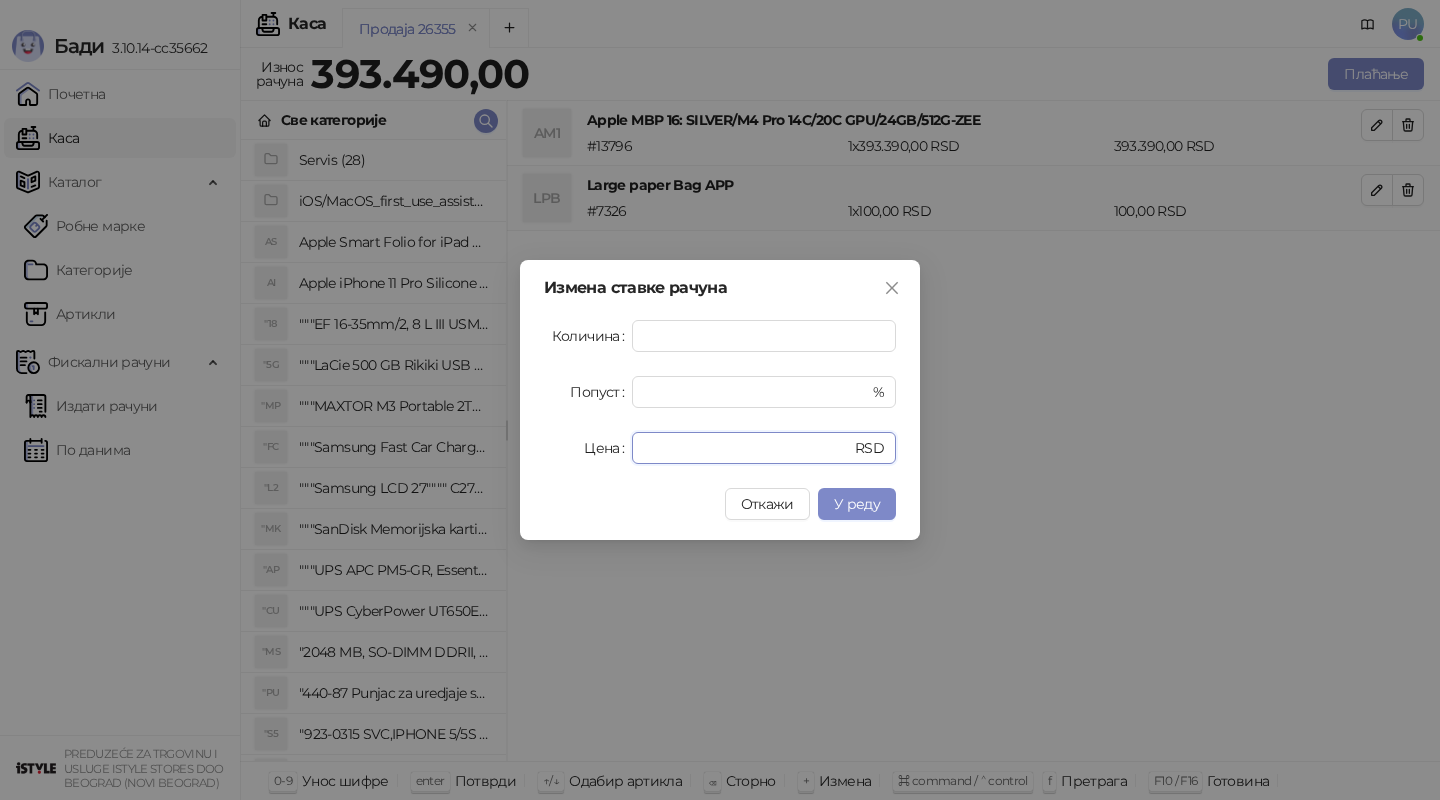 drag, startPoint x: 775, startPoint y: 443, endPoint x: 584, endPoint y: 476, distance: 193.82982 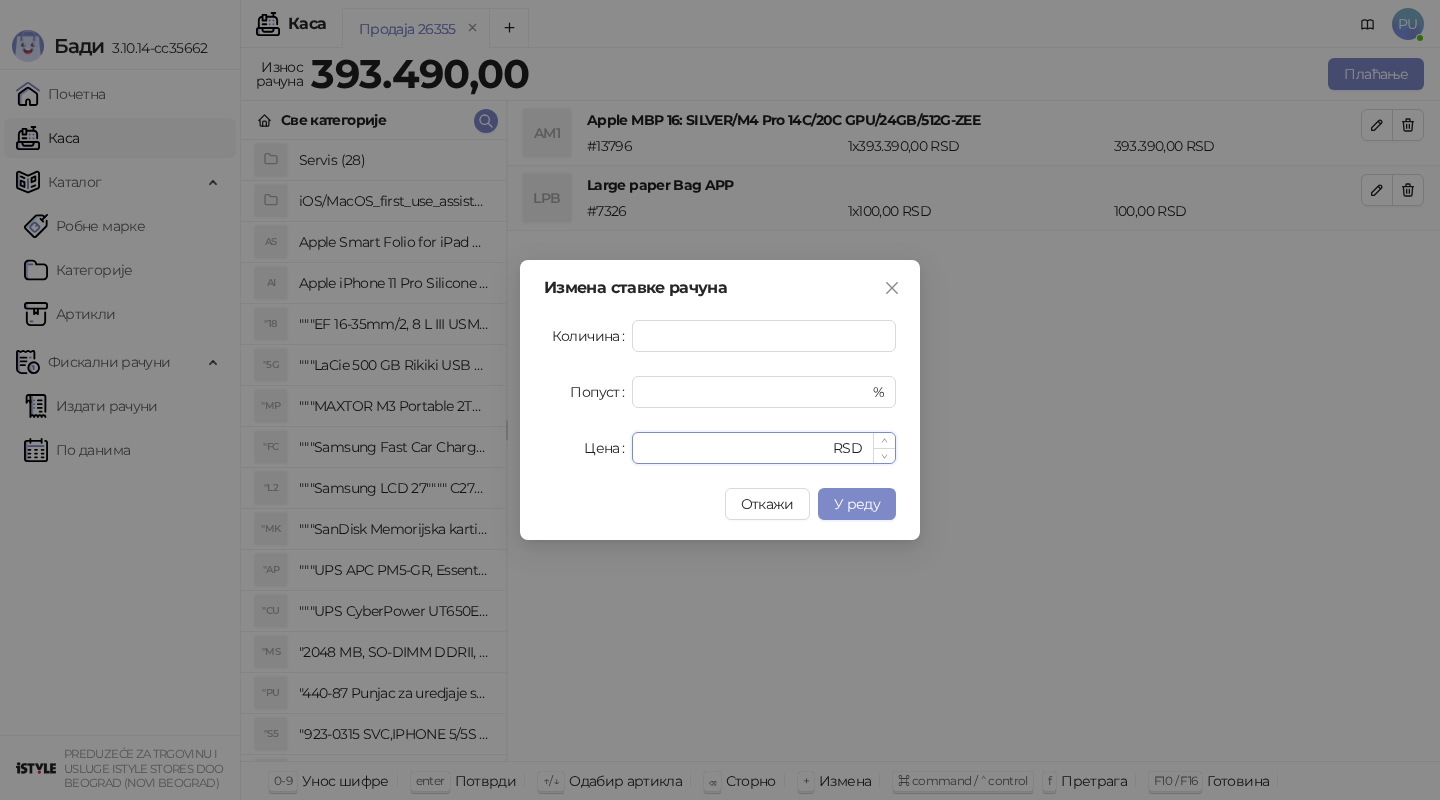drag, startPoint x: 738, startPoint y: 453, endPoint x: 637, endPoint y: 453, distance: 101 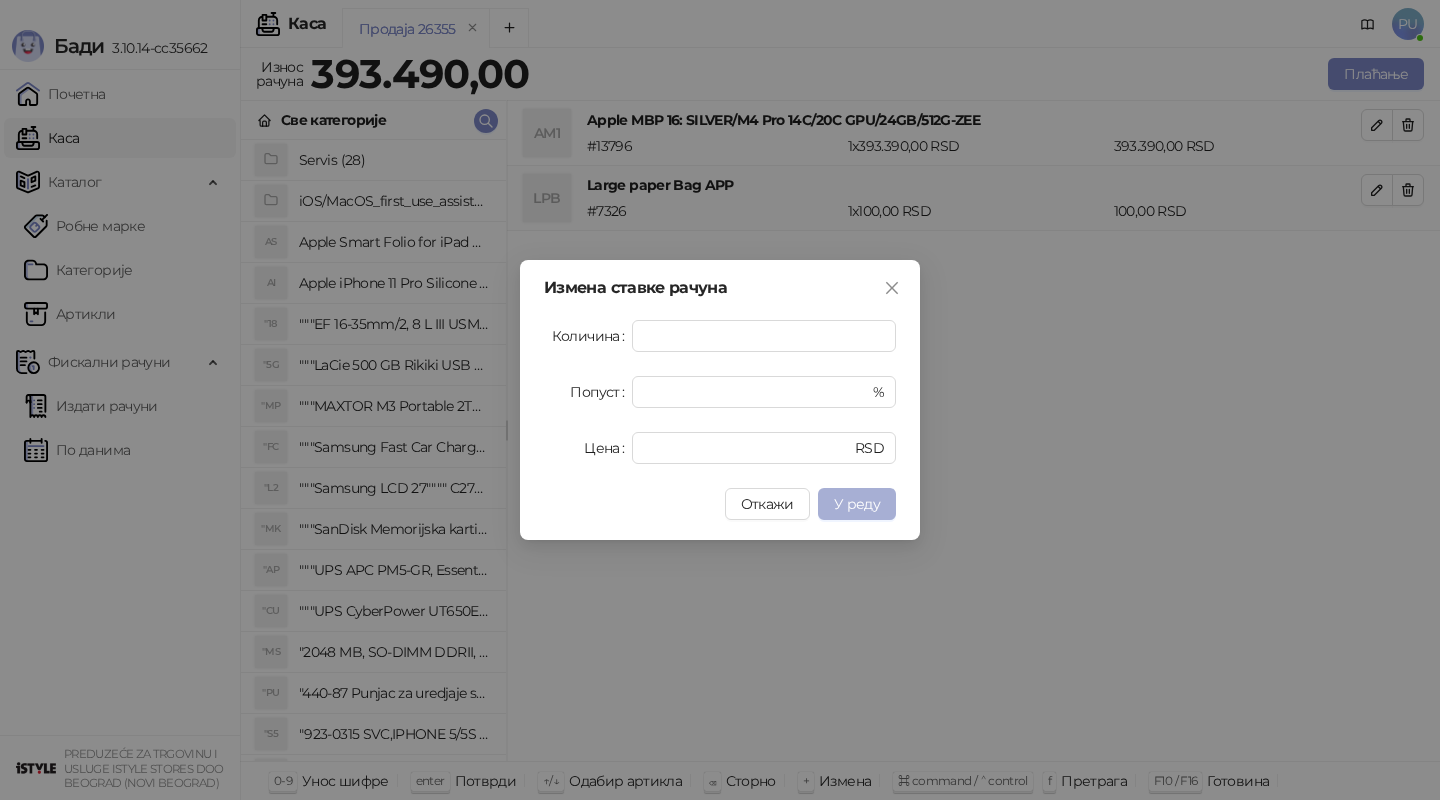 type on "******" 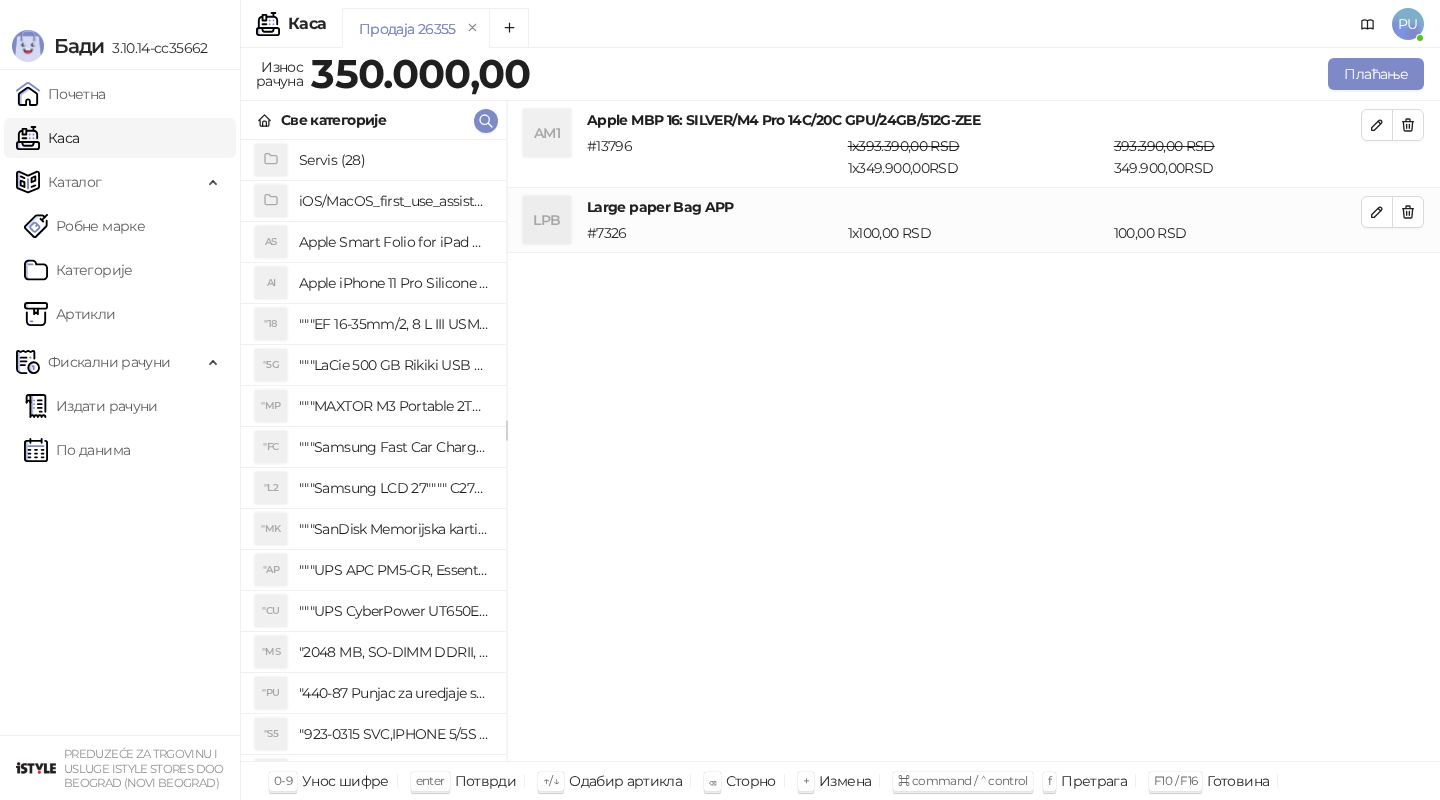 click on "AM1 Apple MBP 16: SILVER/M4 Pro 14C/20C GPU/24GB/512G-ZEE    # 13796 1  x  393.390,00   RSD 1  x  349.900,00  RSD  393.390,00   RSD 349.900,00  RSD  LPB Large paper Bag APP    # 7326 1  x  100,00 RSD 100,00 RSD" at bounding box center [973, 431] 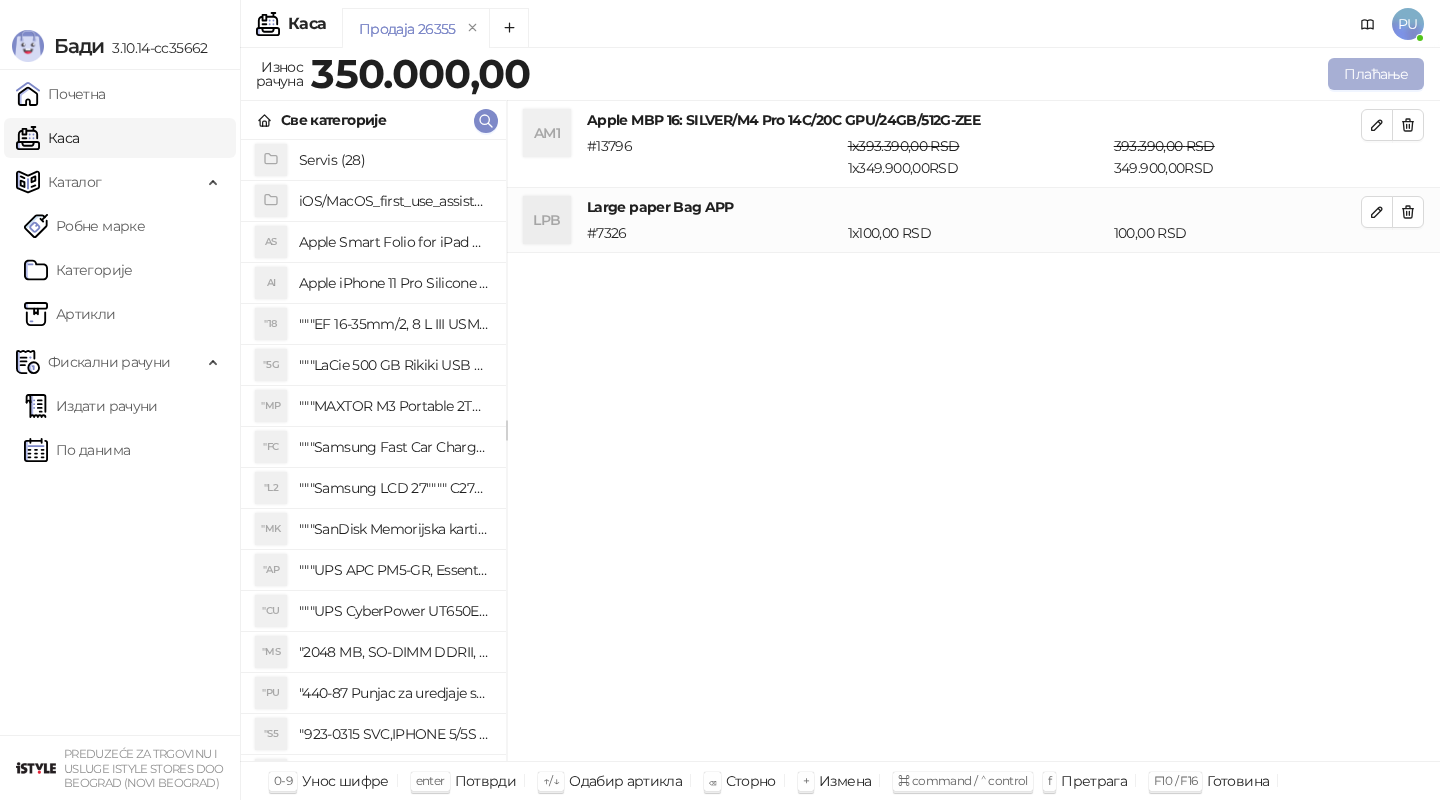 click on "Плаћање" at bounding box center [1376, 74] 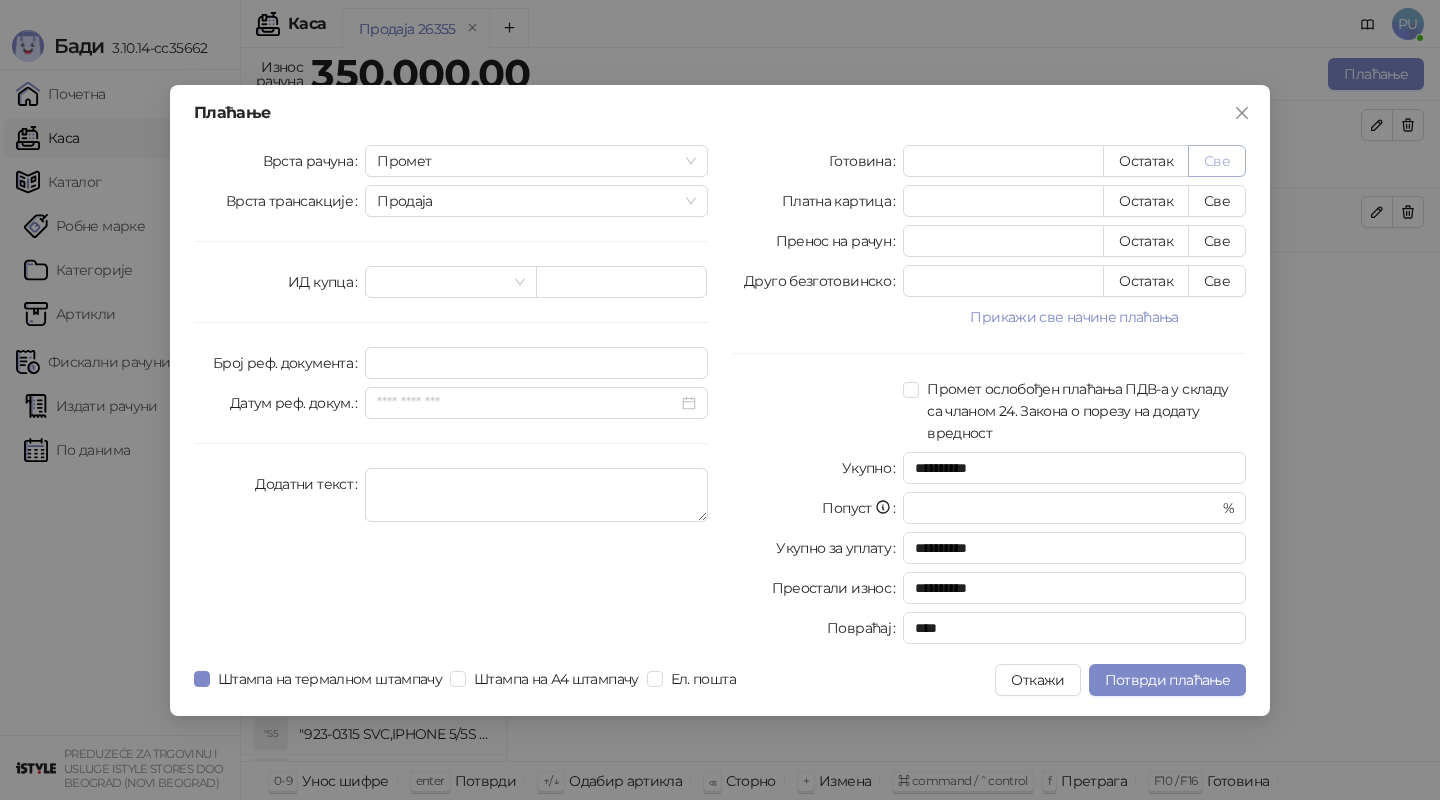 click on "Све" at bounding box center (1217, 161) 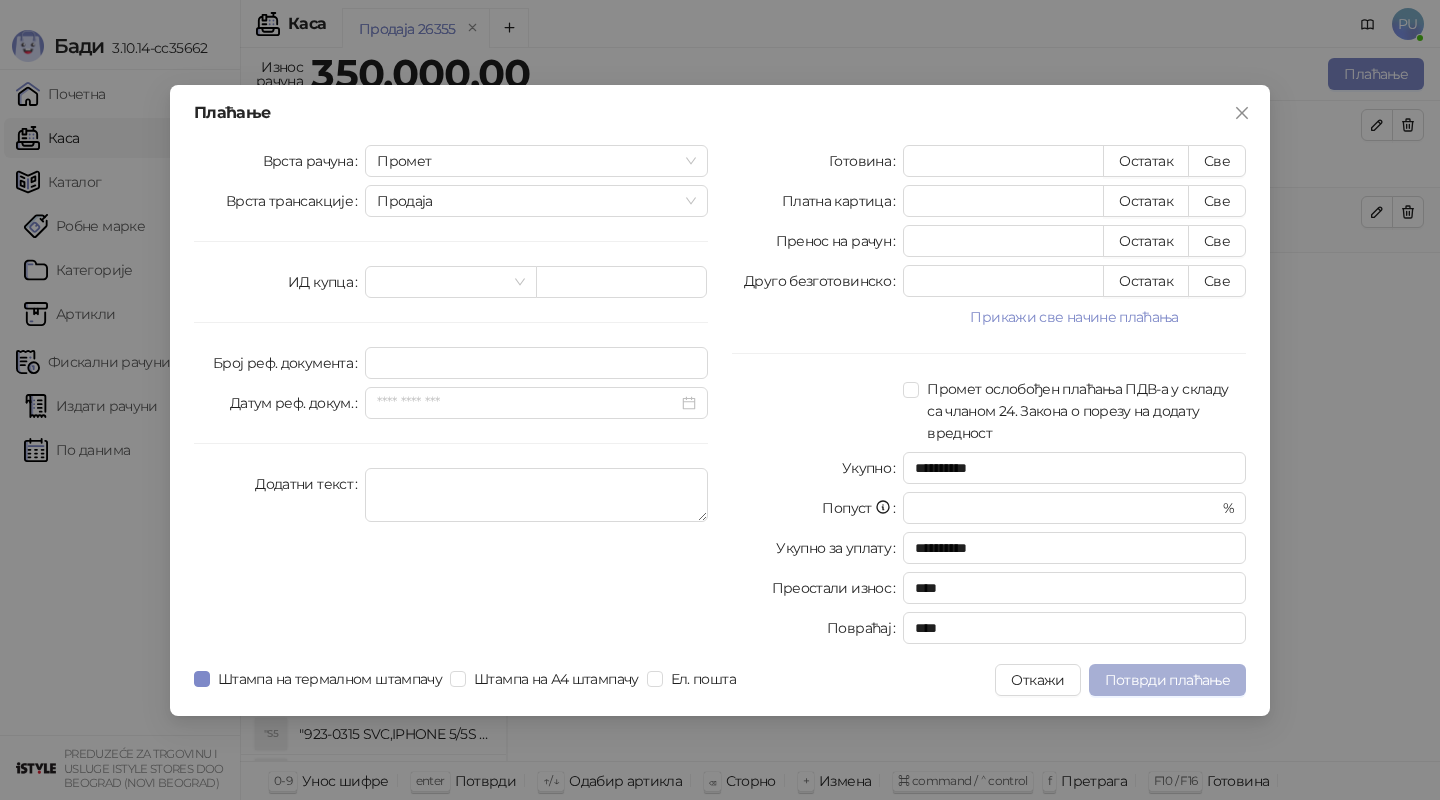 click on "Потврди плаћање" at bounding box center (1167, 680) 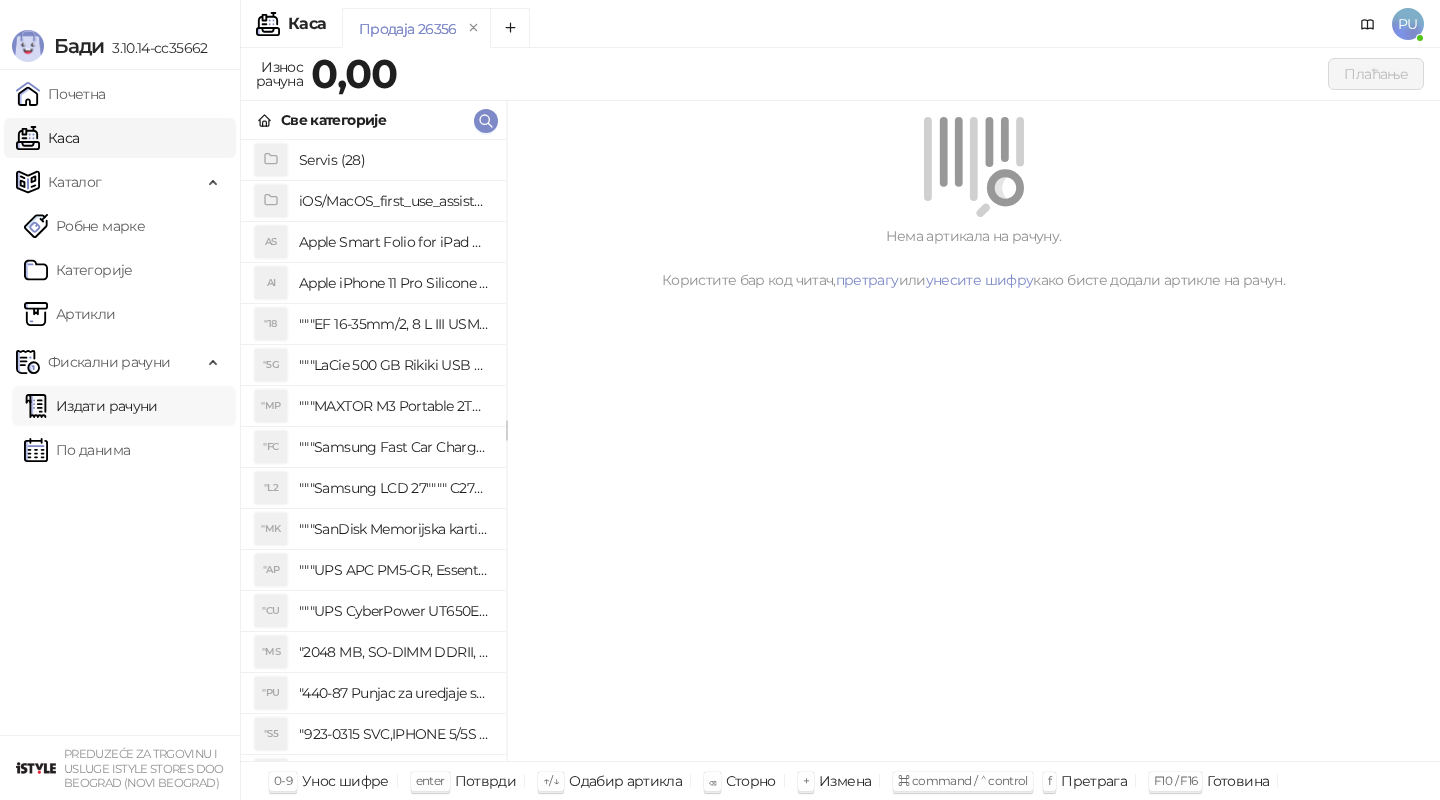 click on "Издати рачуни" at bounding box center [91, 406] 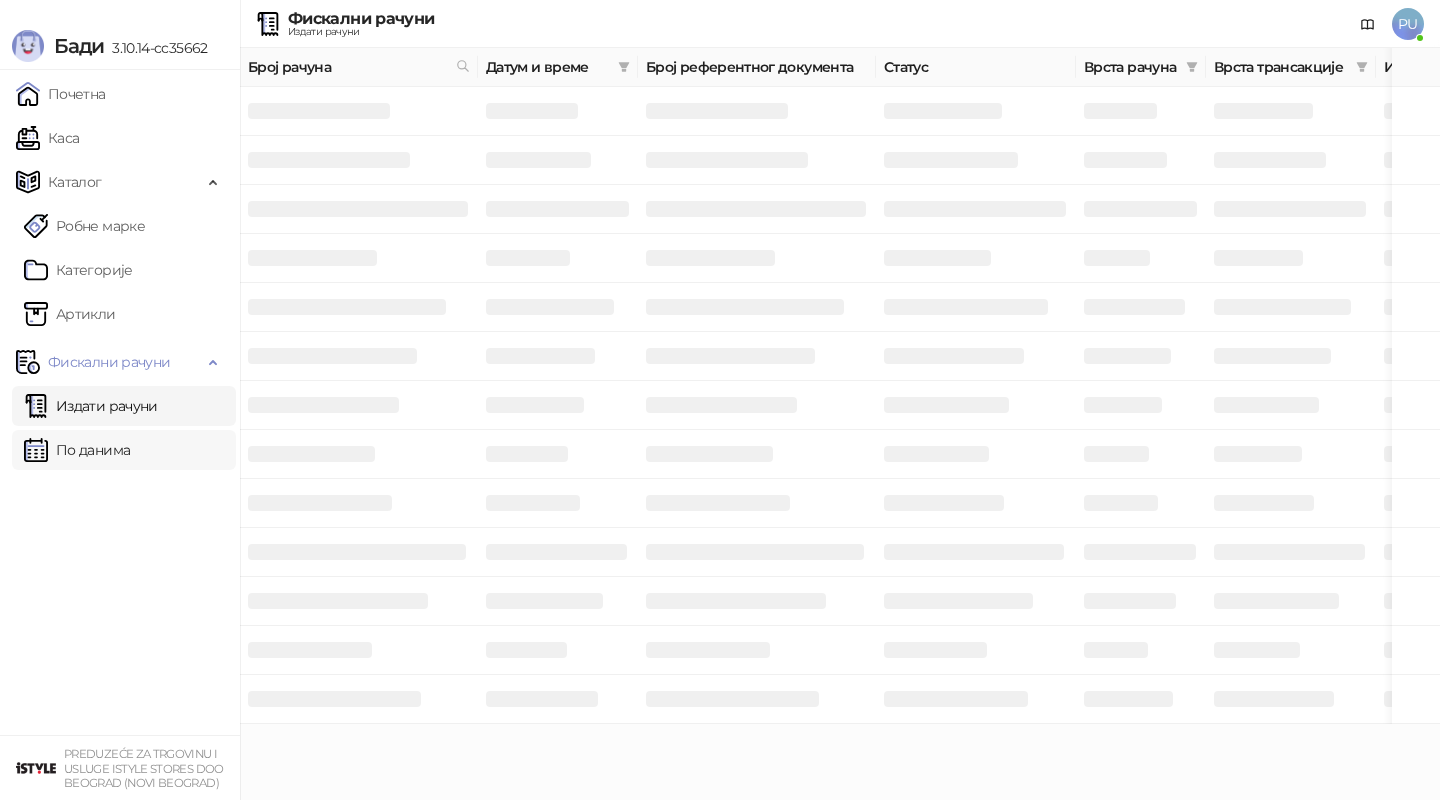 click on "По данима" at bounding box center (77, 450) 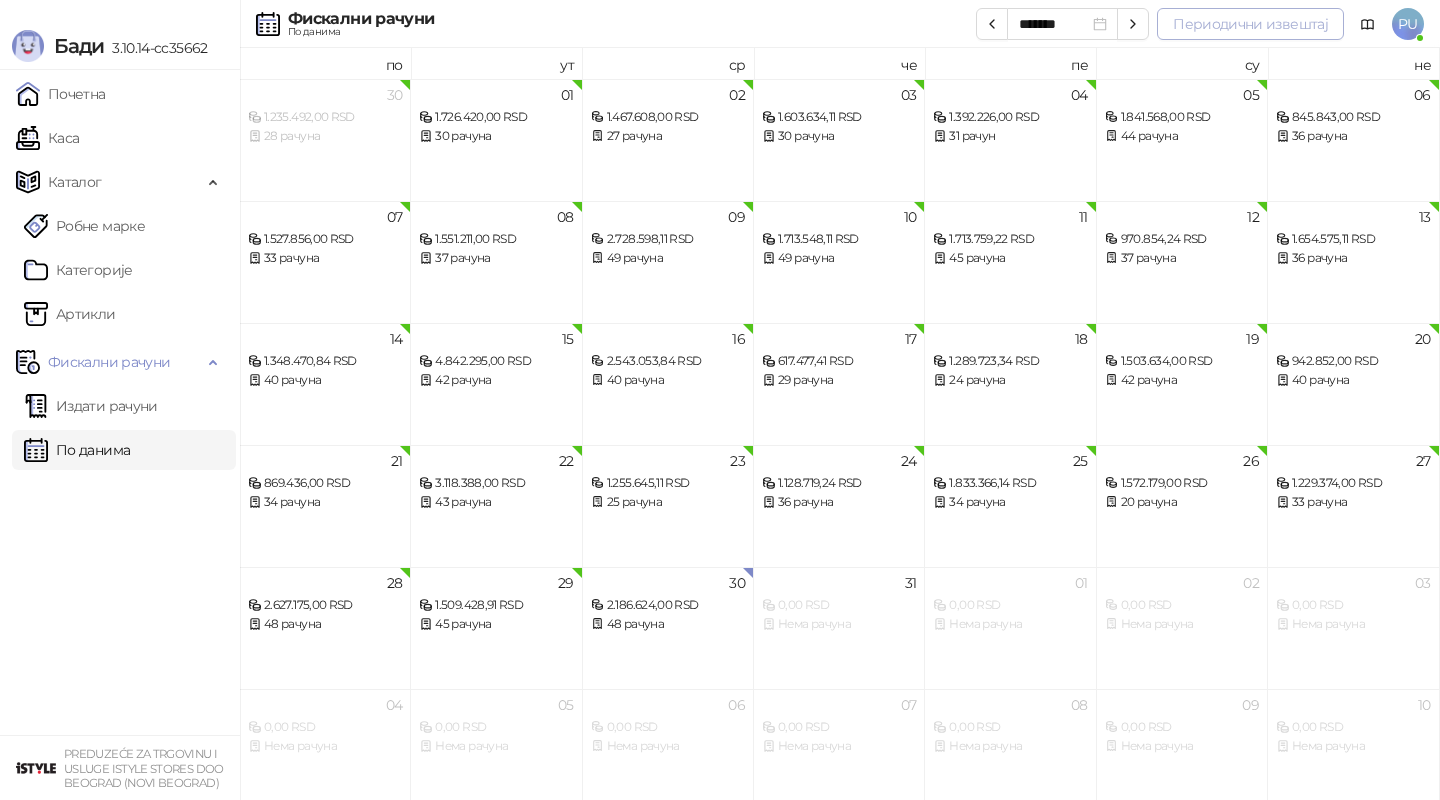 click on "Периодични извештај" at bounding box center [1250, 24] 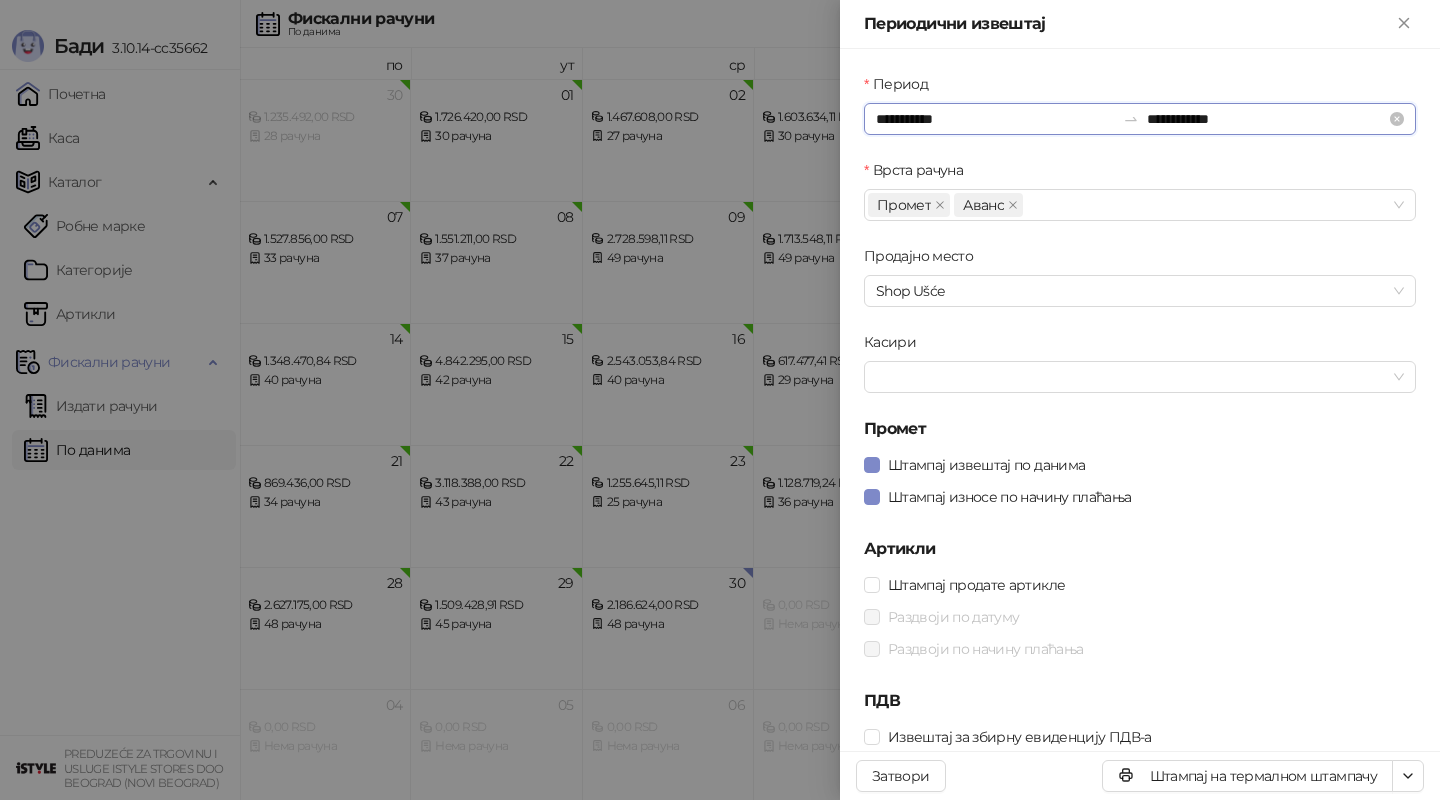 click on "**********" at bounding box center [995, 119] 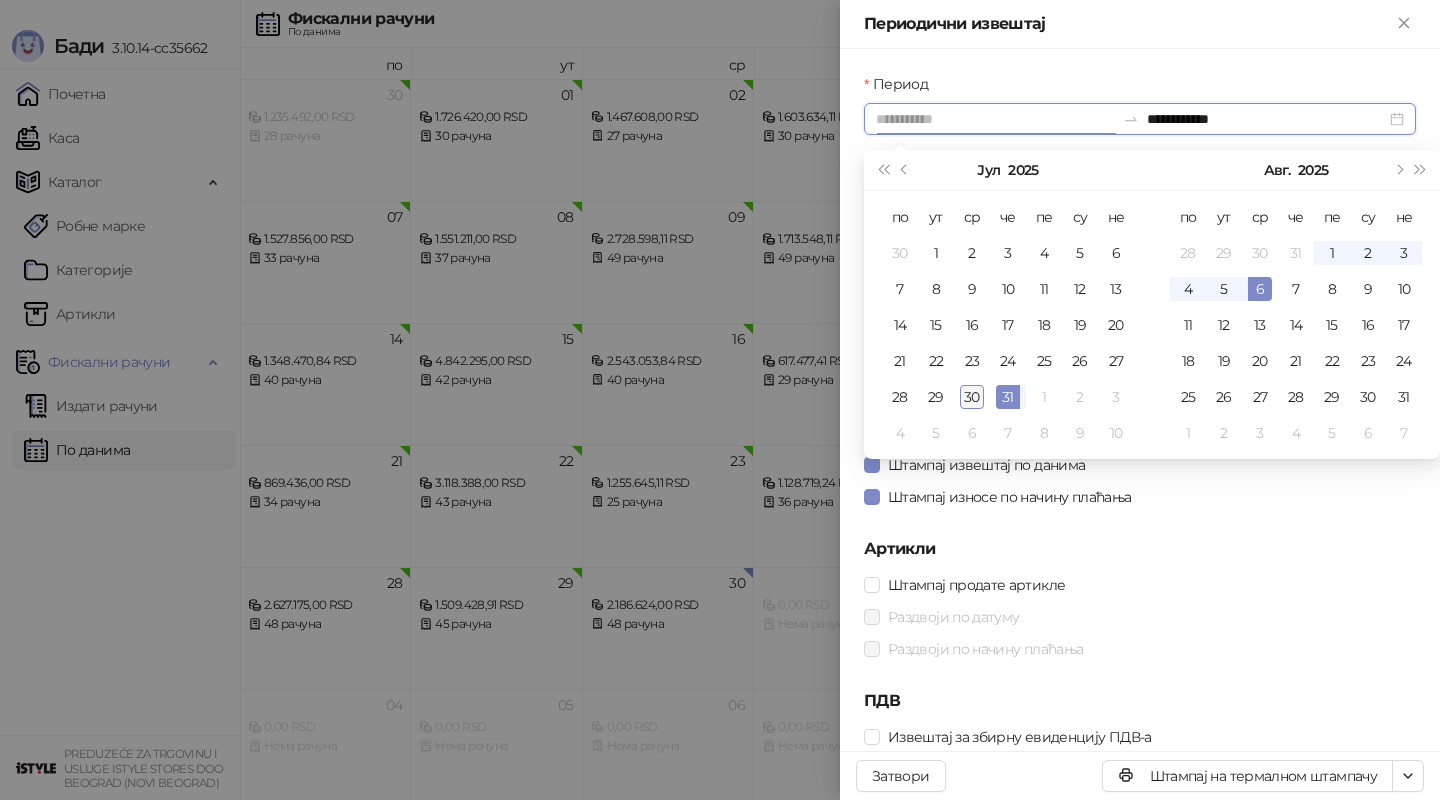 type on "**********" 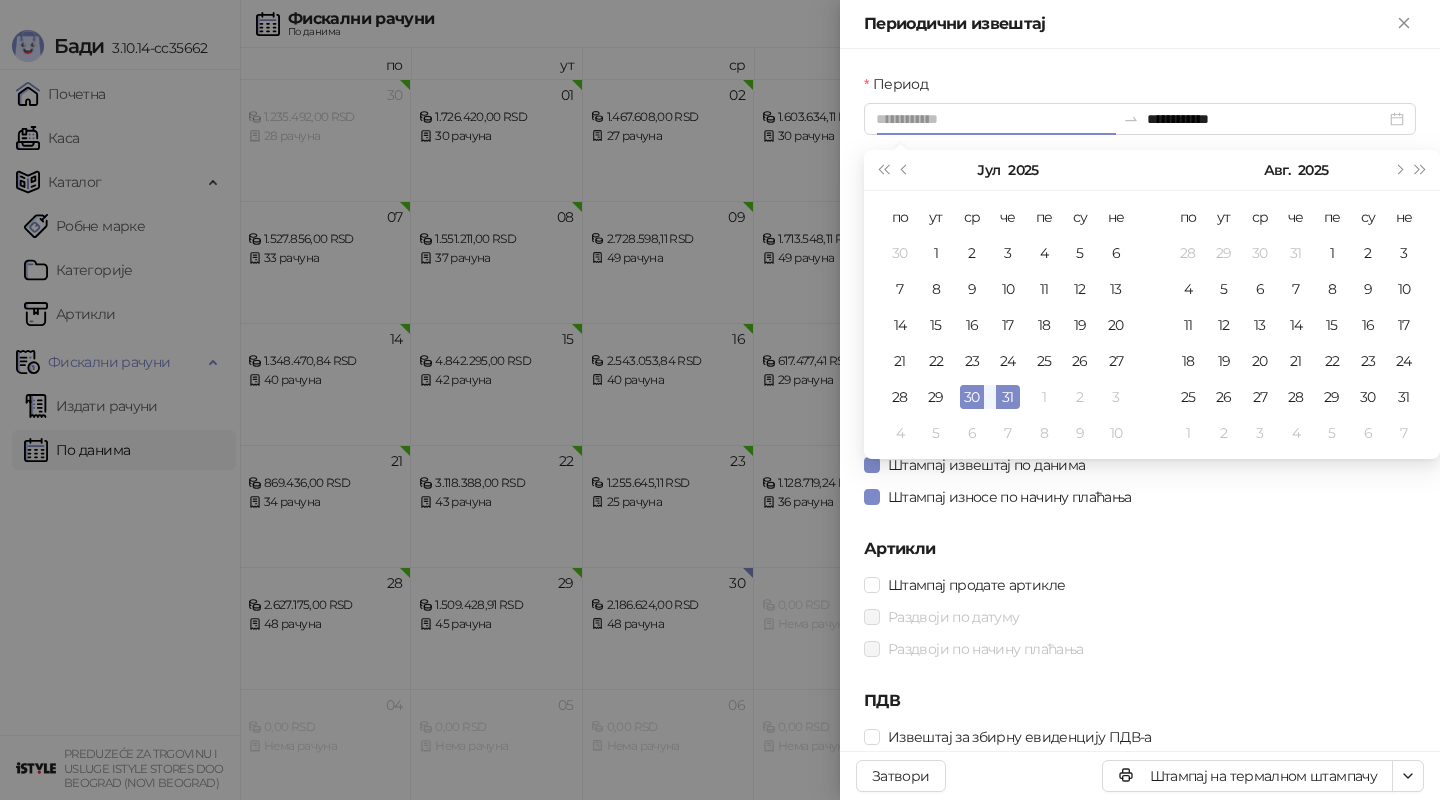 click on "30" at bounding box center [972, 397] 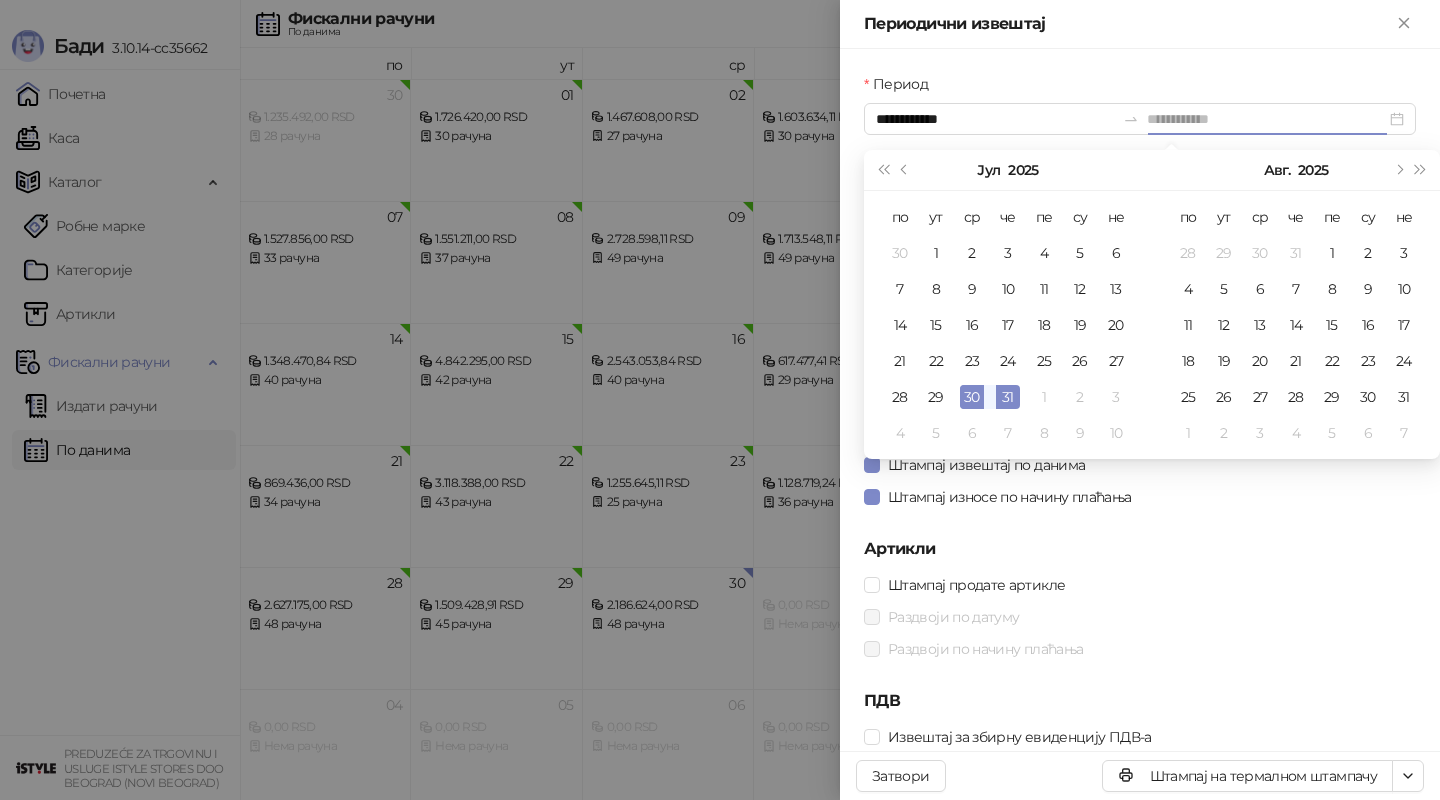 click on "30" at bounding box center [972, 397] 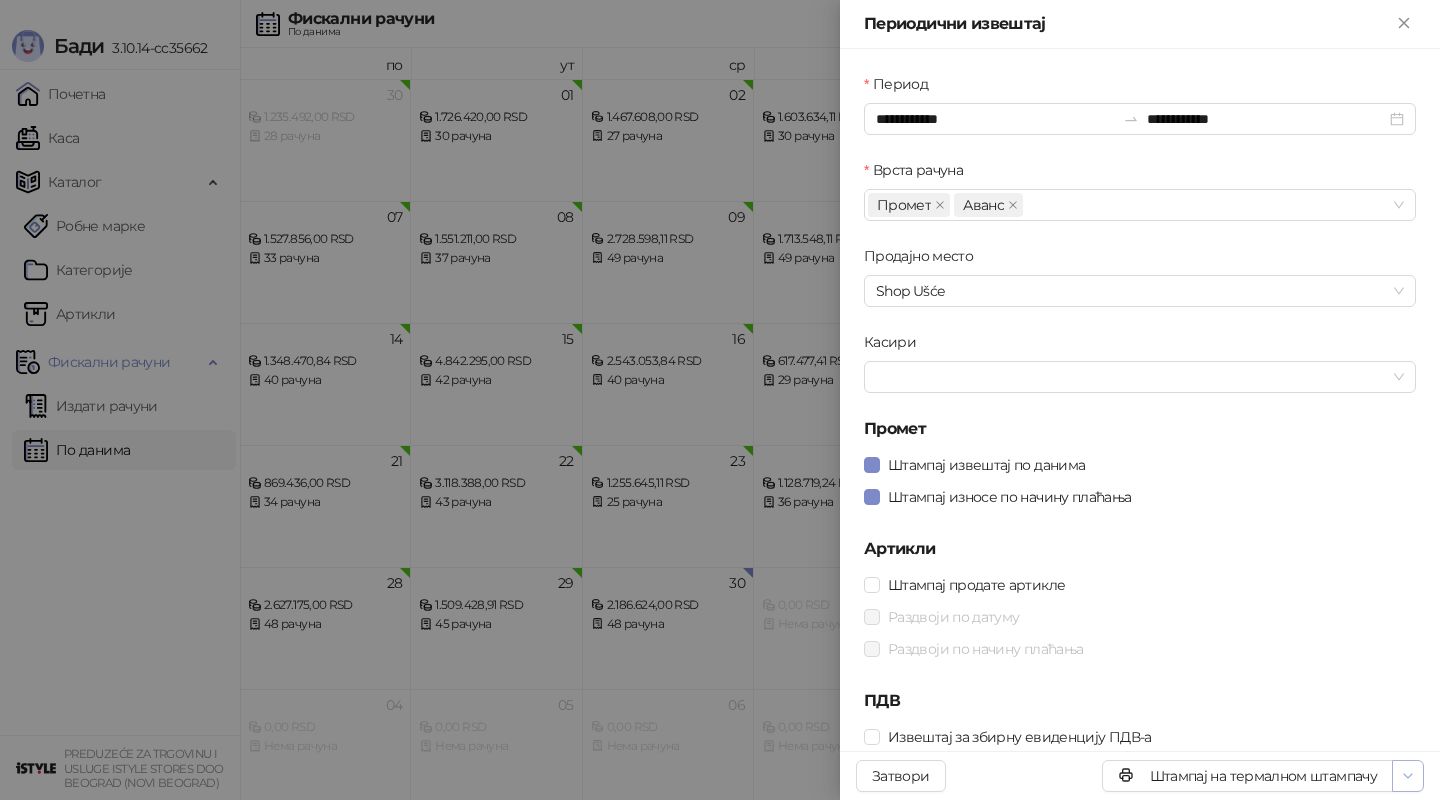 click 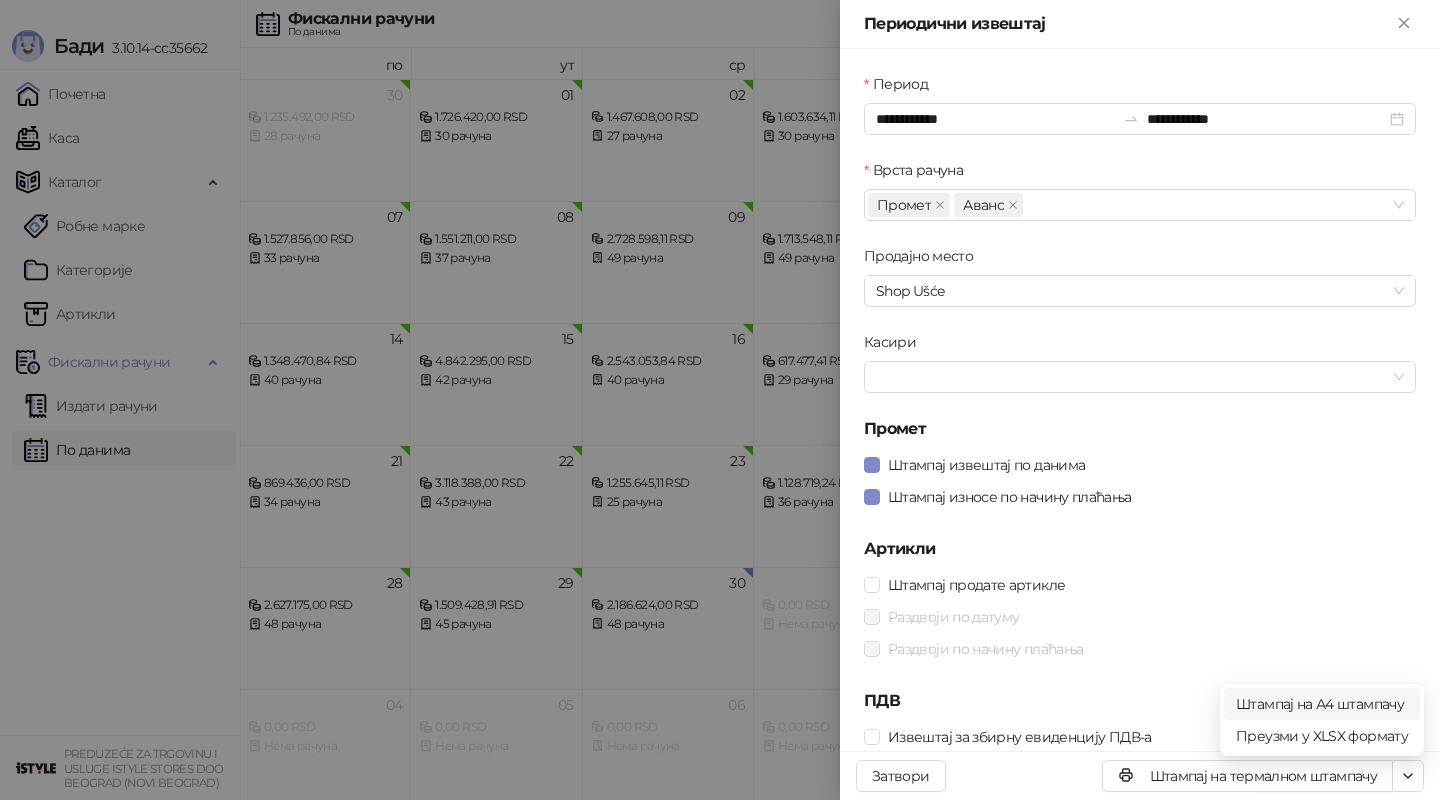 click on "Штампај на А4 штампачу" at bounding box center (1322, 704) 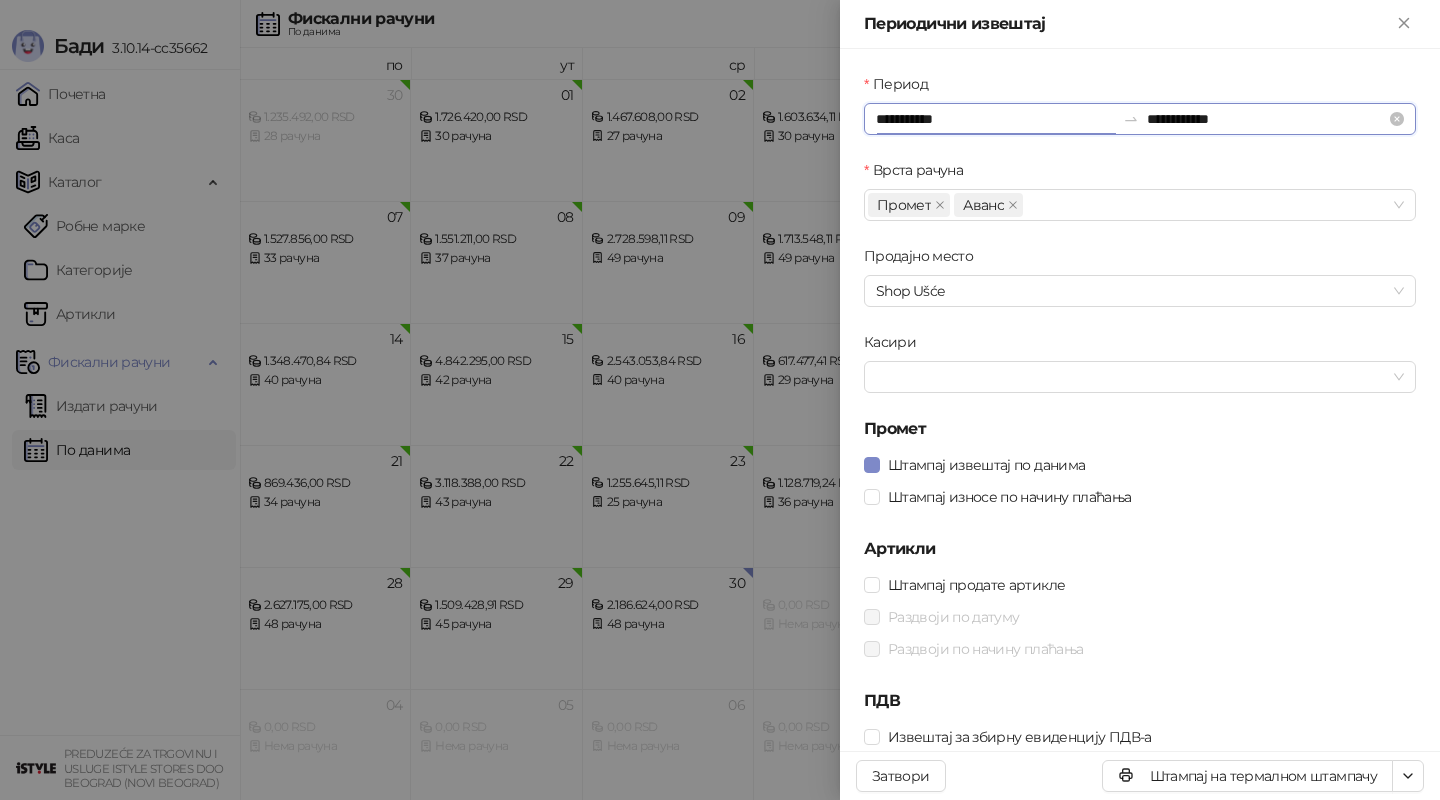 click on "**********" at bounding box center [995, 119] 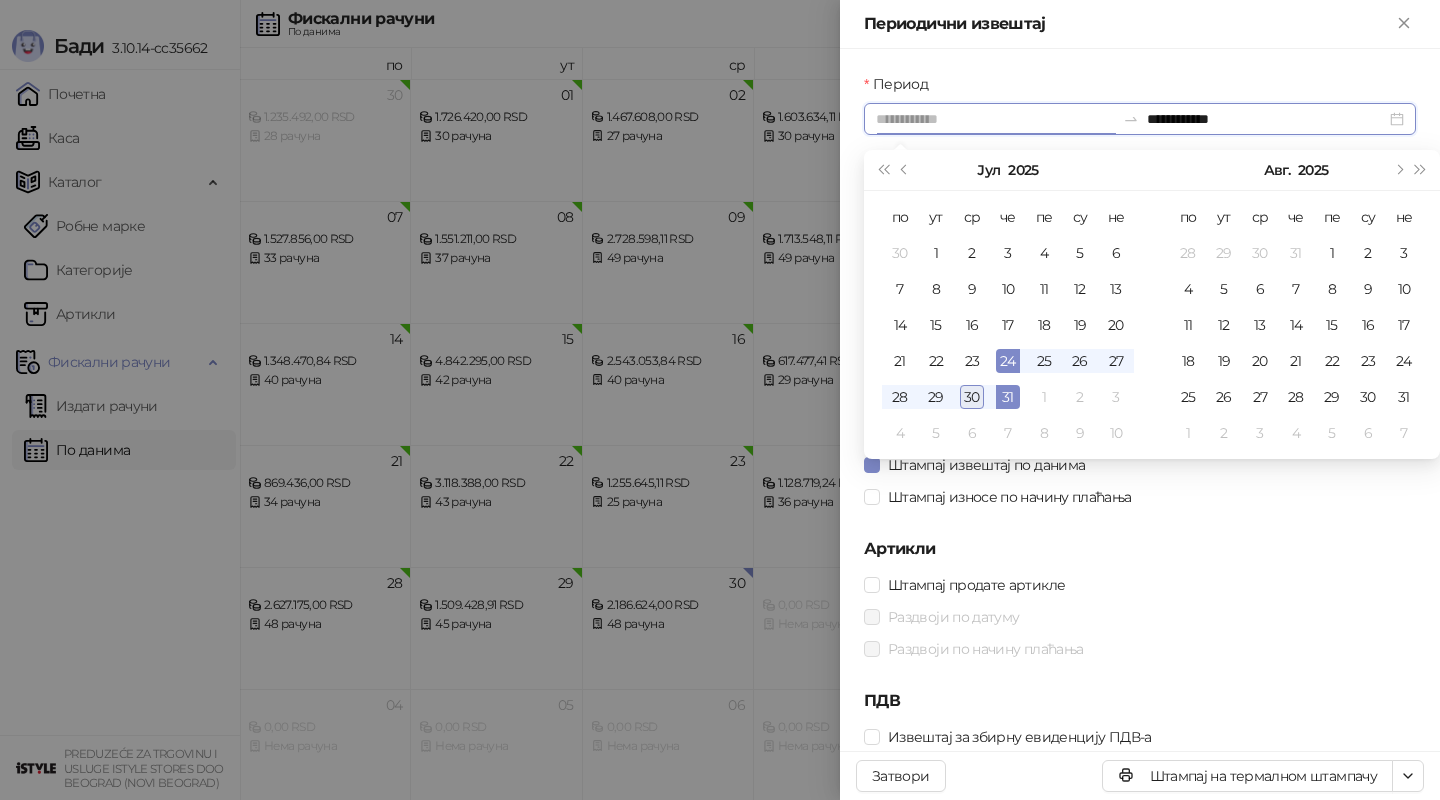 type on "**********" 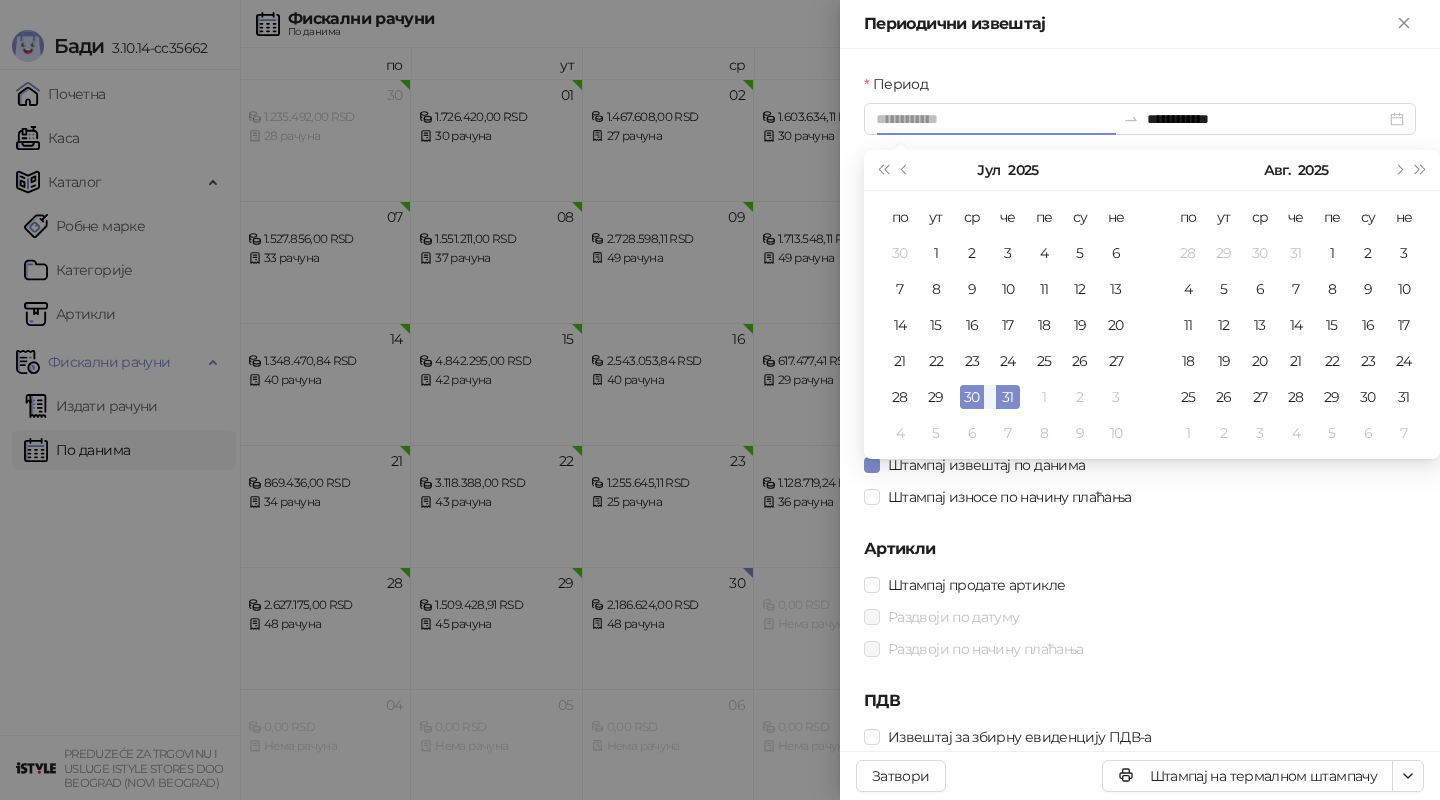 click on "30" at bounding box center [972, 397] 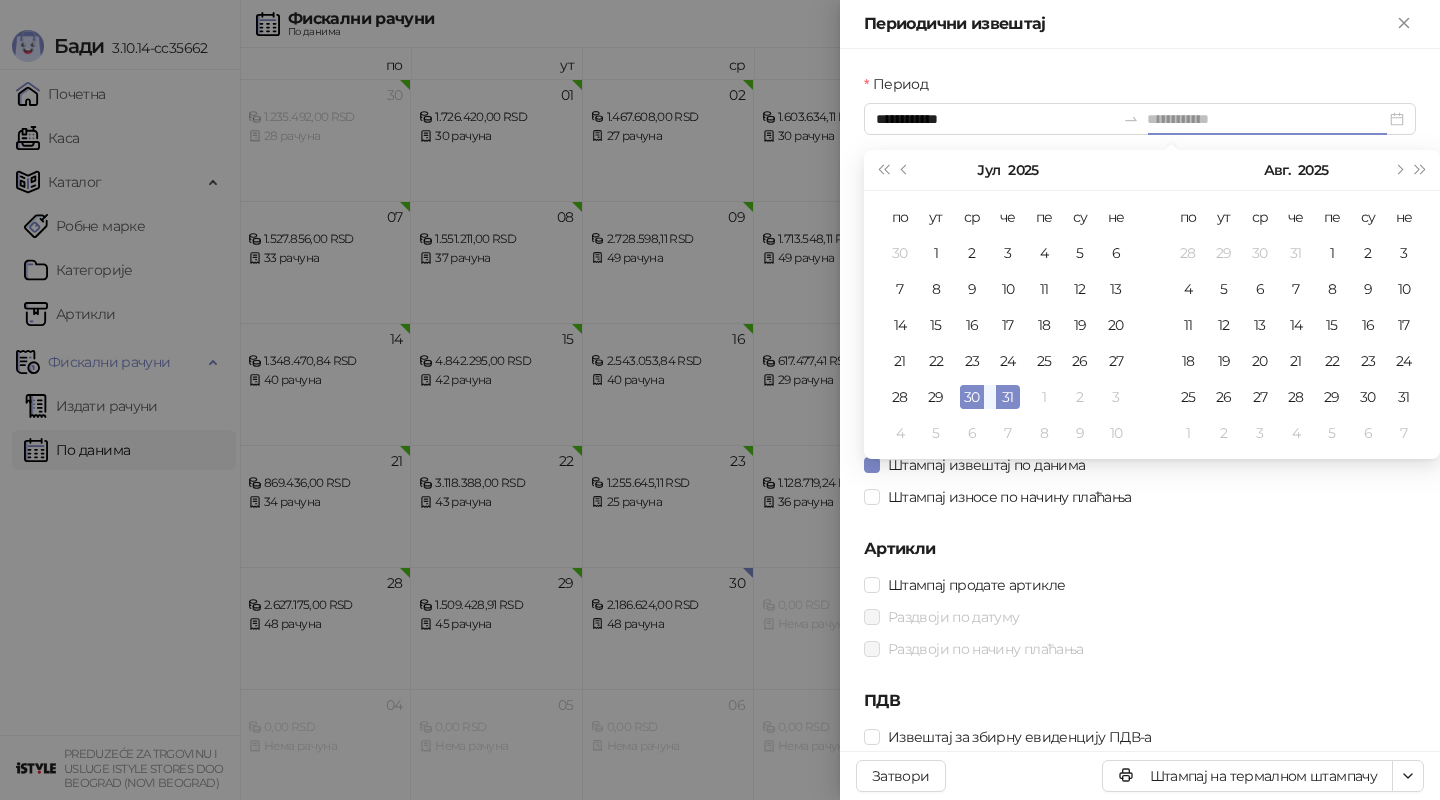 click on "30" at bounding box center [972, 397] 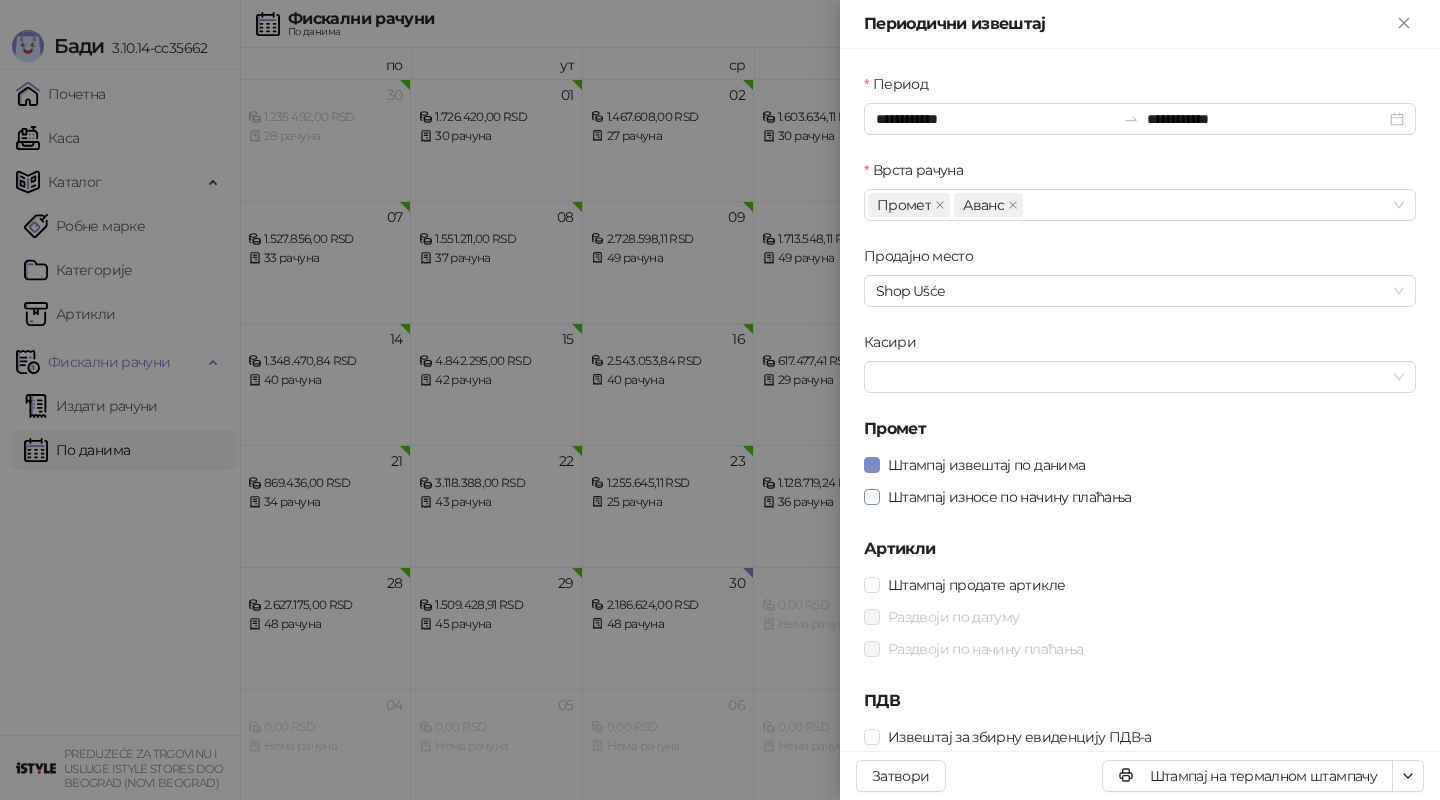 click at bounding box center [872, 497] 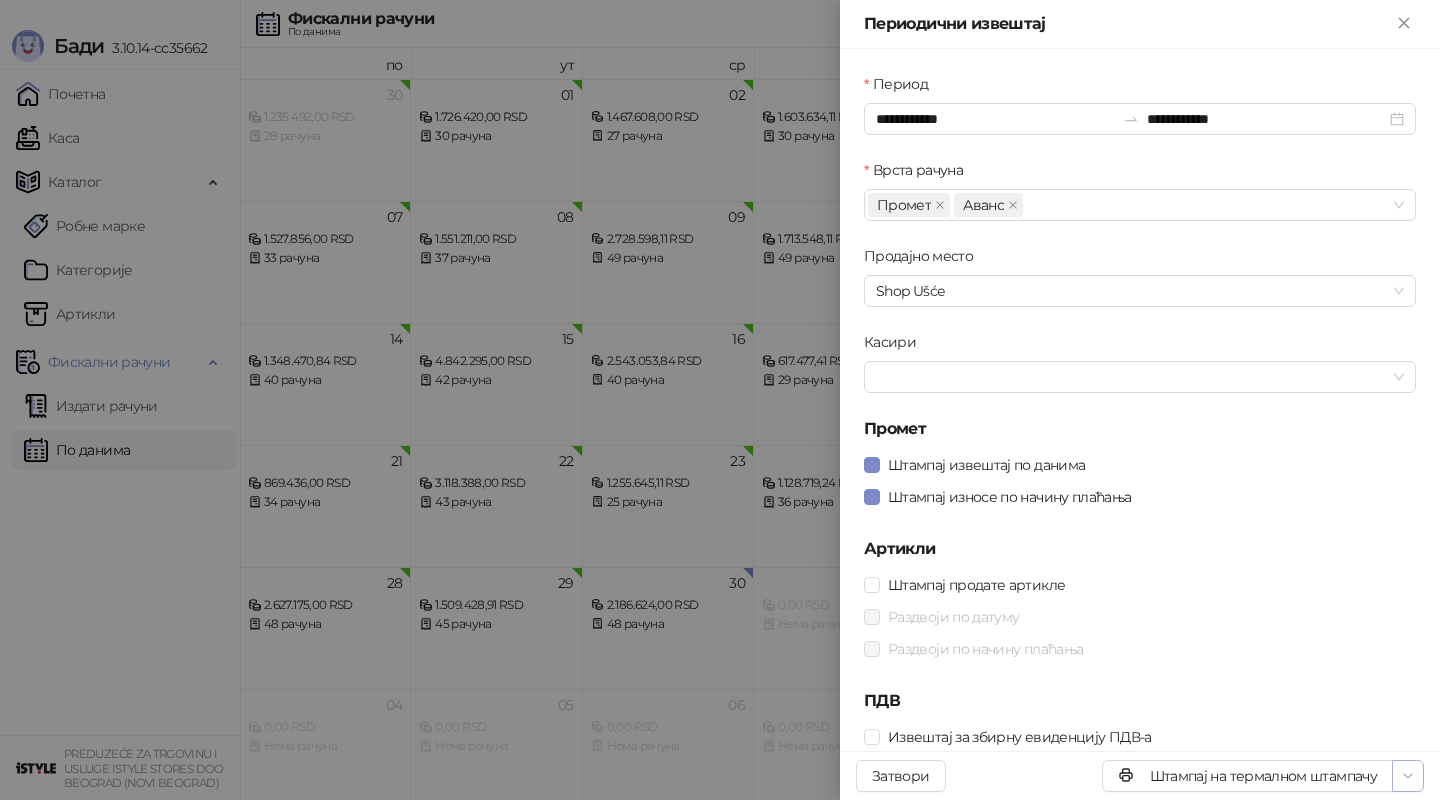 click 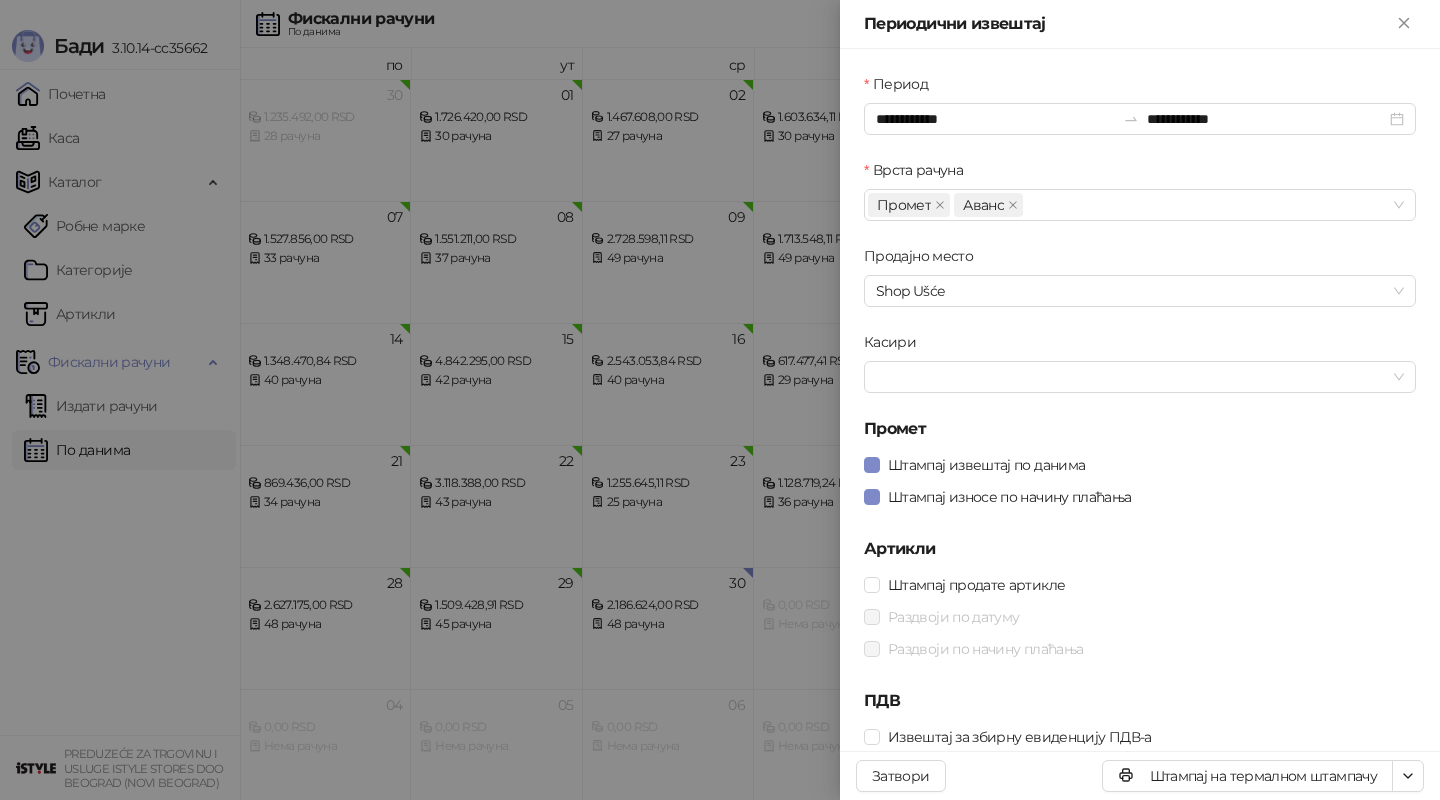 click on "ПДВ" at bounding box center (1140, 701) 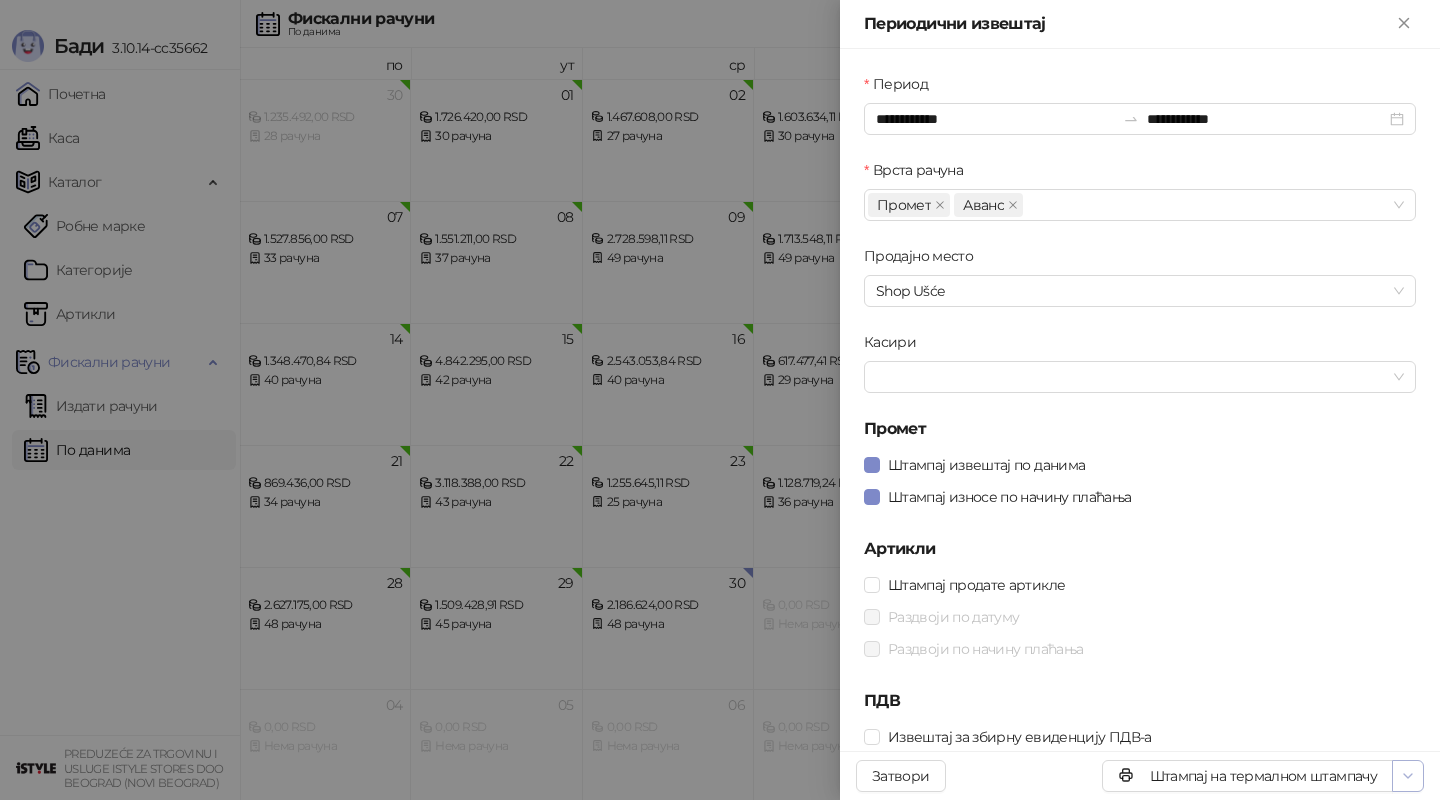 click at bounding box center (1408, 776) 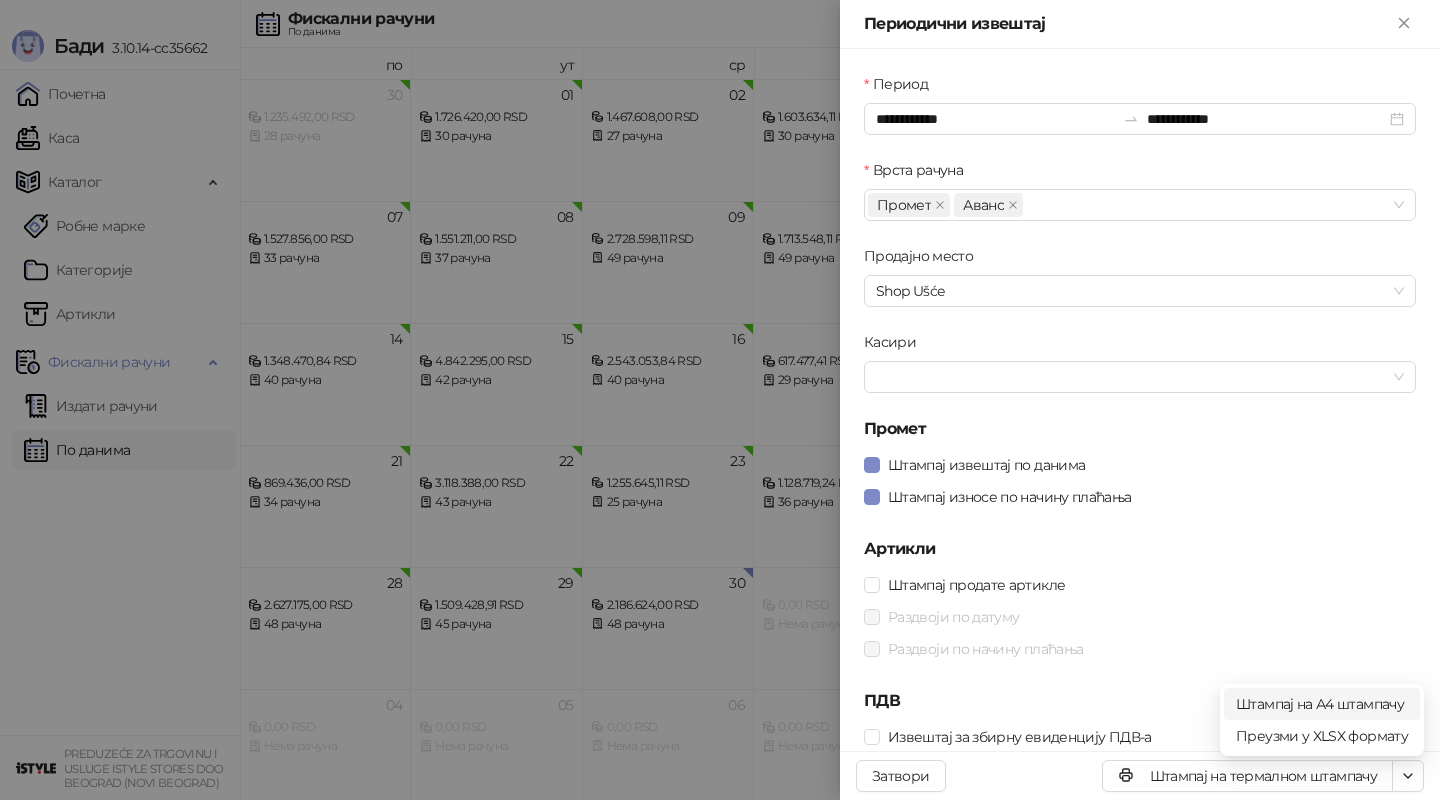 click on "Штампај на А4 штампачу" at bounding box center [1322, 704] 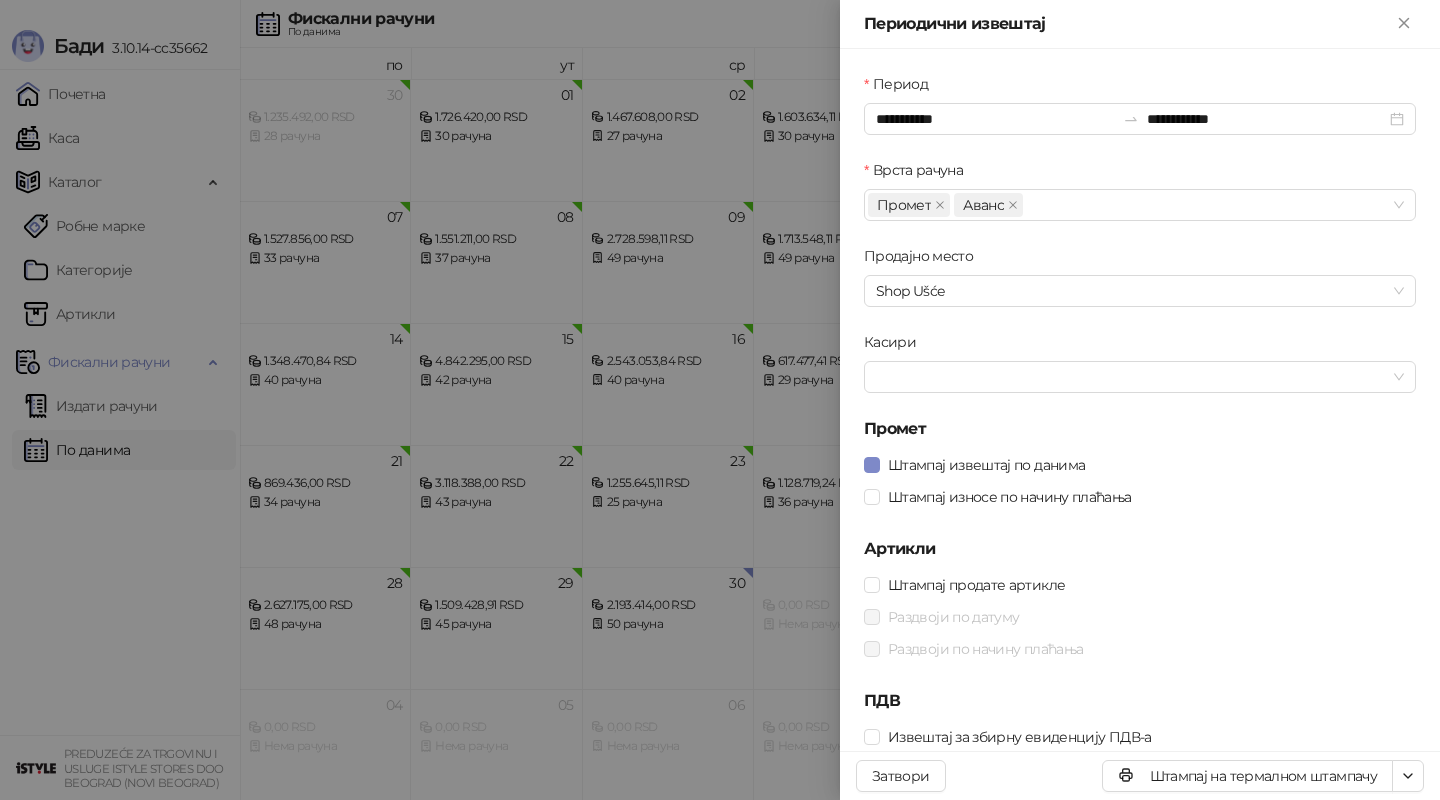 click at bounding box center (720, 400) 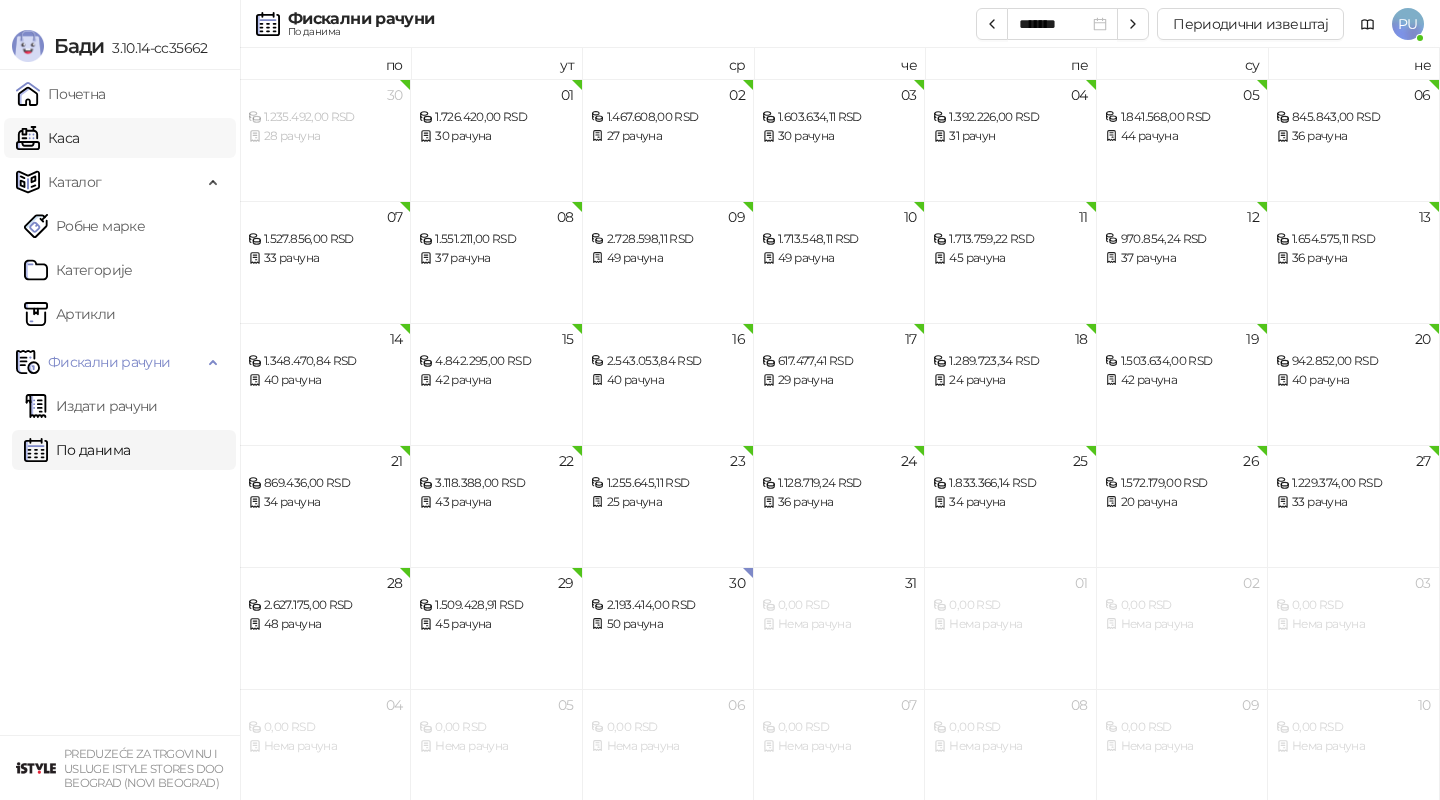 click on "Каса" at bounding box center (47, 138) 